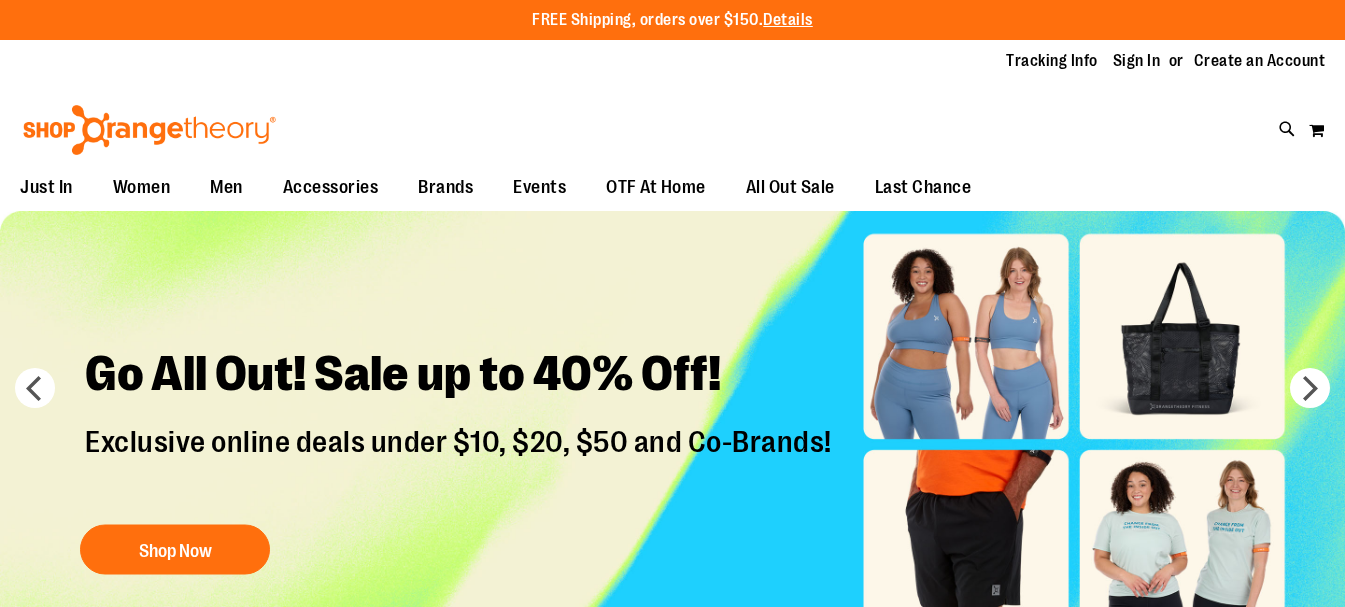 scroll, scrollTop: 0, scrollLeft: 0, axis: both 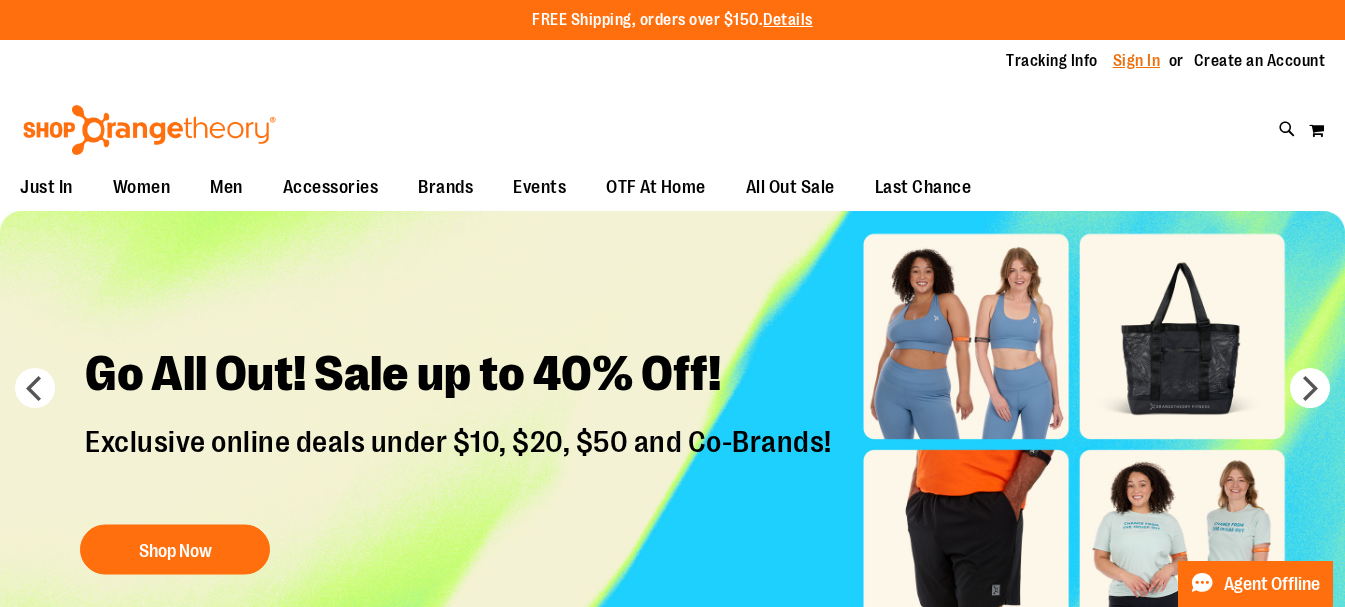 type on "**********" 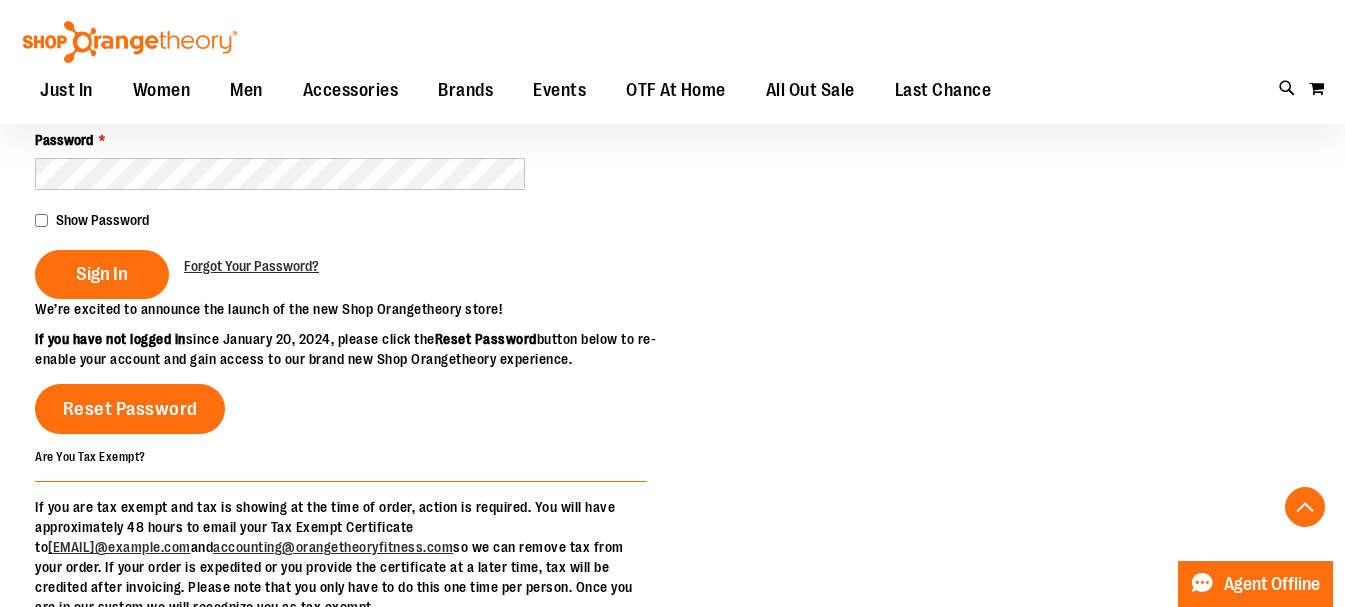 scroll, scrollTop: 399, scrollLeft: 0, axis: vertical 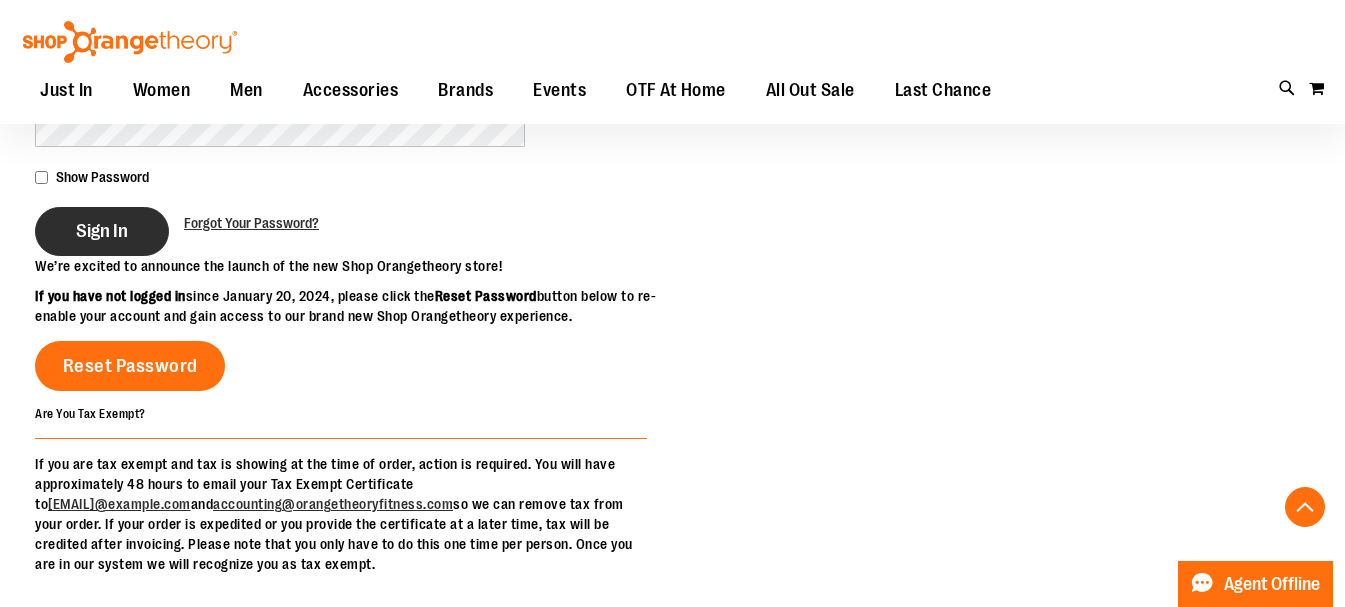 type on "**********" 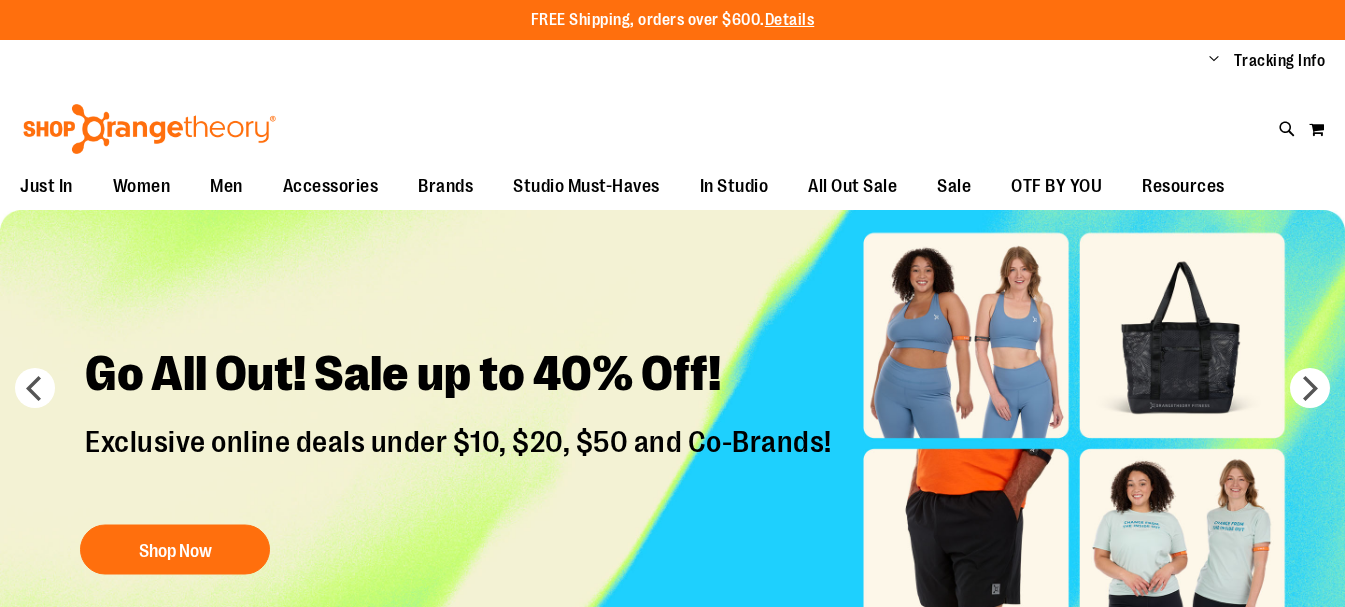 scroll, scrollTop: 0, scrollLeft: 0, axis: both 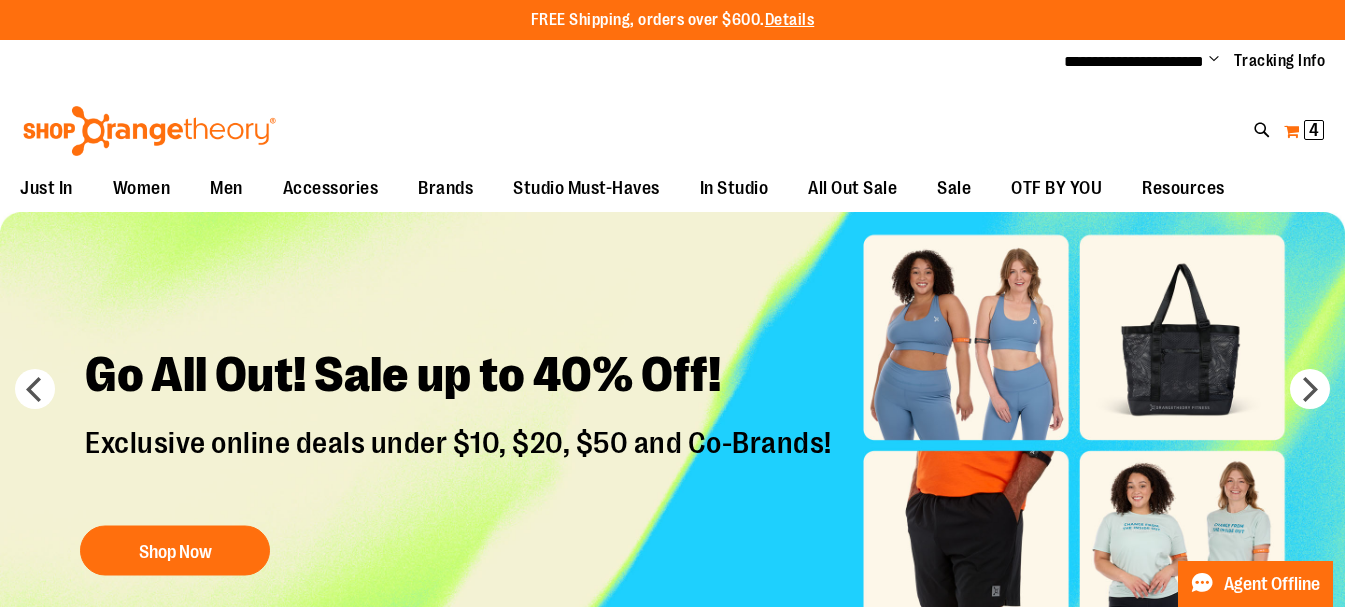 type on "**********" 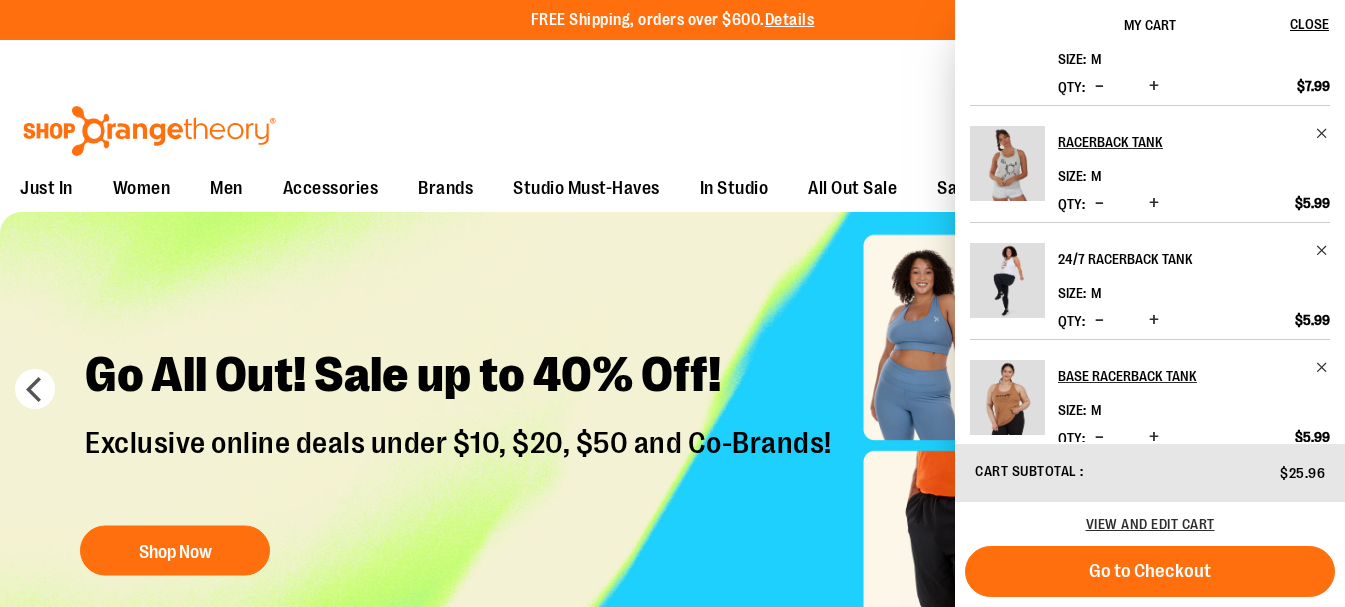 scroll, scrollTop: 86, scrollLeft: 0, axis: vertical 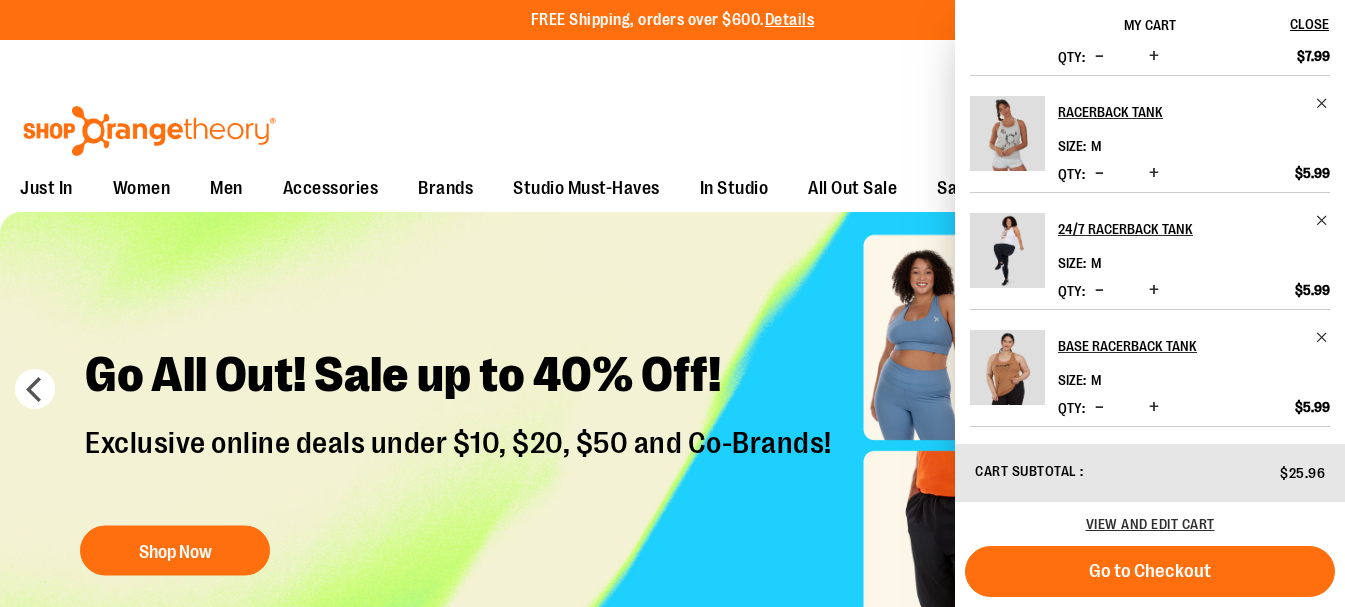 click on "Toggle Nav
Search
Popular Suggestions
Advanced Search" at bounding box center (672, 125) 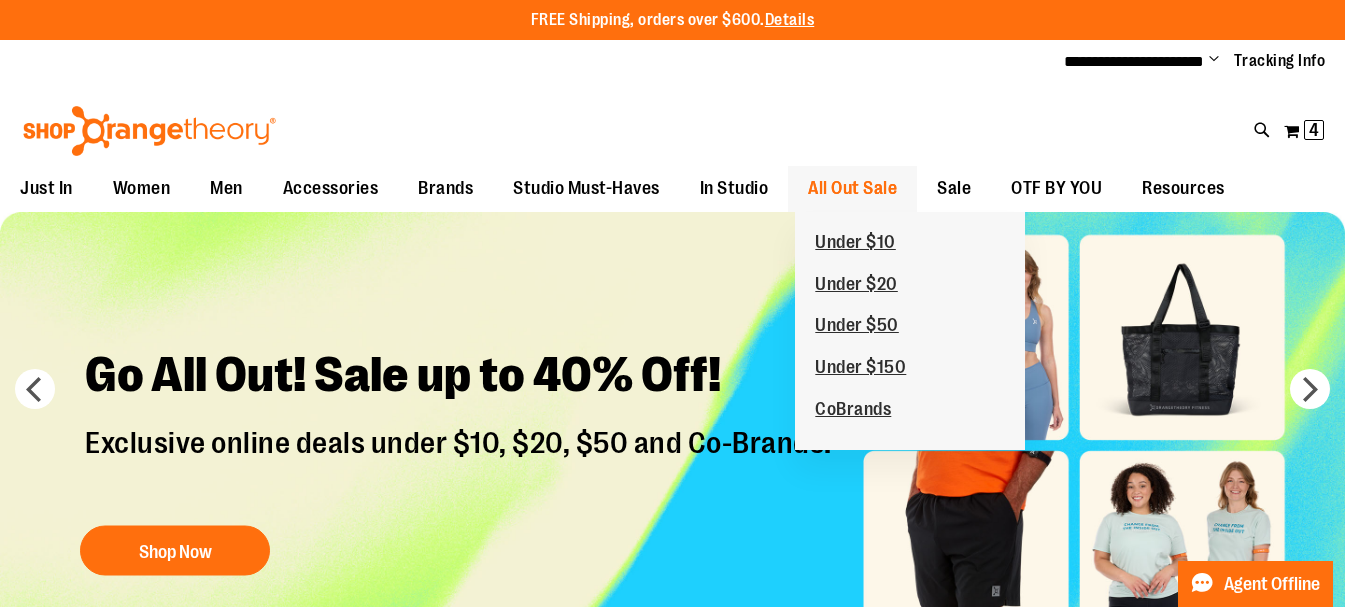 click on "All Out Sale" at bounding box center (852, 188) 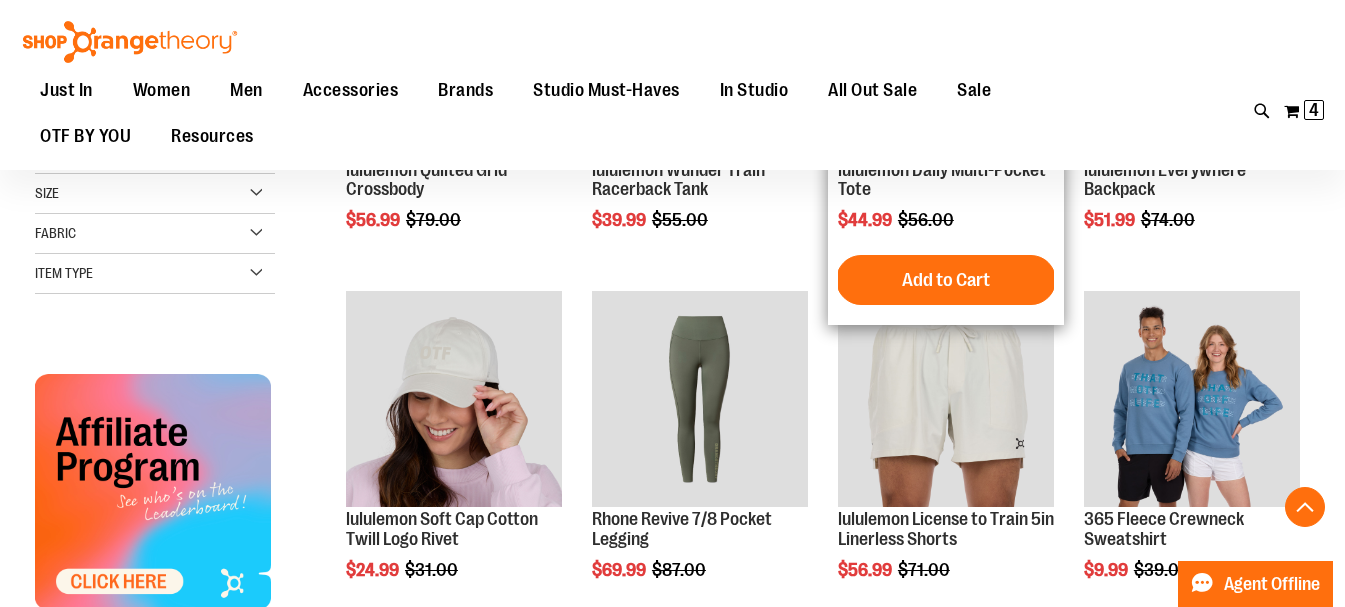 scroll, scrollTop: 599, scrollLeft: 0, axis: vertical 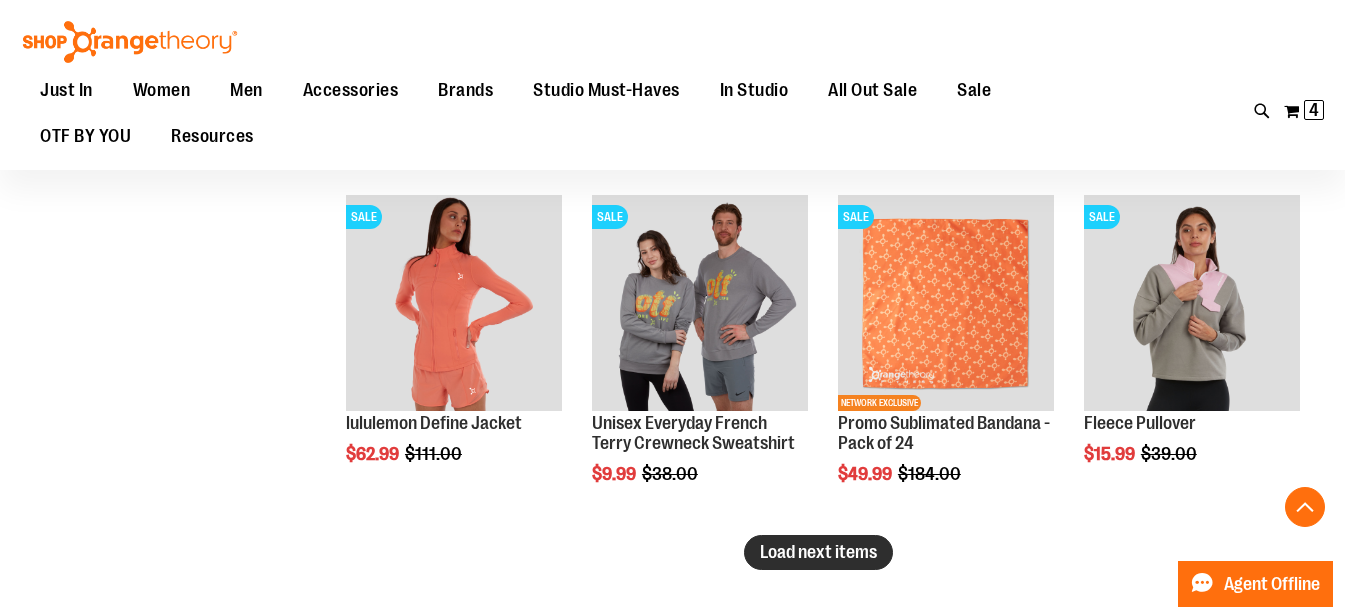 type on "**********" 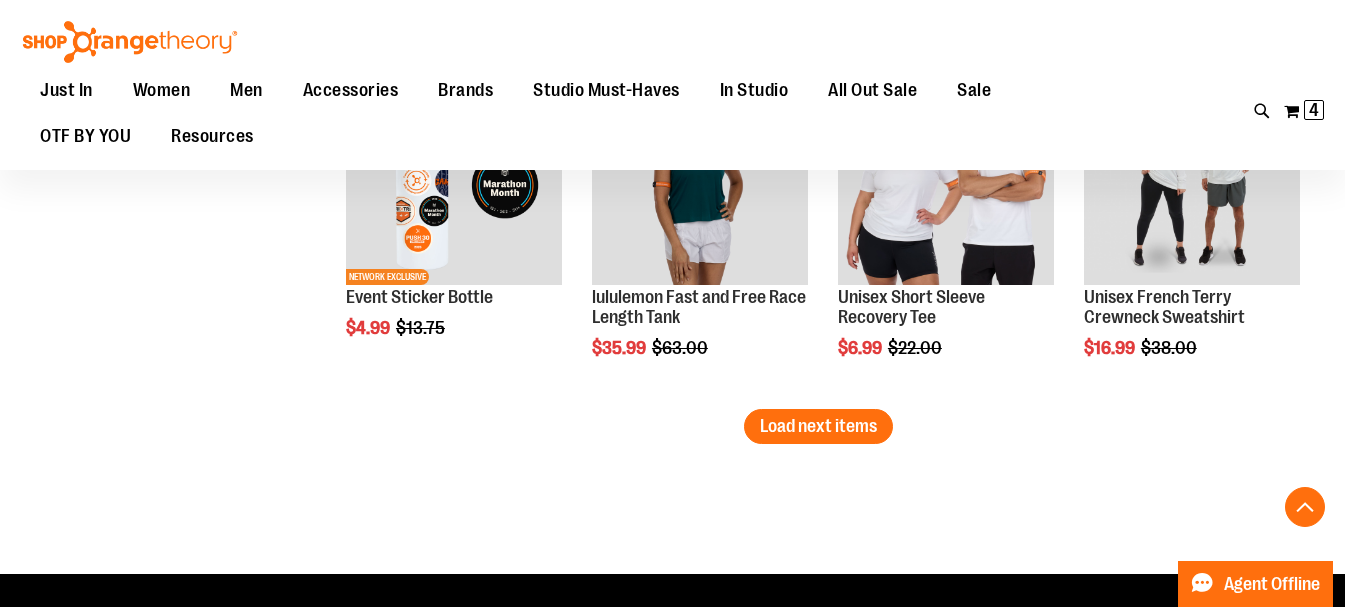 scroll, scrollTop: 4199, scrollLeft: 0, axis: vertical 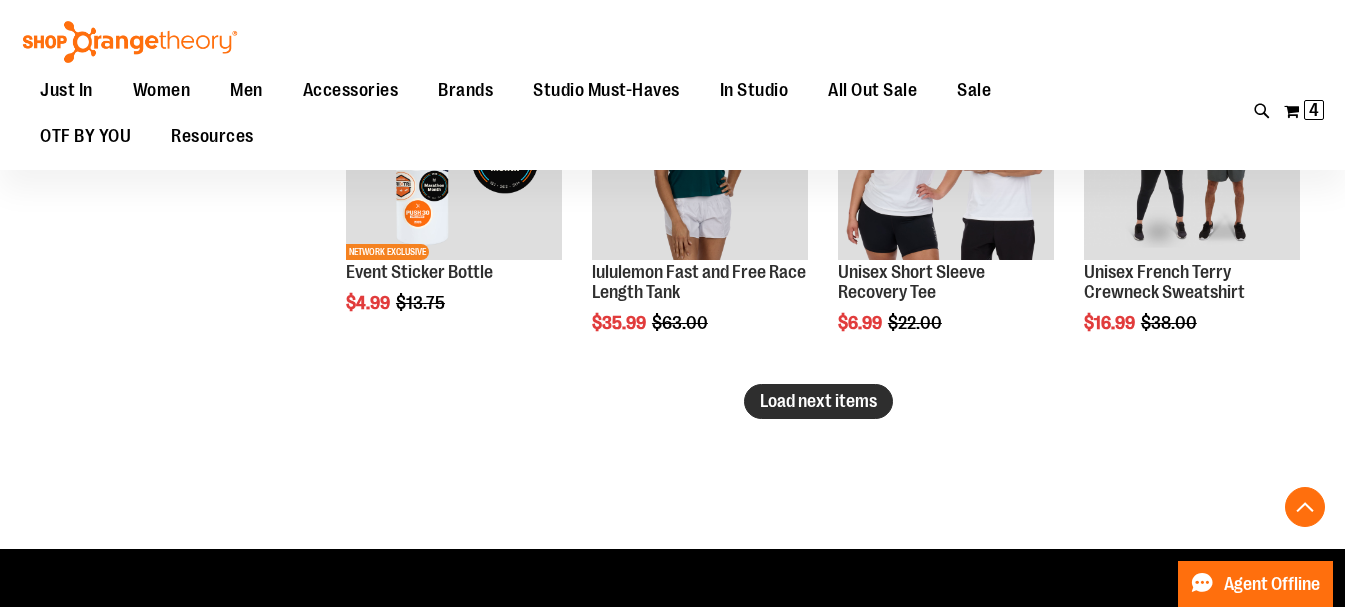 click on "Load next items" at bounding box center (818, 401) 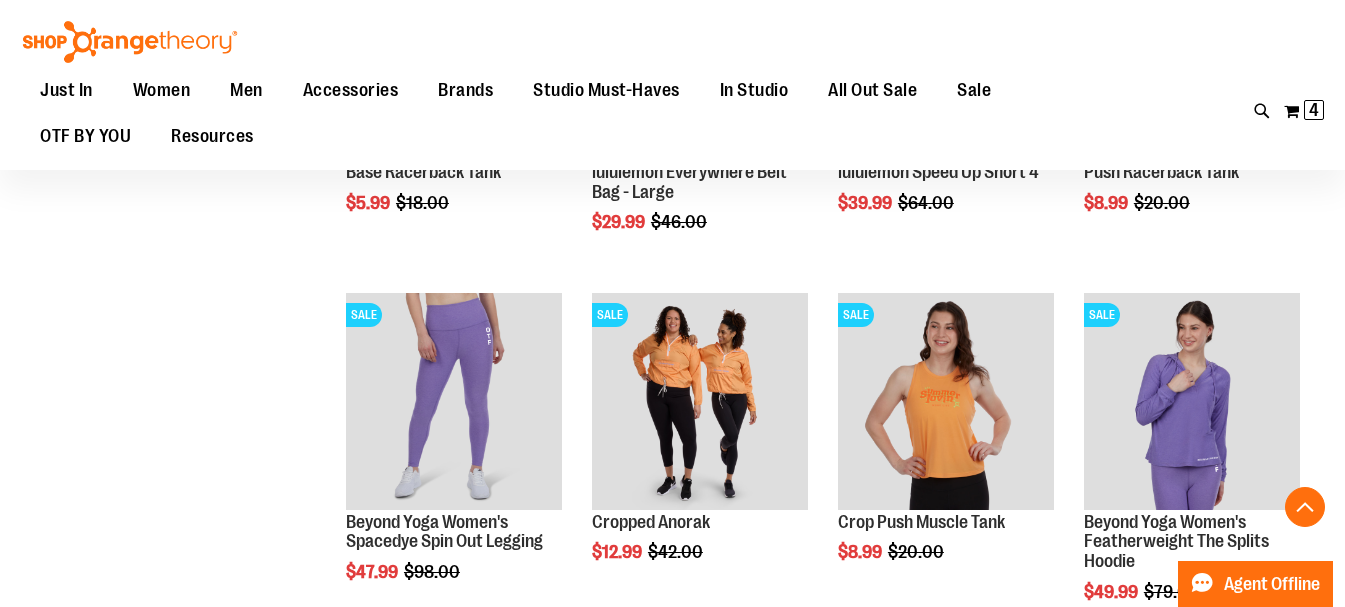 scroll, scrollTop: 5199, scrollLeft: 0, axis: vertical 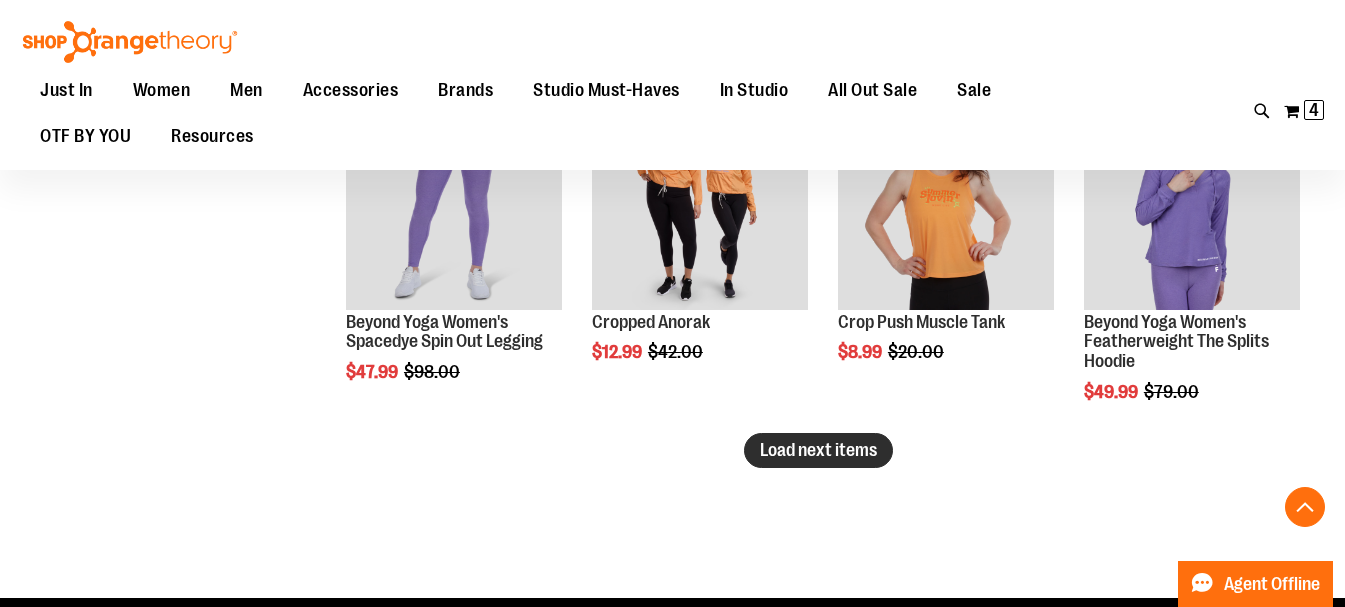 click on "Load next items" at bounding box center [818, 450] 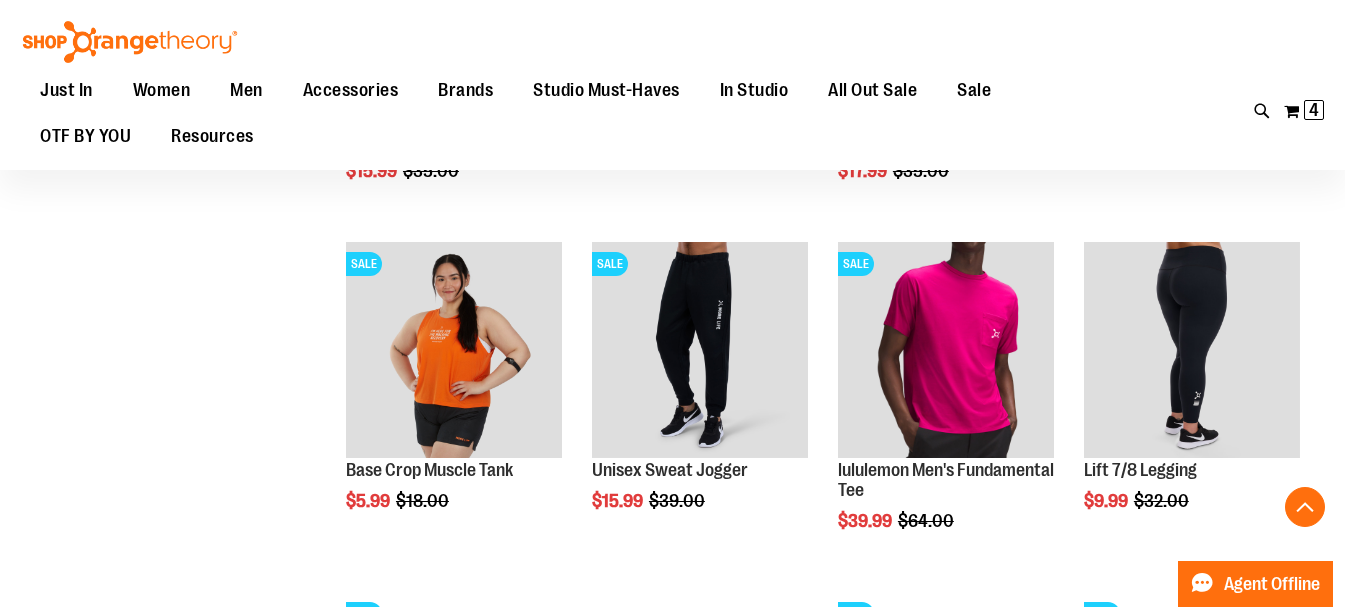 scroll, scrollTop: 5799, scrollLeft: 0, axis: vertical 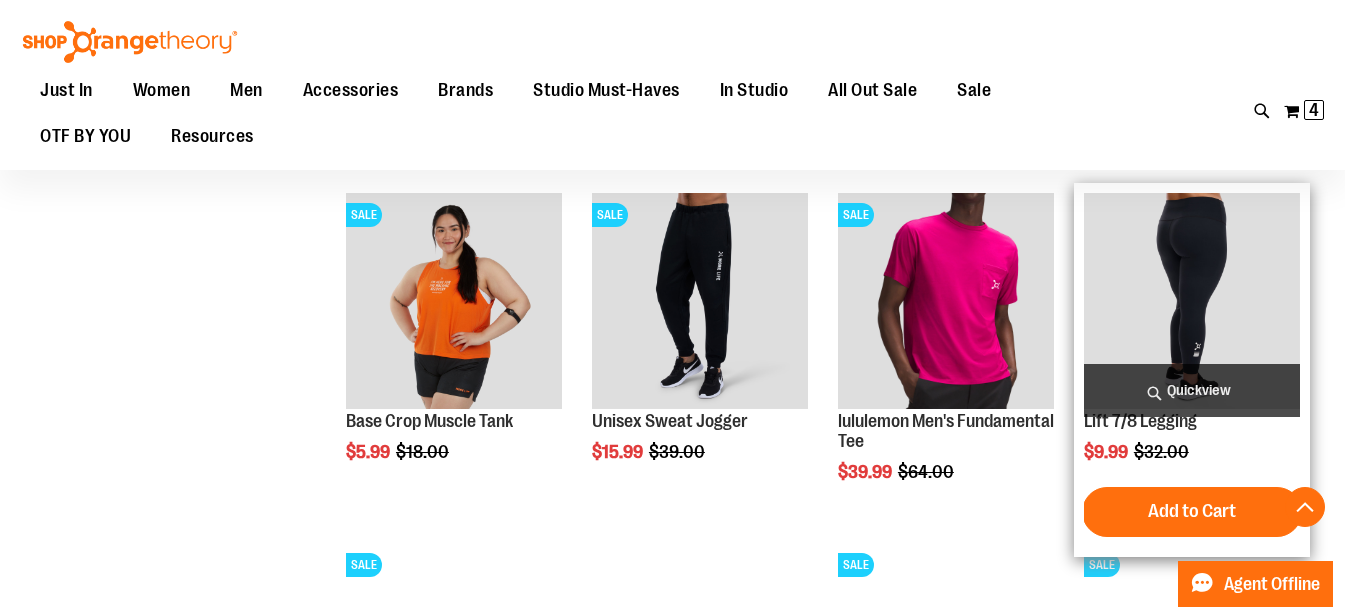 click at bounding box center (1192, 301) 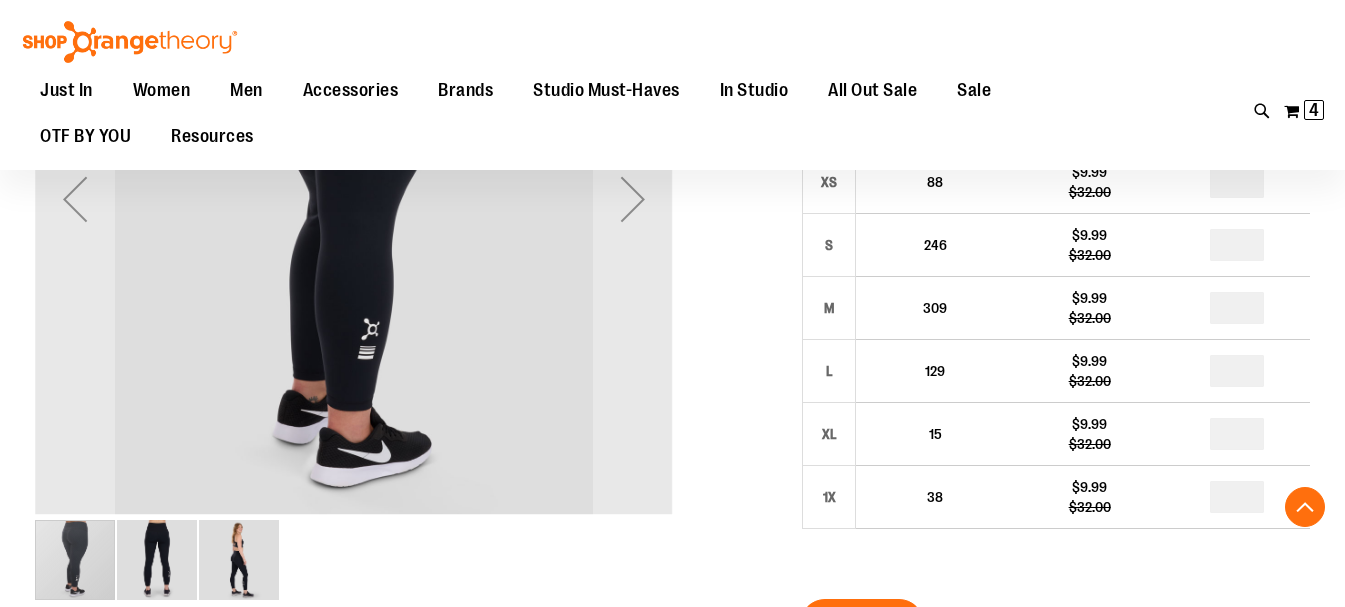 scroll, scrollTop: 398, scrollLeft: 0, axis: vertical 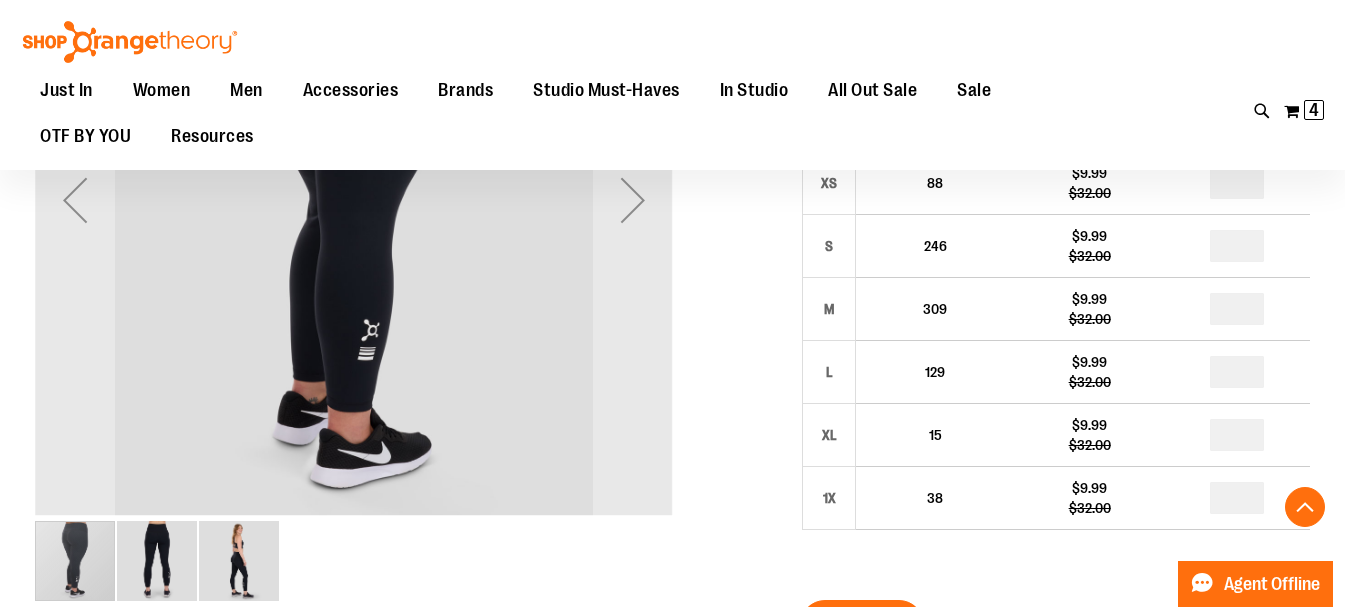 type on "**********" 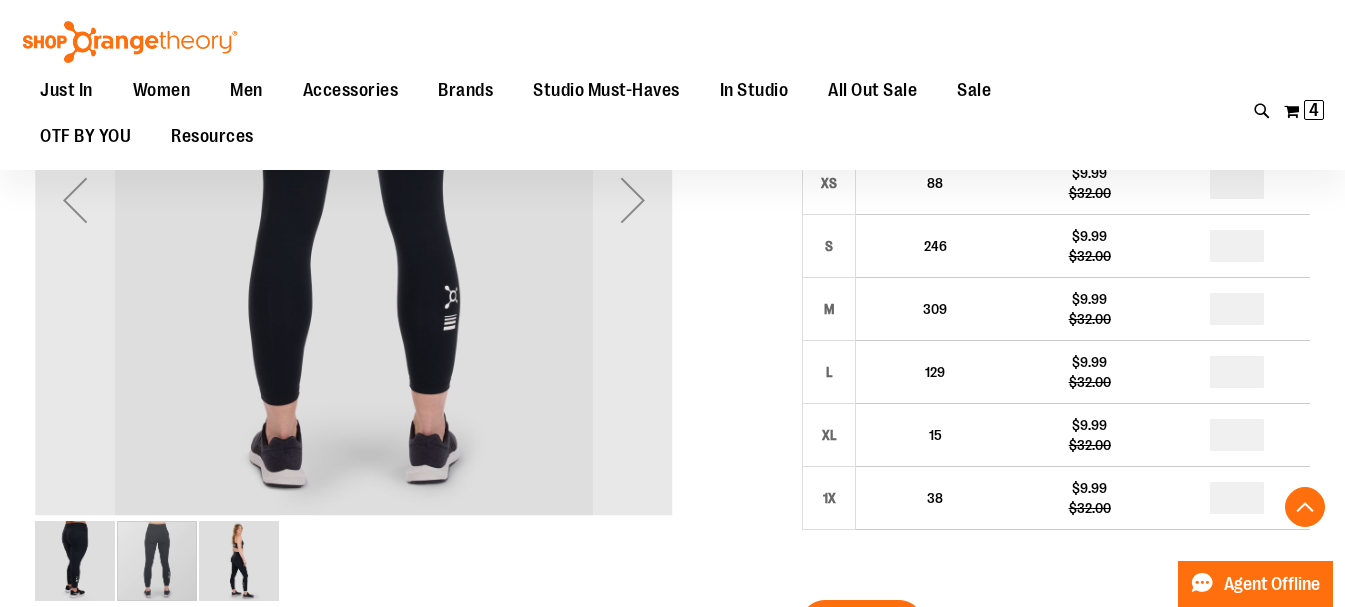 click at bounding box center [239, 561] 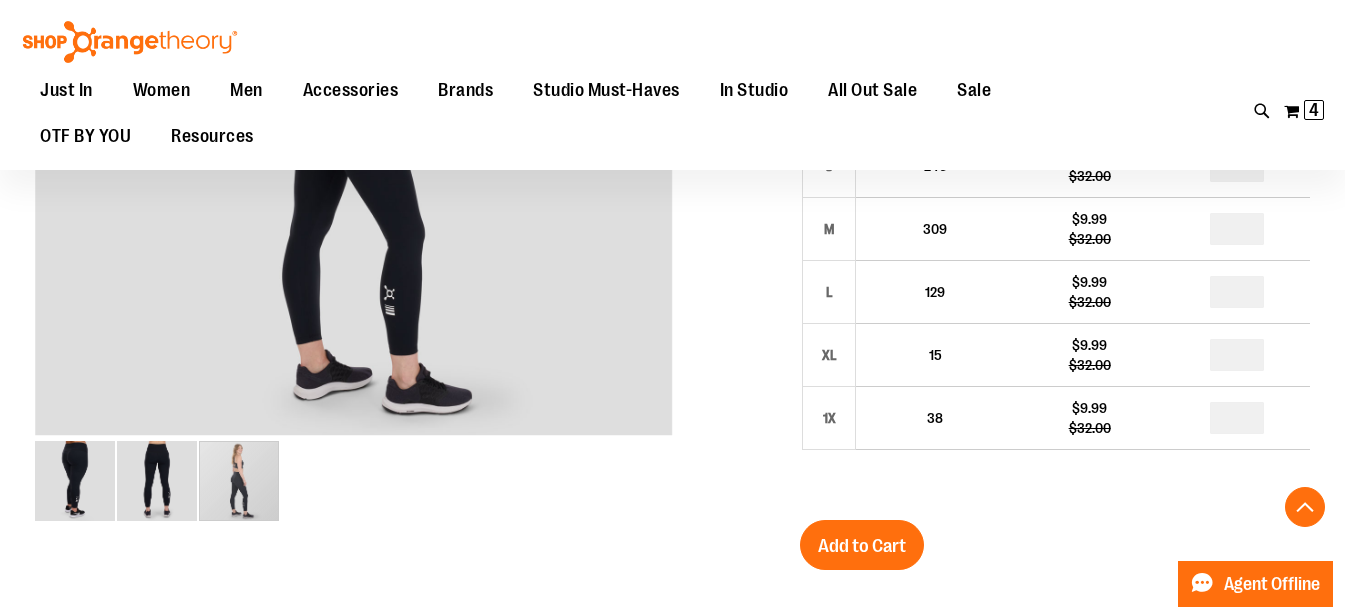 scroll, scrollTop: 0, scrollLeft: 0, axis: both 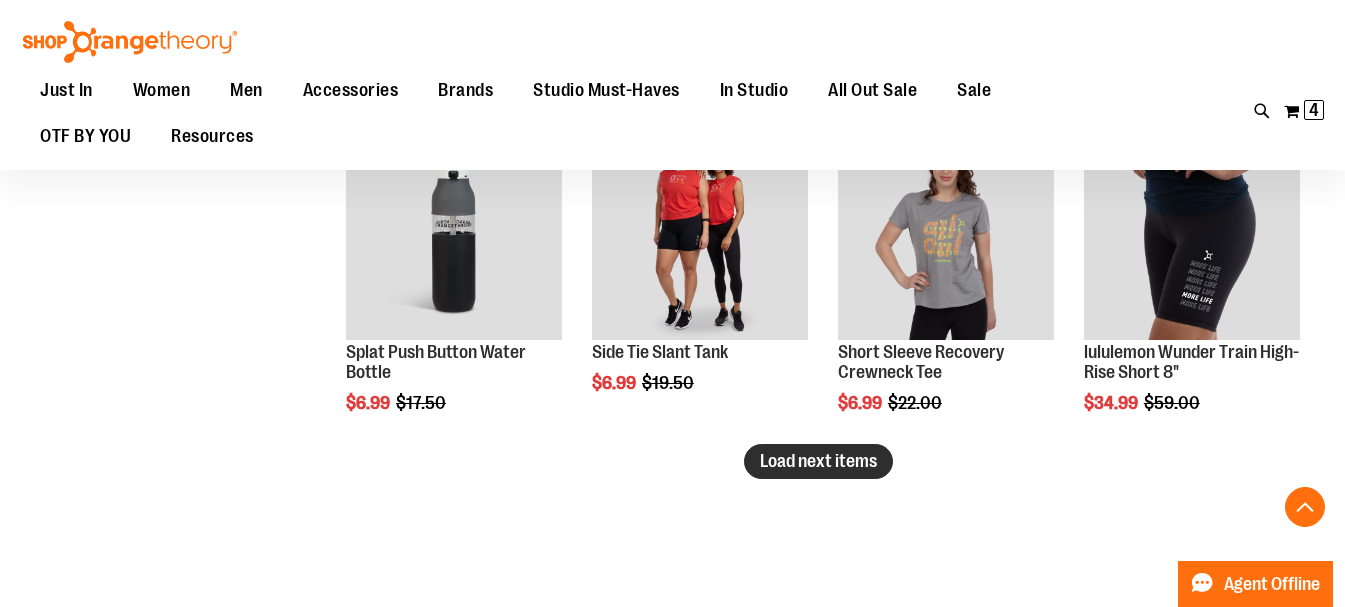 type on "**********" 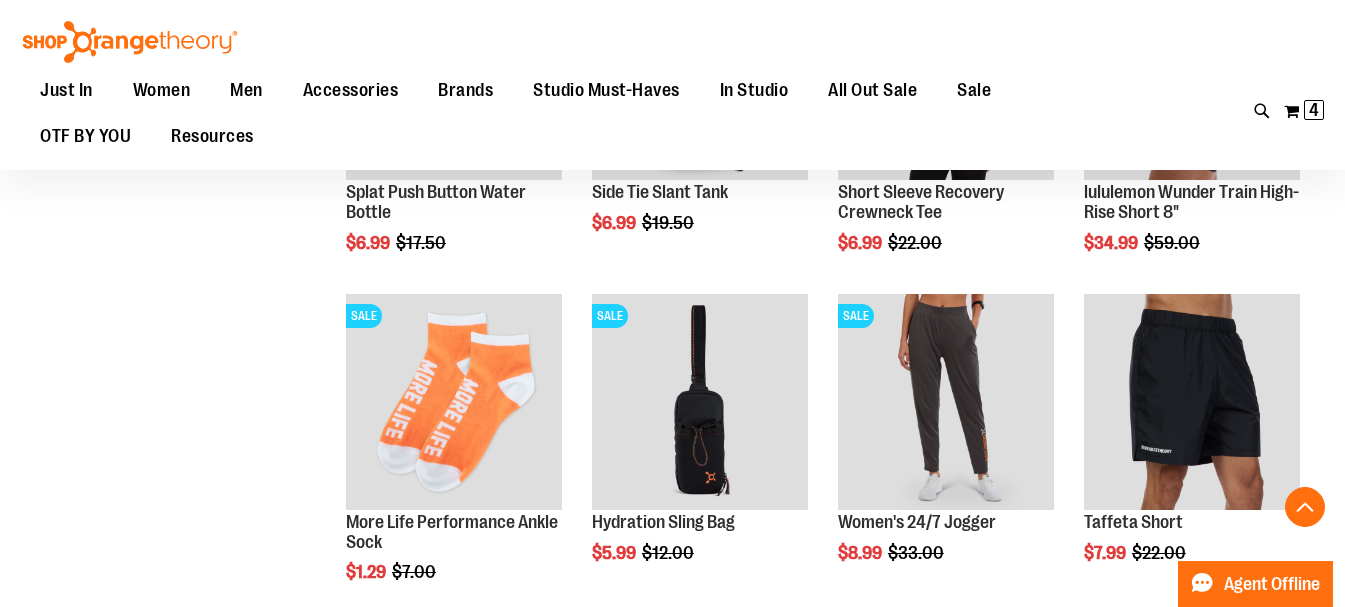 scroll, scrollTop: 2952, scrollLeft: 0, axis: vertical 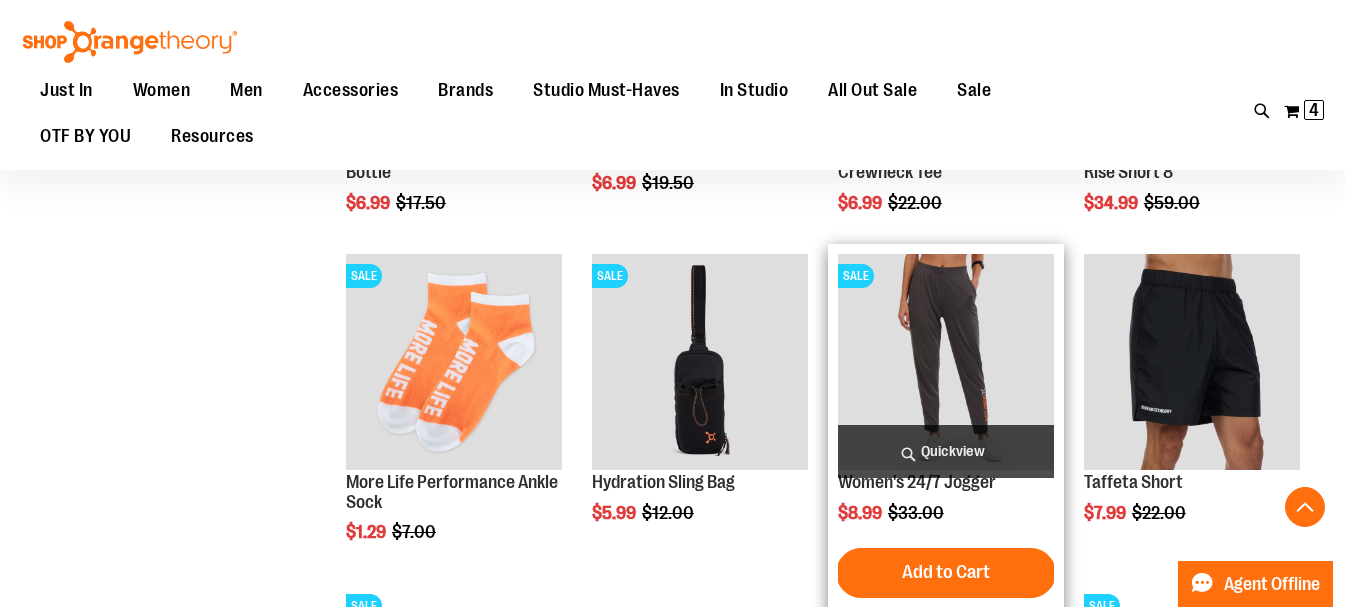 click at bounding box center [946, 362] 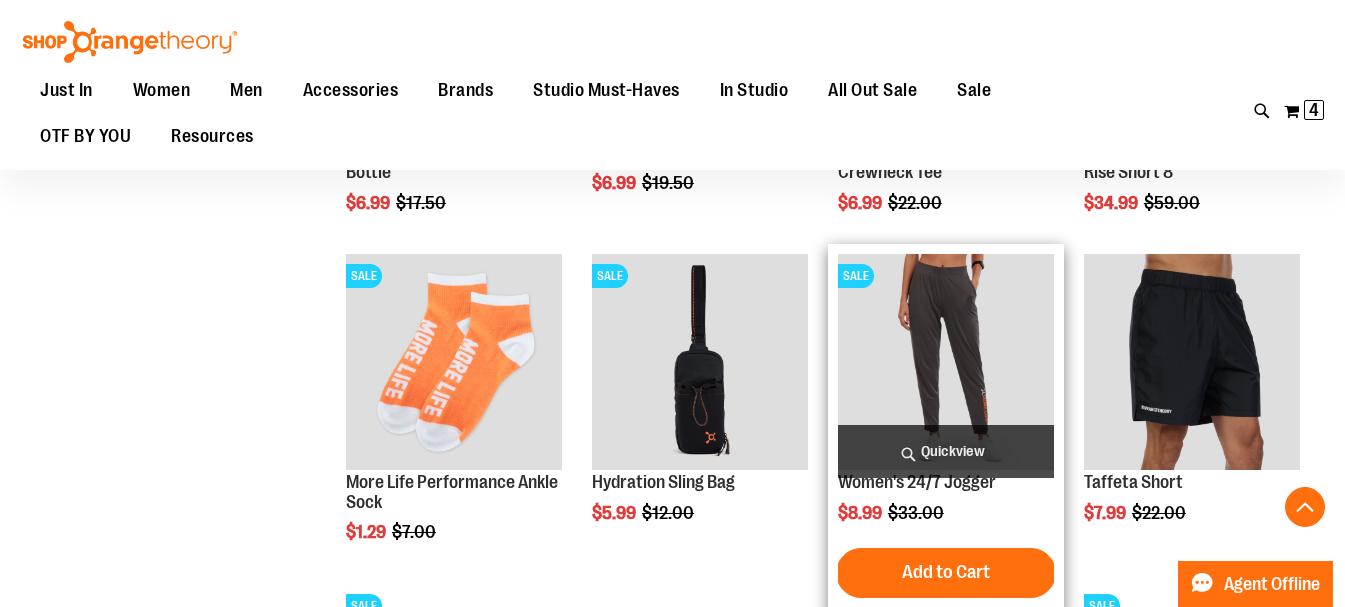click at bounding box center [946, 362] 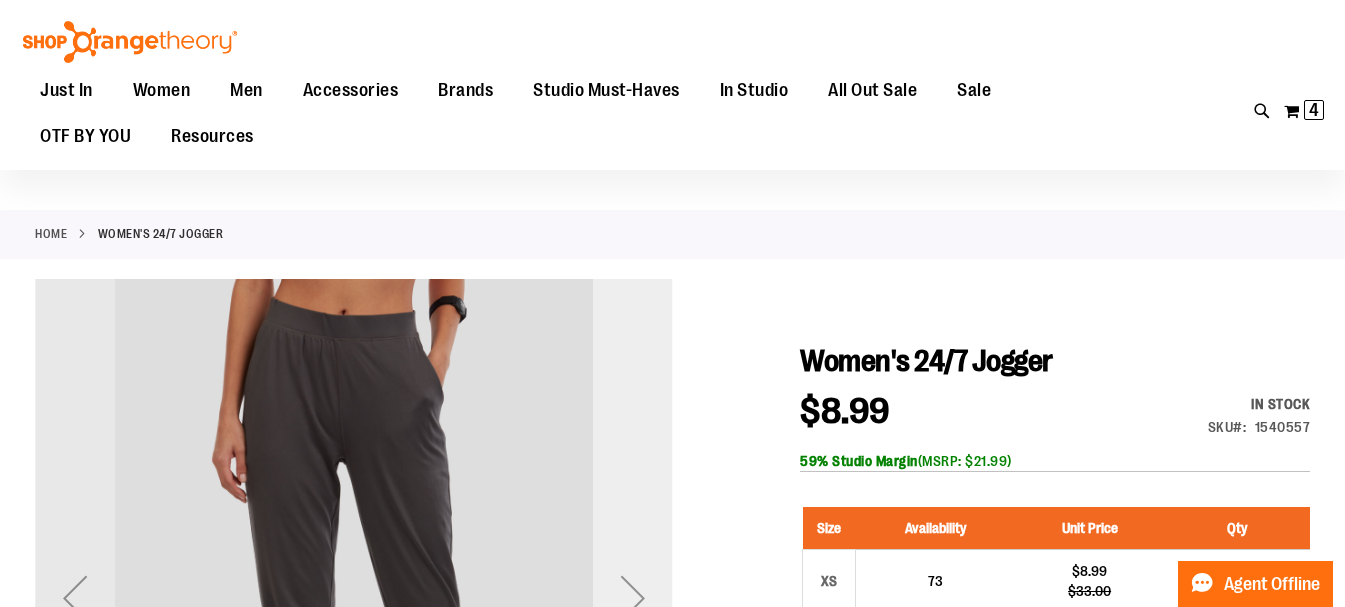 scroll, scrollTop: 199, scrollLeft: 0, axis: vertical 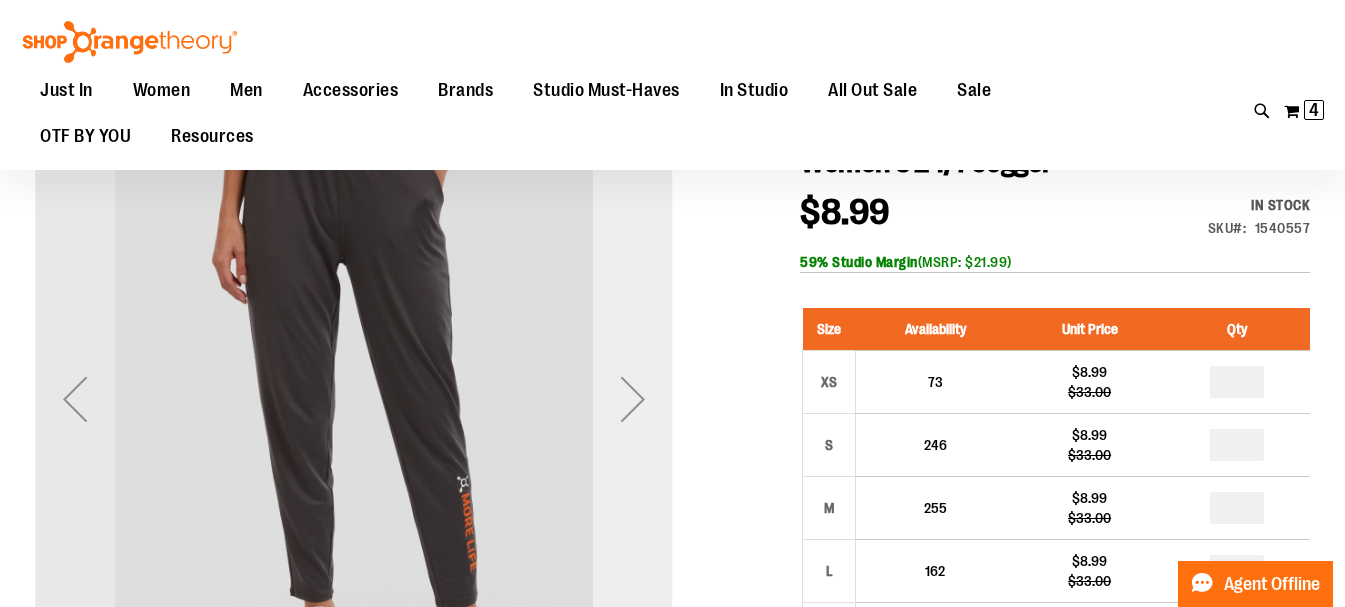 type on "**********" 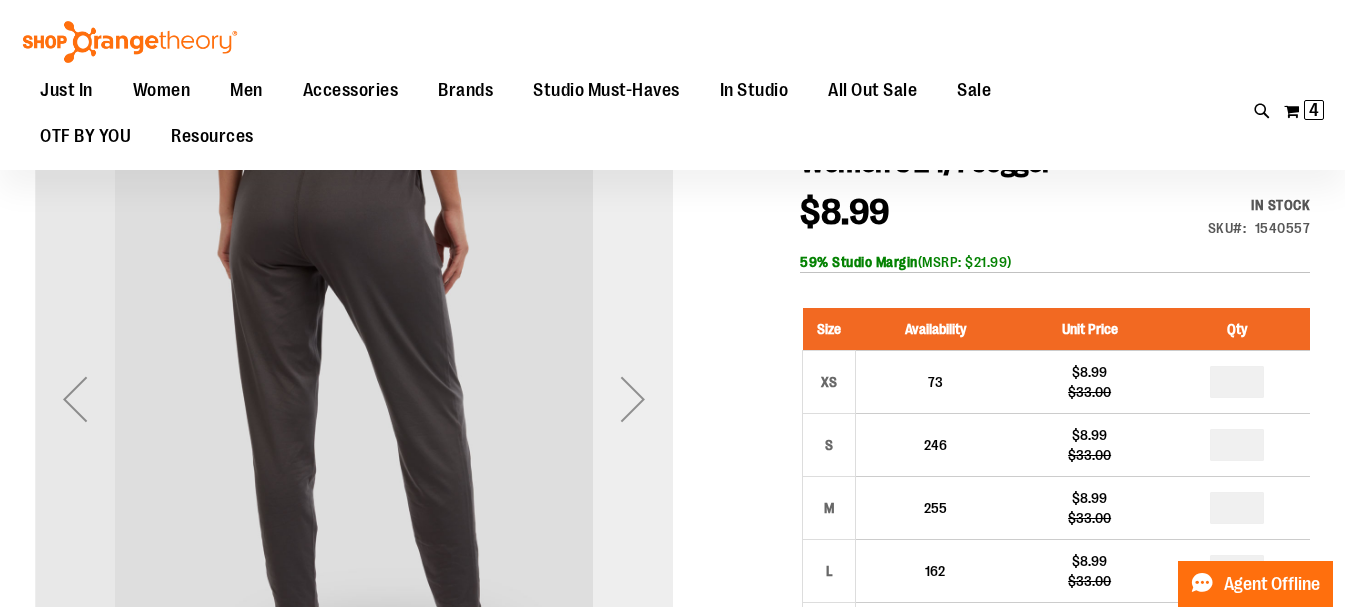click at bounding box center (633, 399) 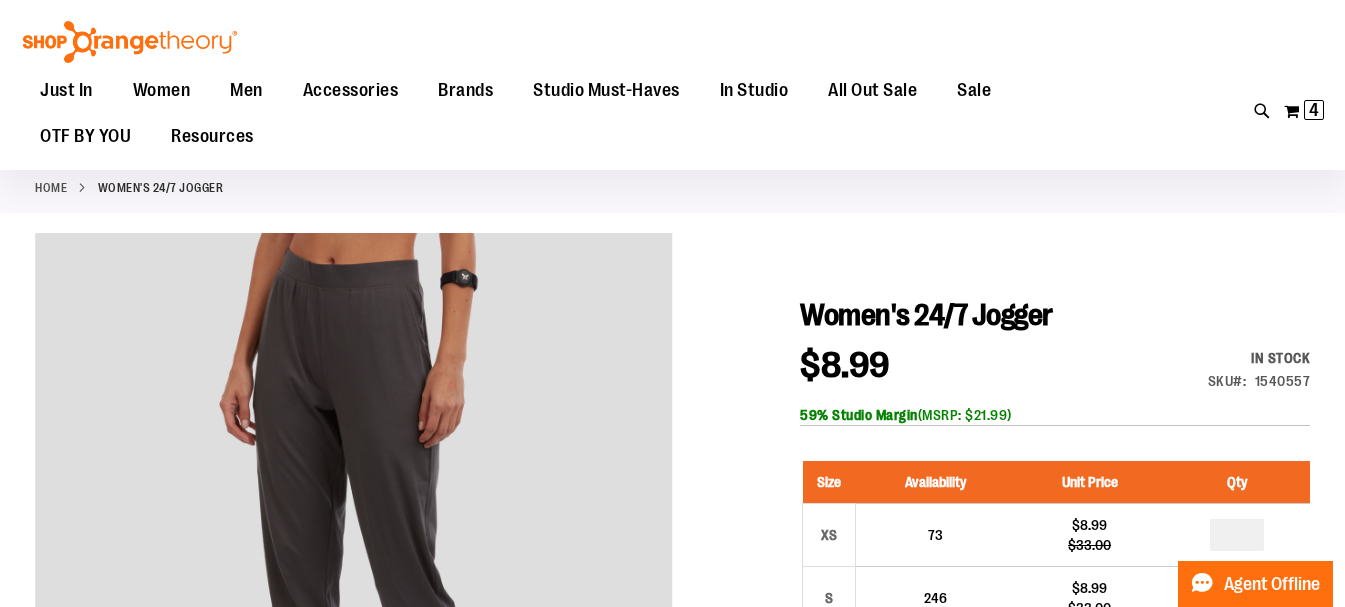 scroll, scrollTop: 0, scrollLeft: 0, axis: both 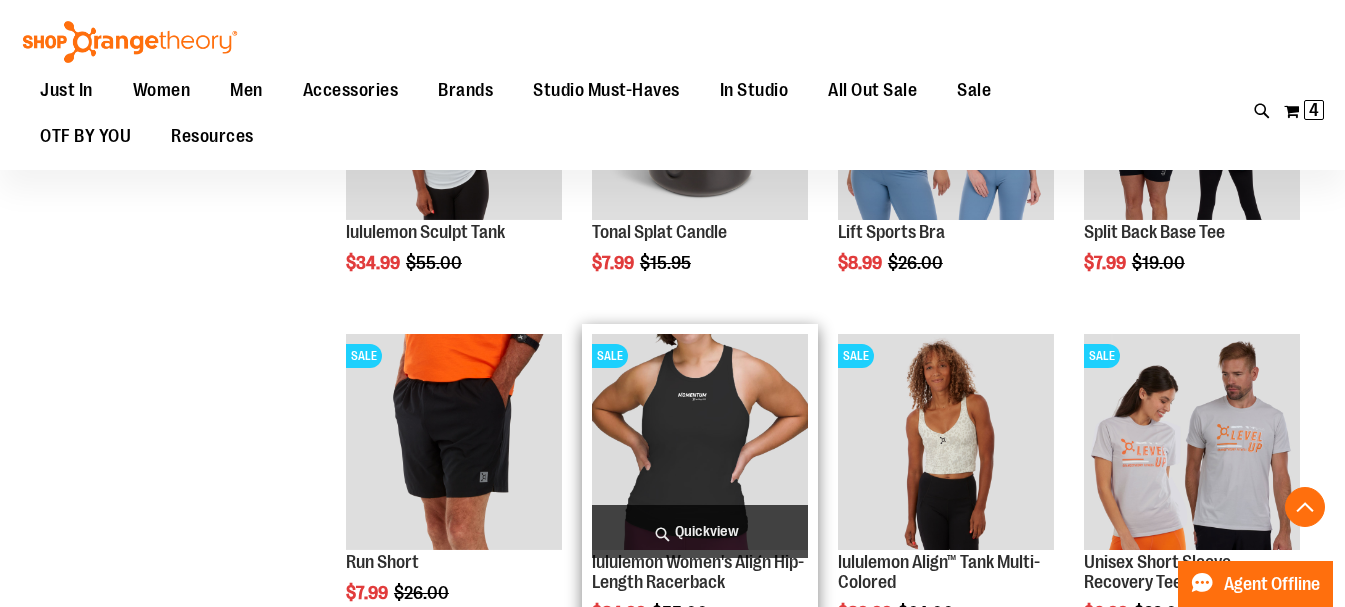 type on "**********" 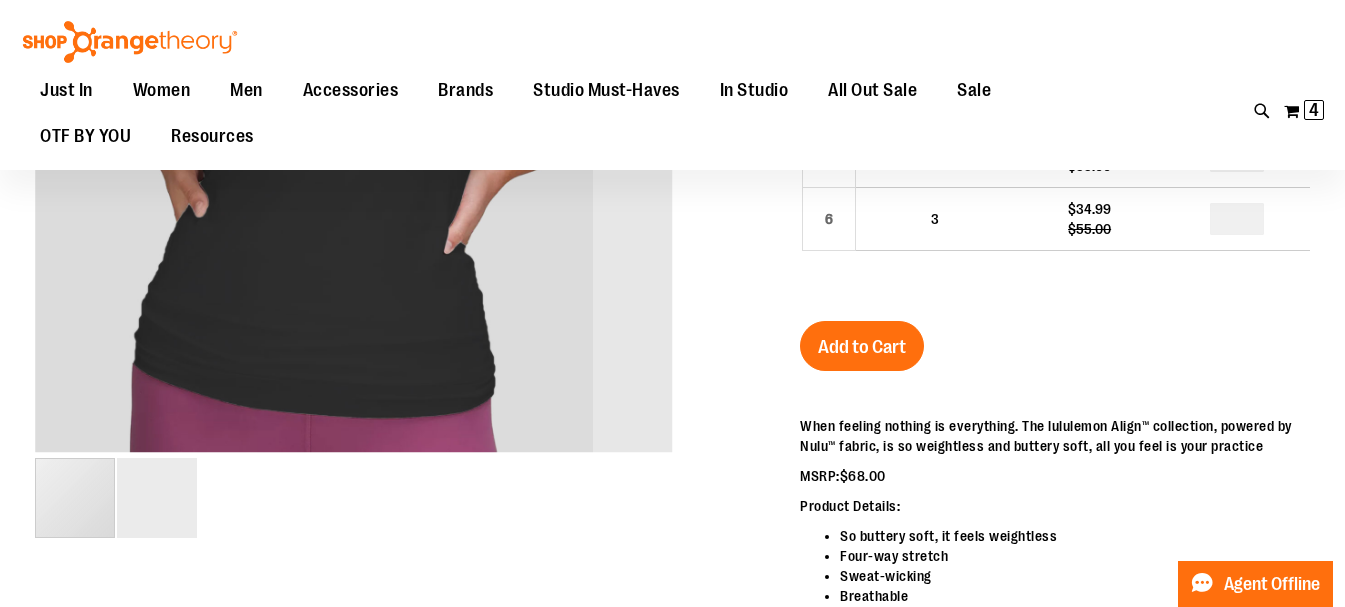 scroll, scrollTop: 179, scrollLeft: 0, axis: vertical 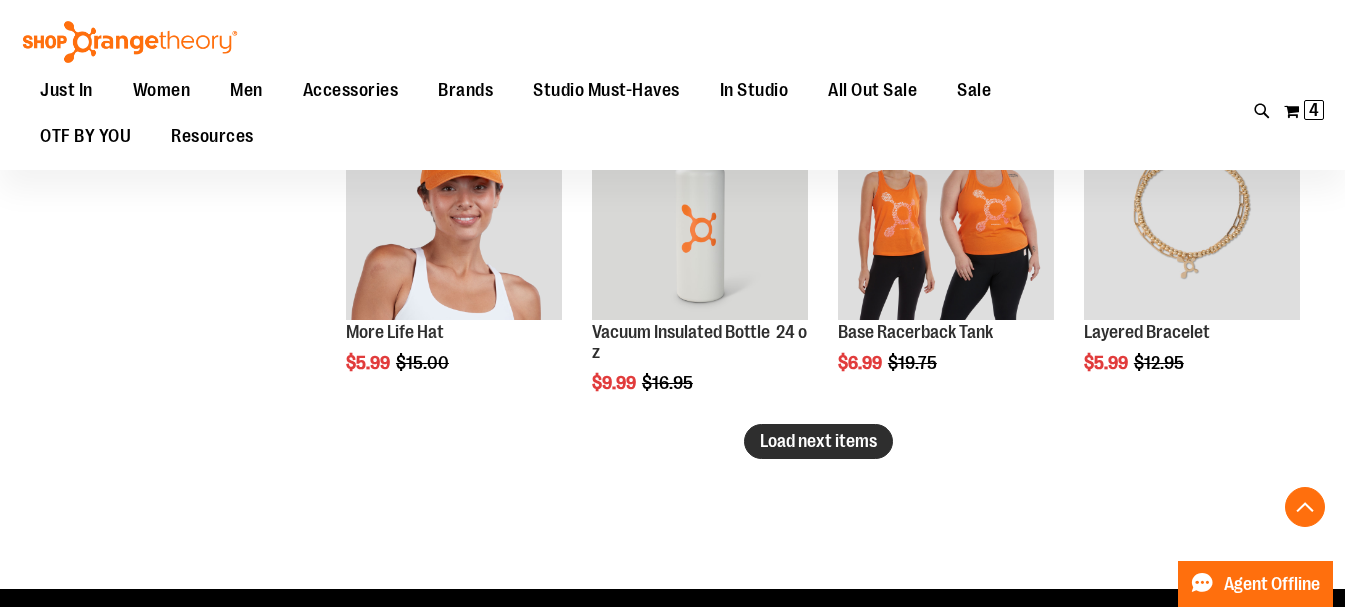 type on "**********" 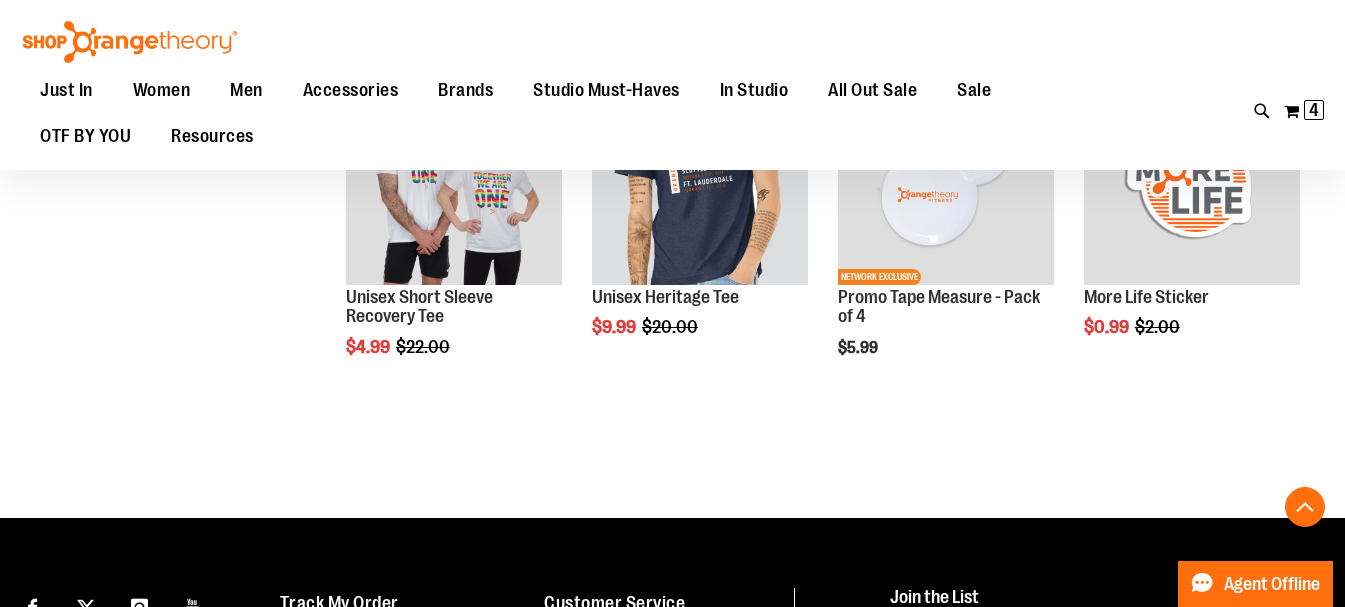 scroll, scrollTop: 3722, scrollLeft: 0, axis: vertical 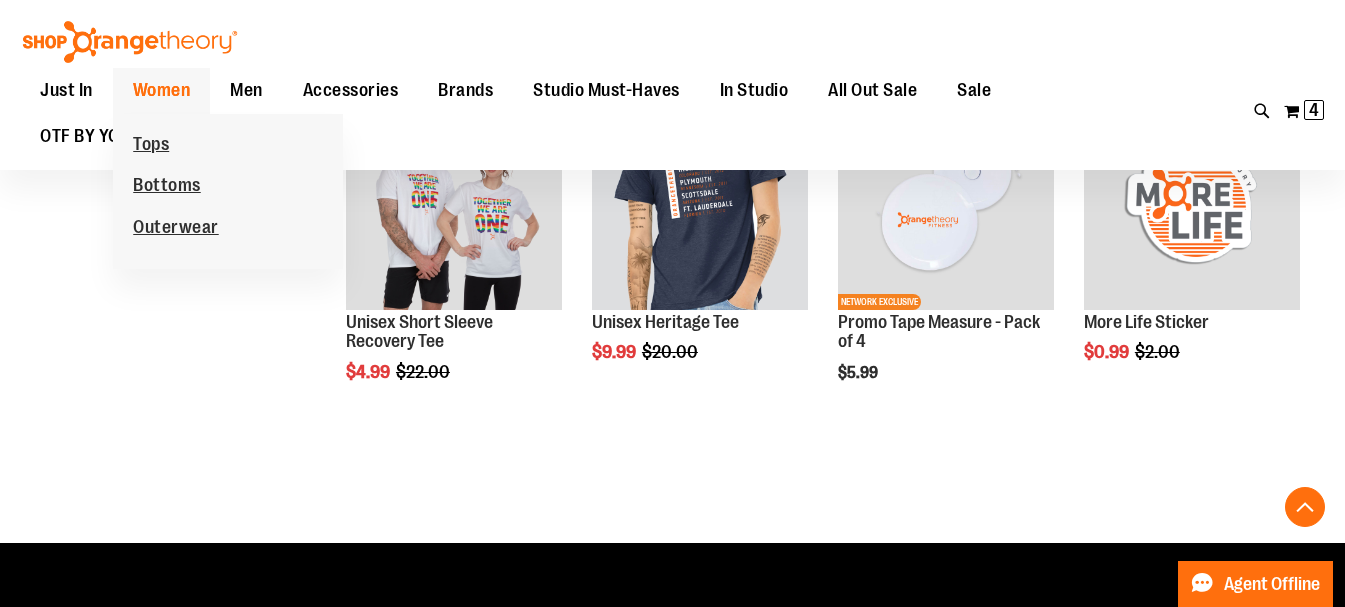 click on "Women" at bounding box center [162, 90] 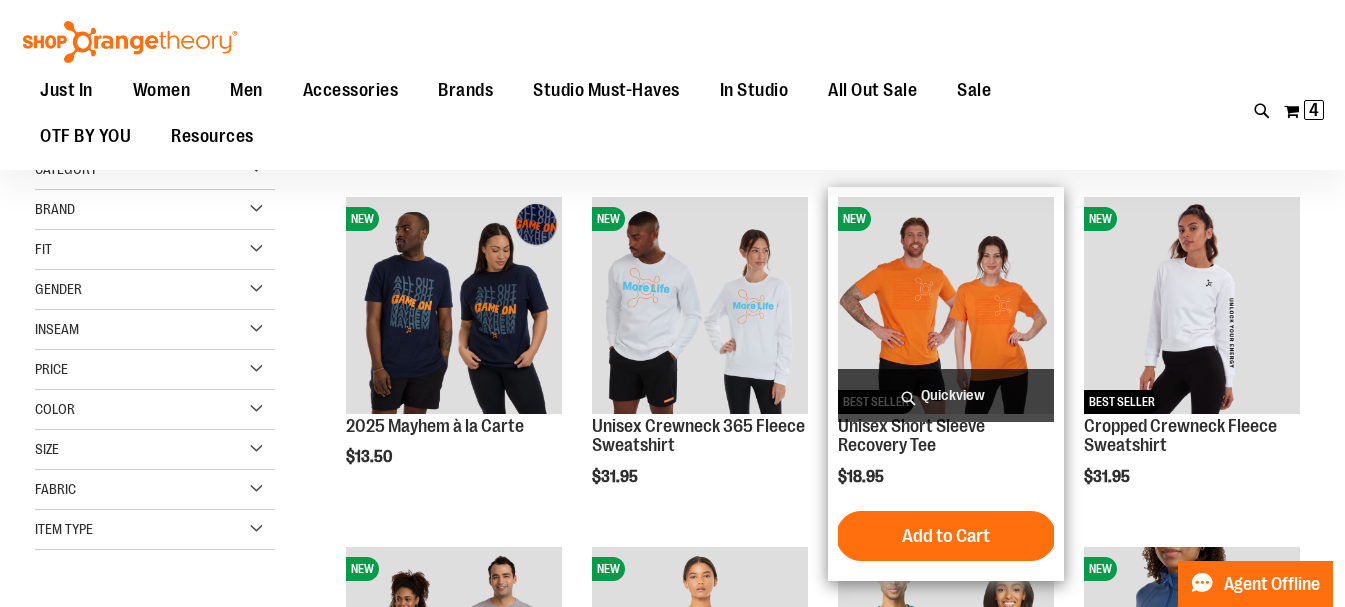 scroll, scrollTop: 399, scrollLeft: 0, axis: vertical 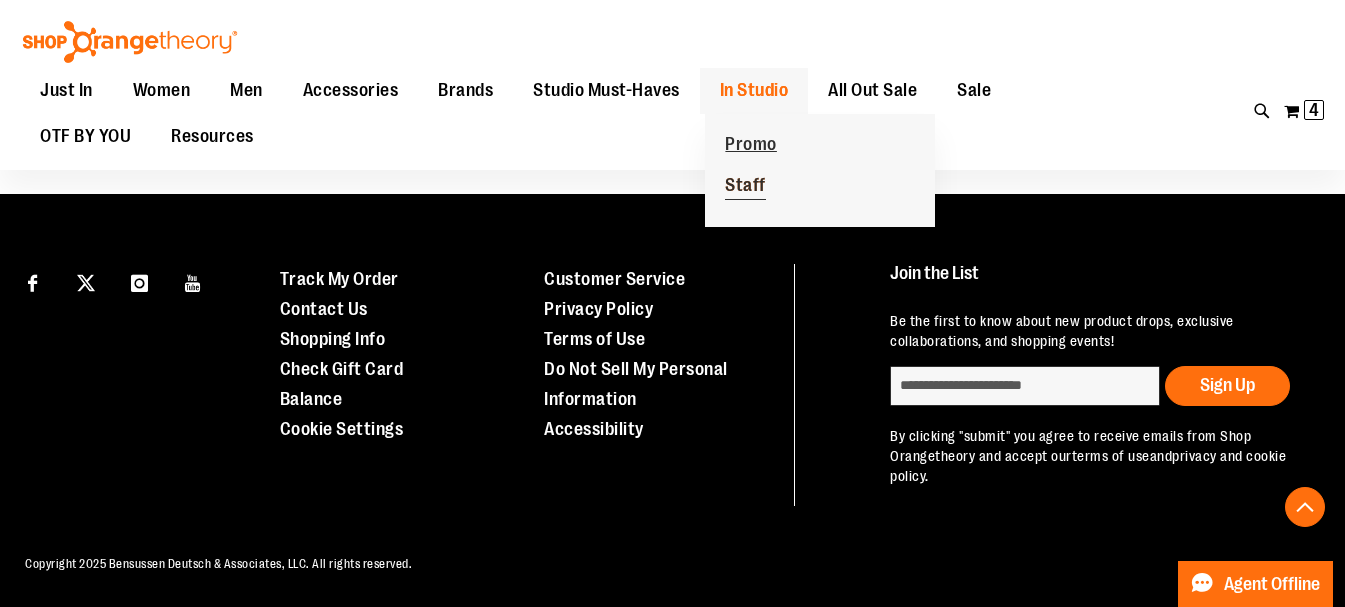 click on "Staff" at bounding box center (745, 187) 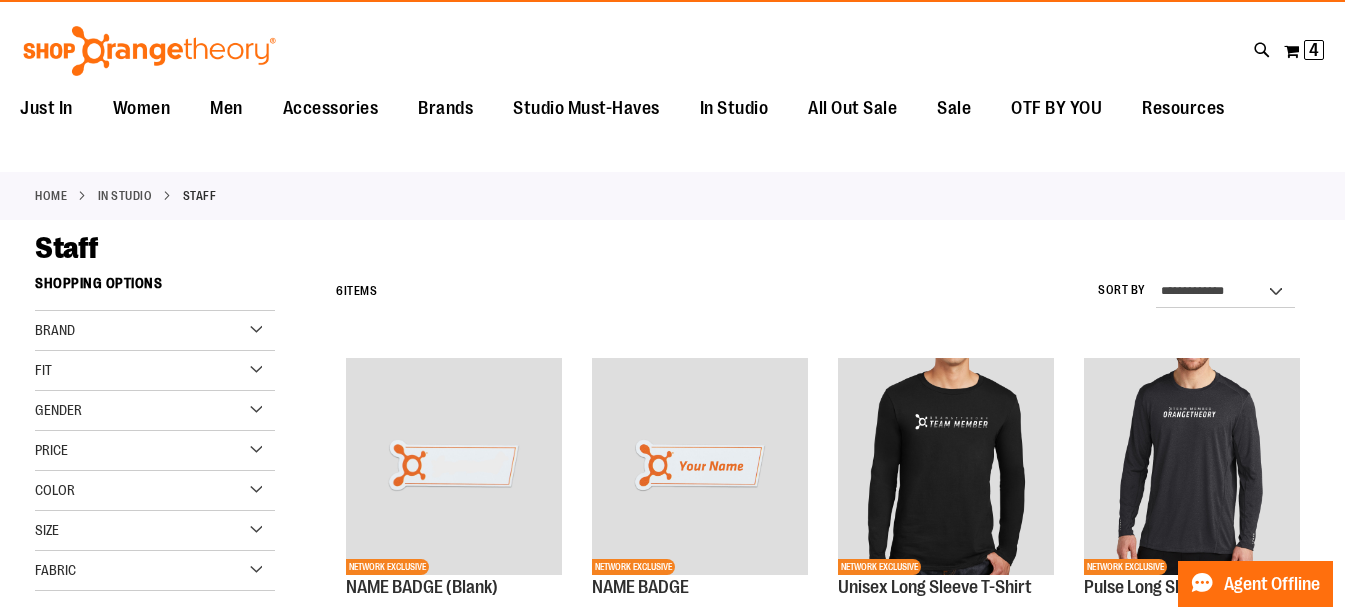 scroll, scrollTop: 0, scrollLeft: 0, axis: both 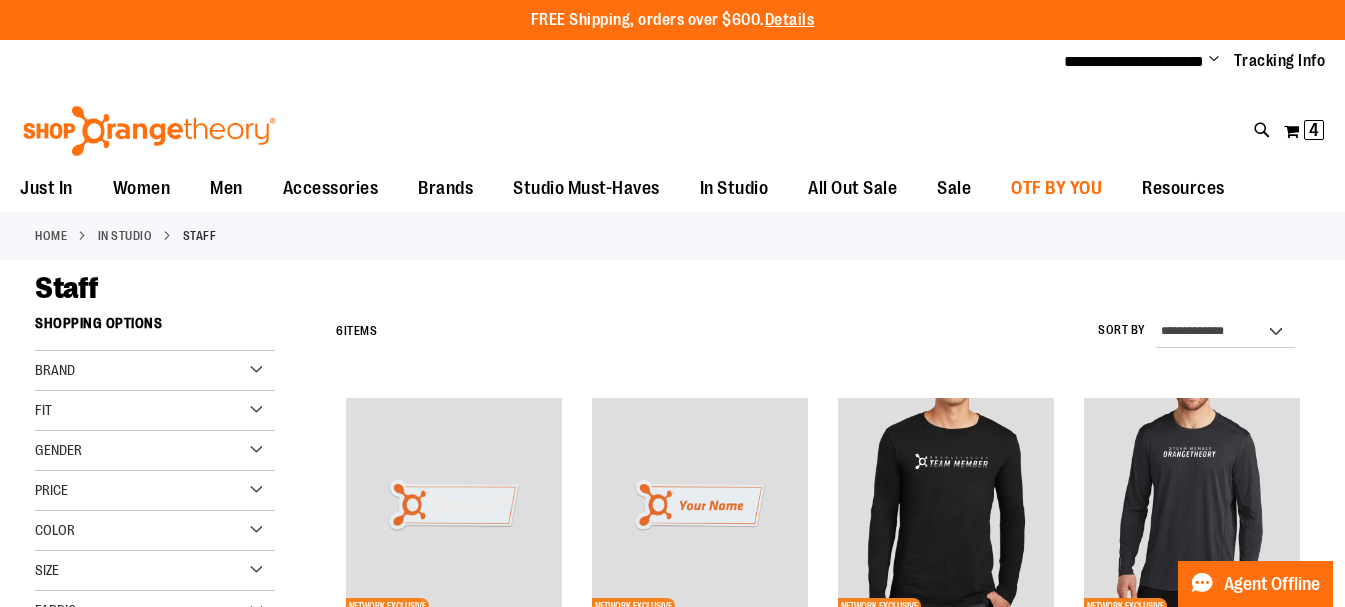 type on "**********" 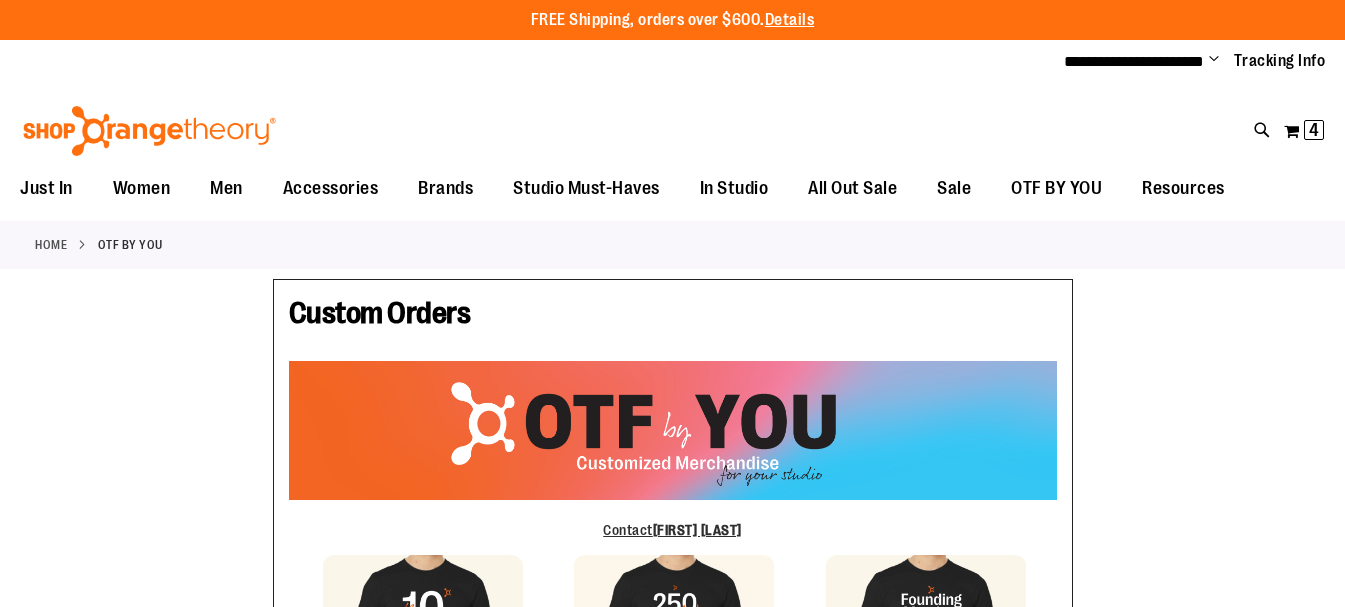 scroll, scrollTop: 0, scrollLeft: 0, axis: both 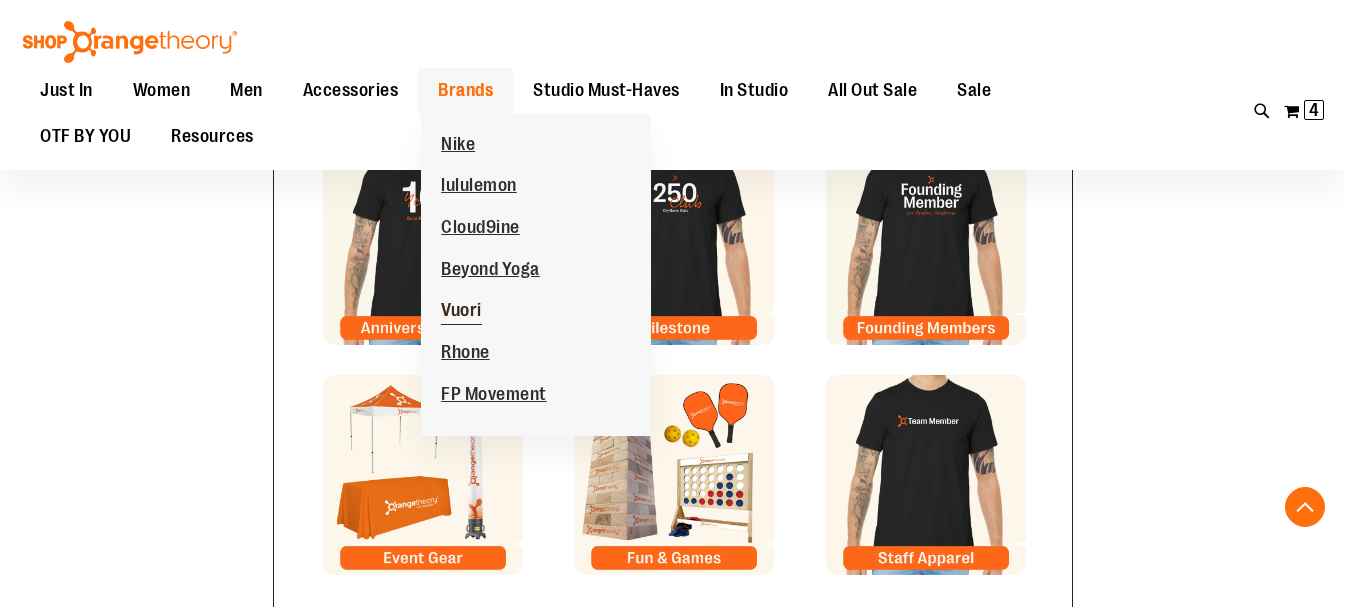 type on "**********" 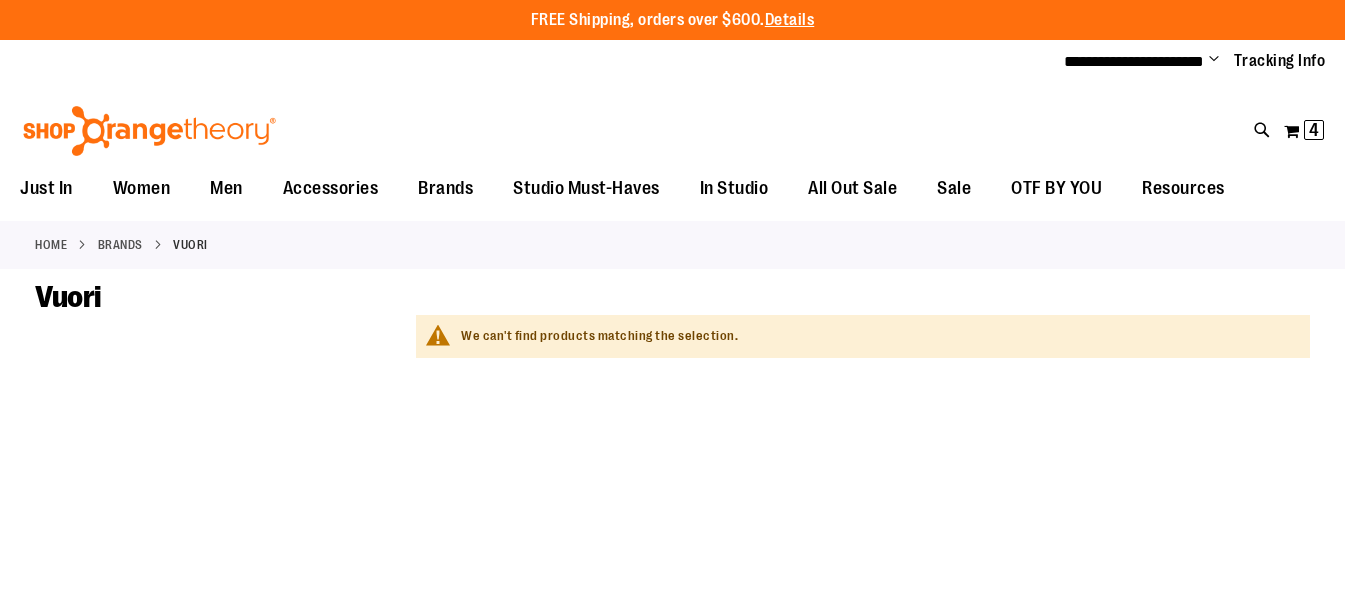 scroll, scrollTop: 0, scrollLeft: 0, axis: both 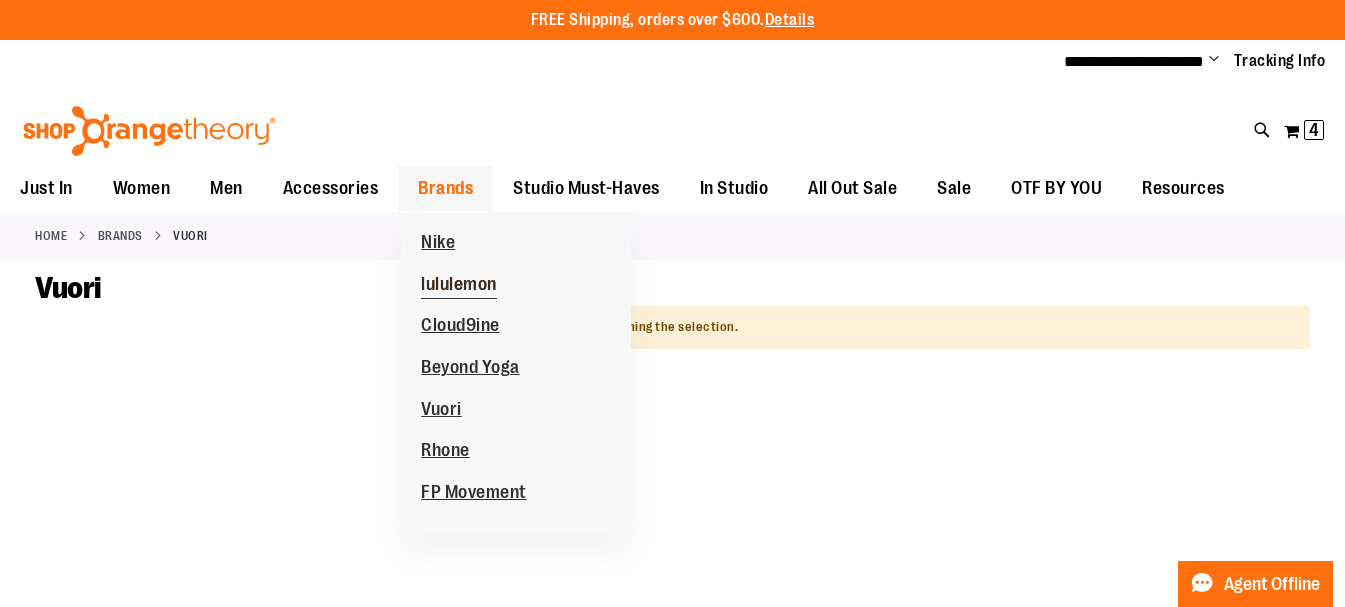 type on "**********" 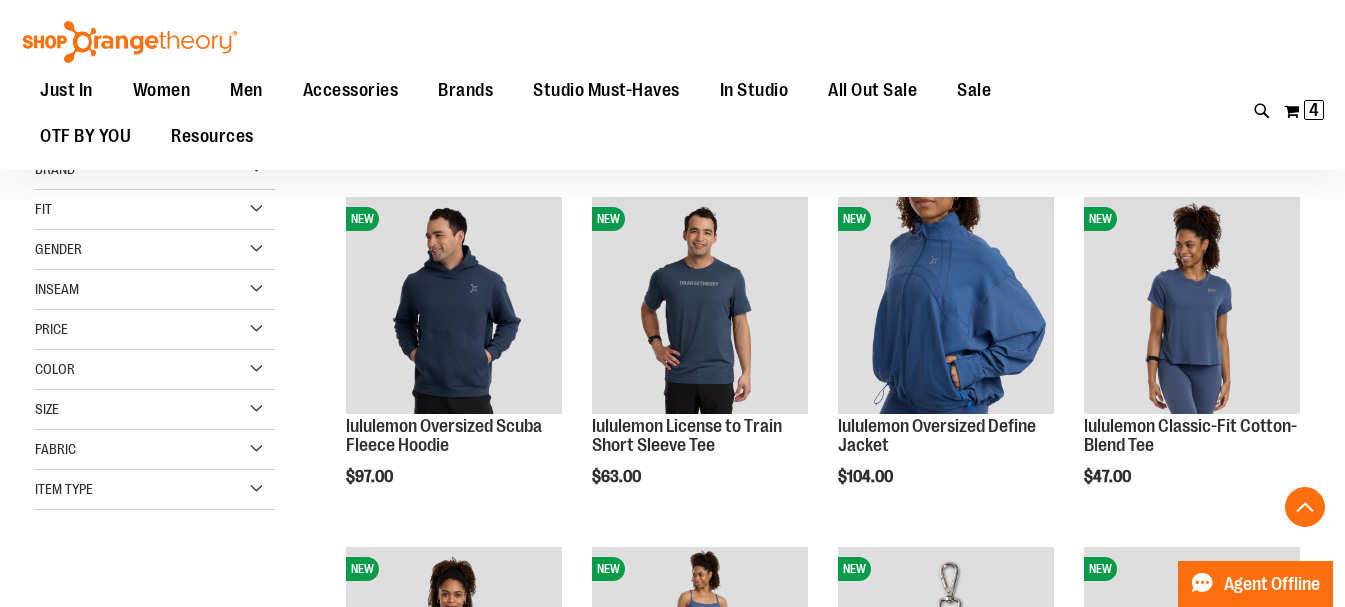 scroll, scrollTop: 599, scrollLeft: 0, axis: vertical 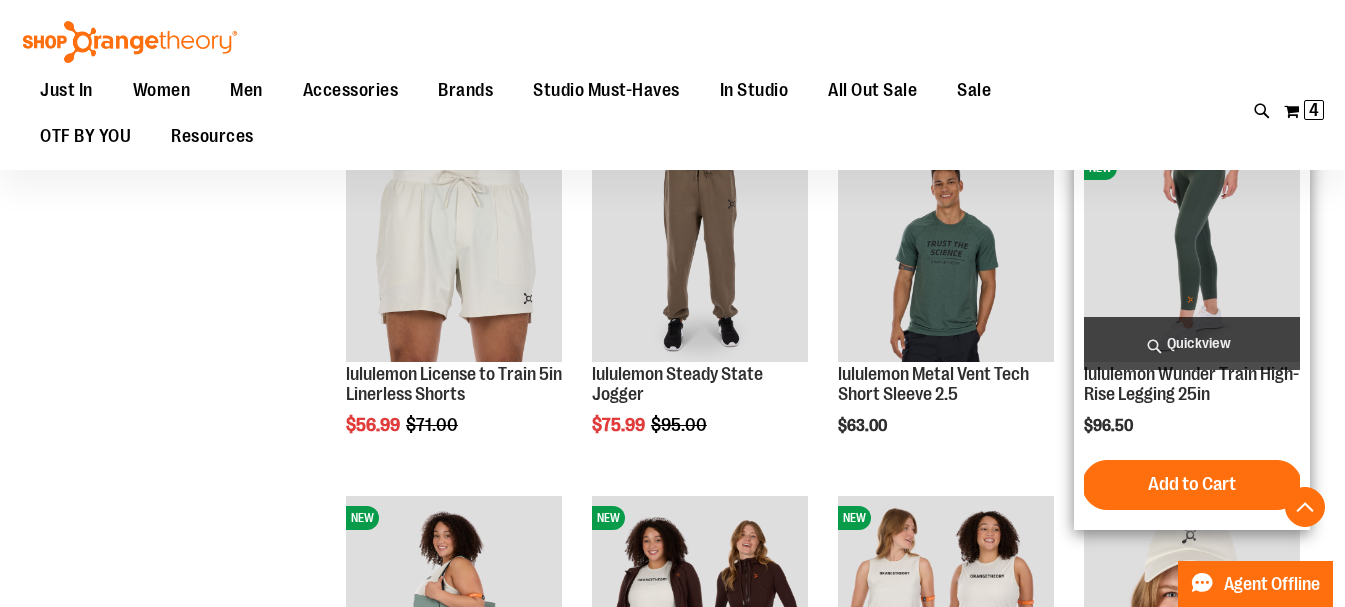 type on "**********" 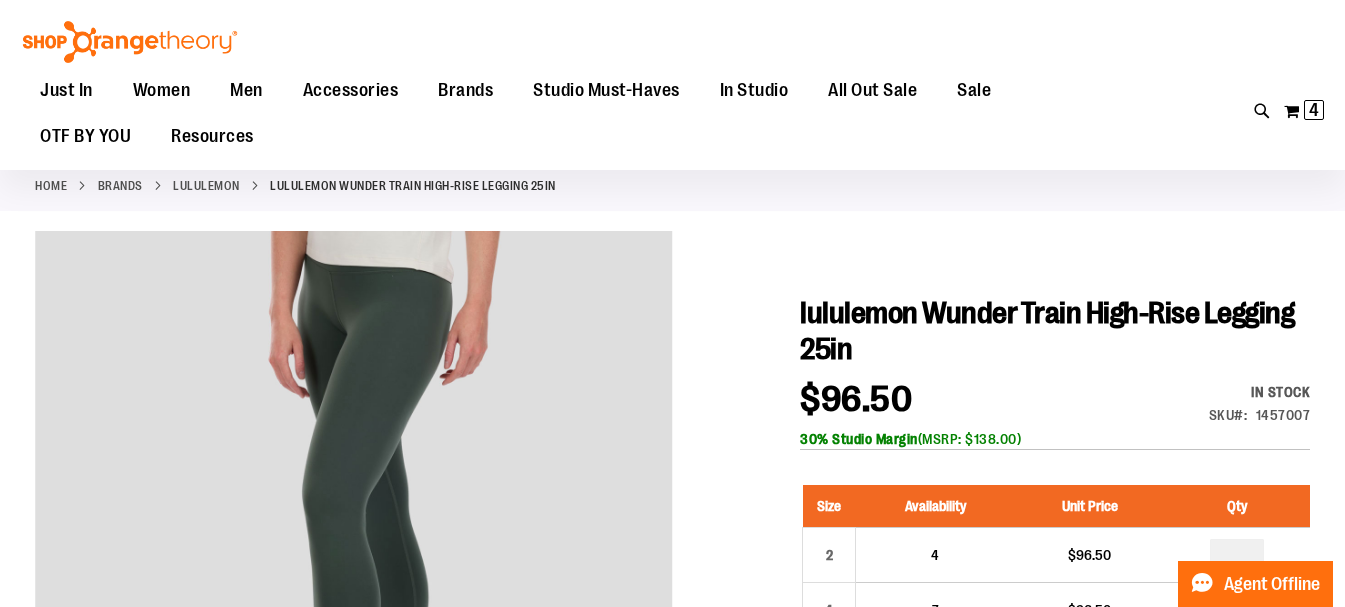 scroll, scrollTop: 0, scrollLeft: 0, axis: both 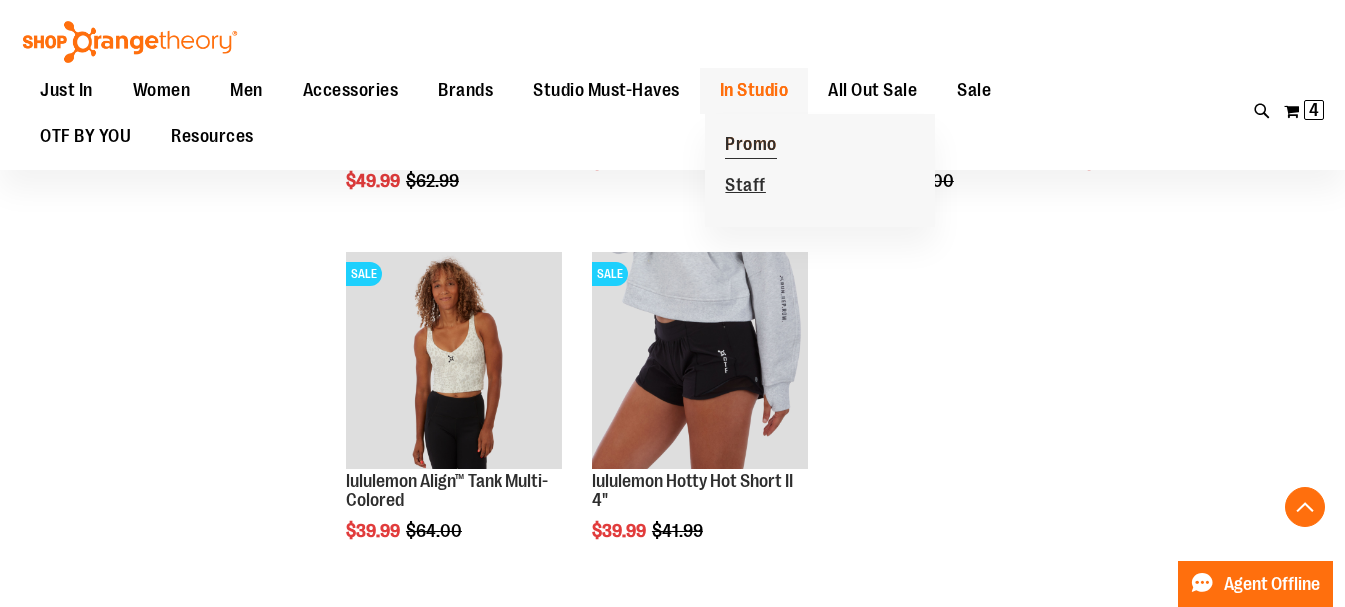 type on "**********" 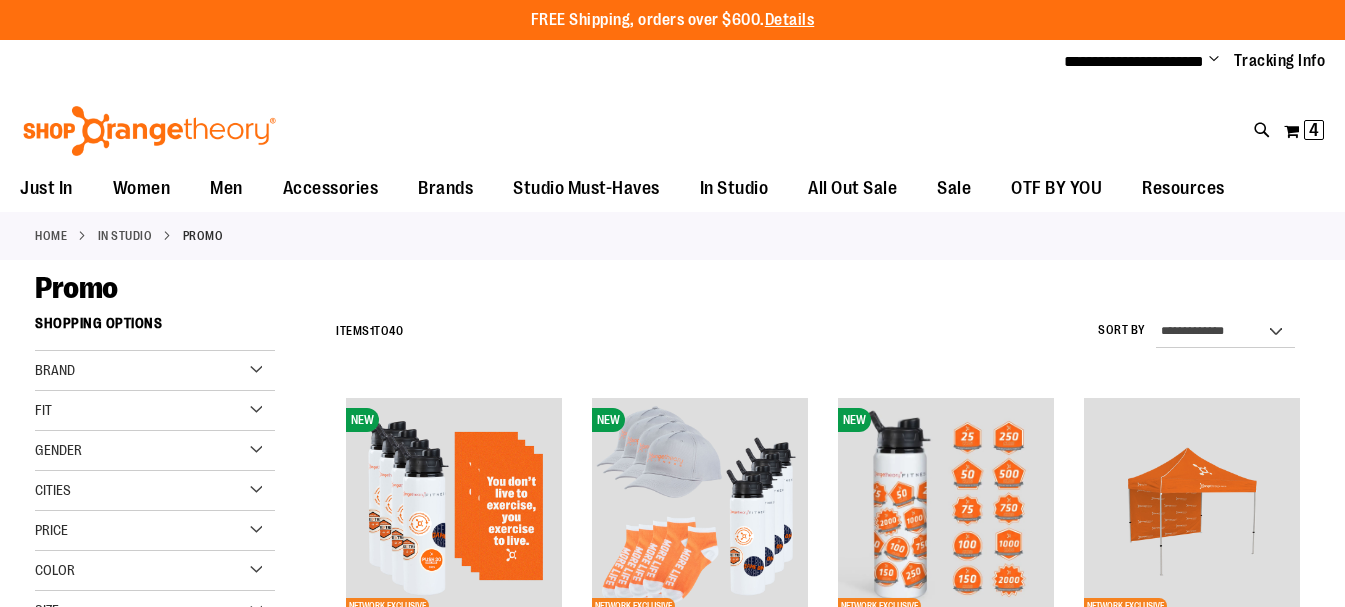 scroll, scrollTop: 0, scrollLeft: 0, axis: both 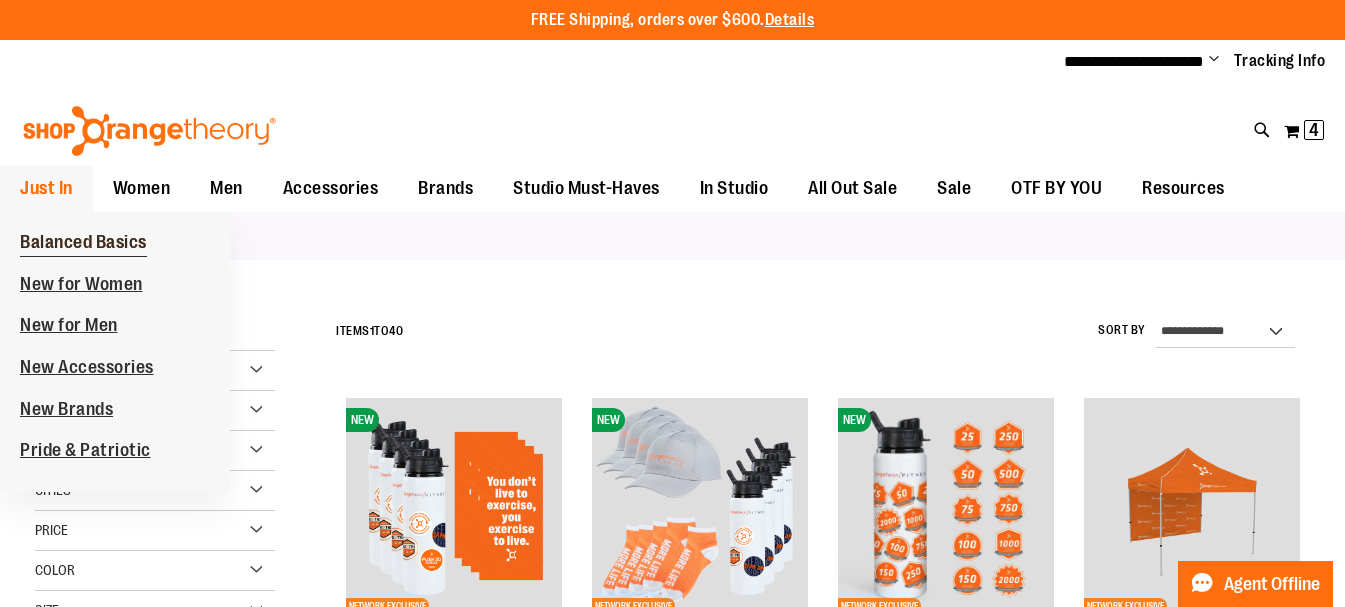 type on "**********" 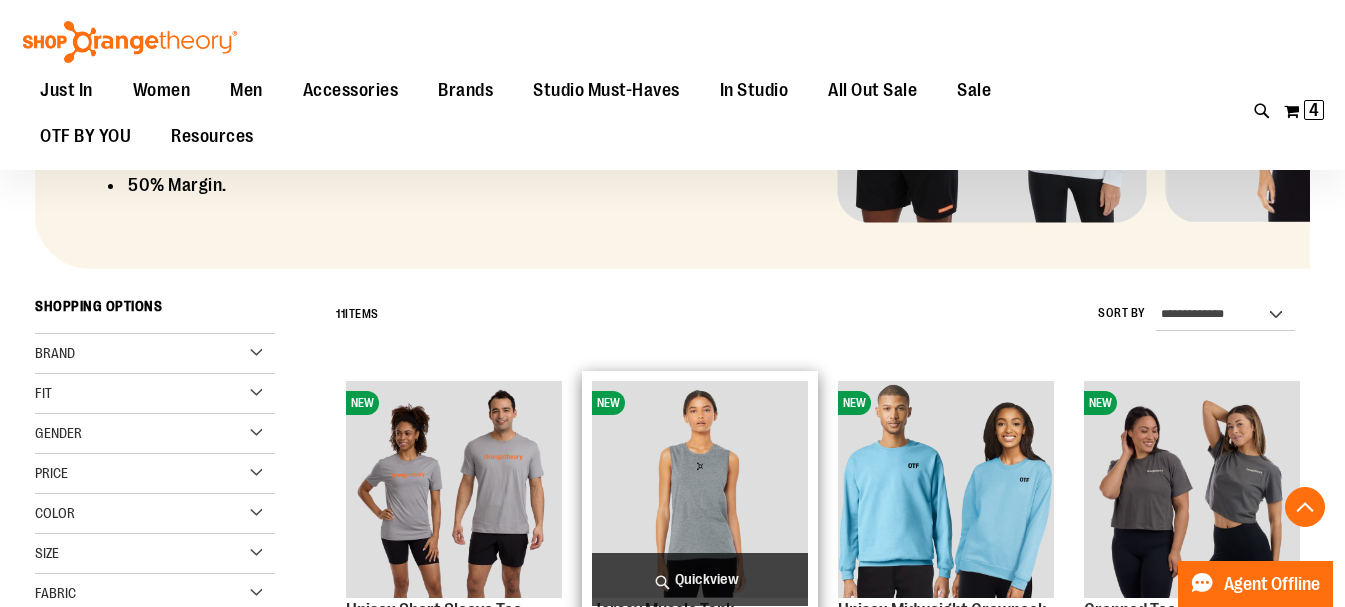 scroll, scrollTop: 599, scrollLeft: 0, axis: vertical 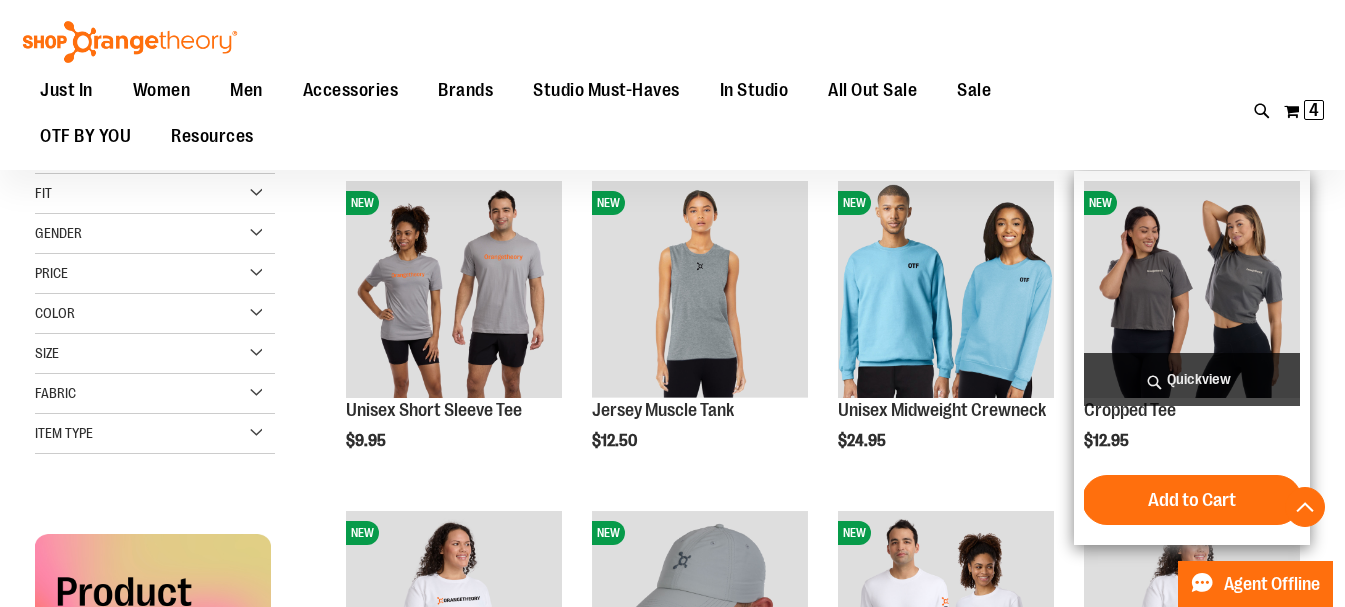 type on "**********" 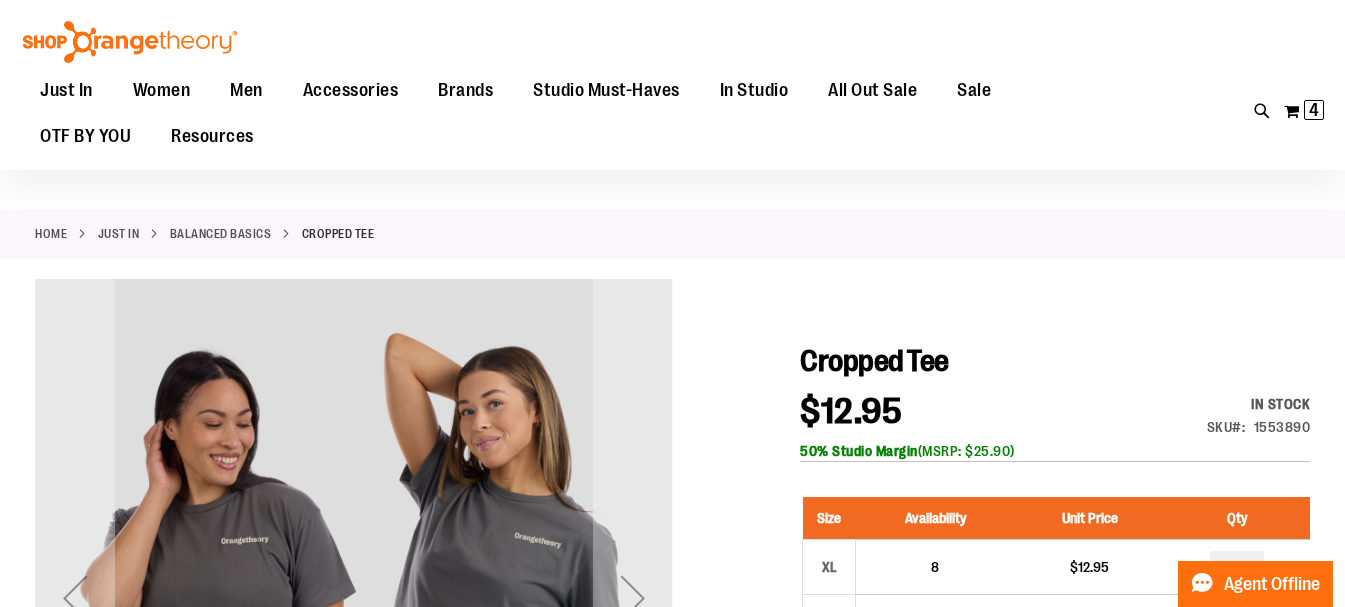 scroll, scrollTop: 199, scrollLeft: 0, axis: vertical 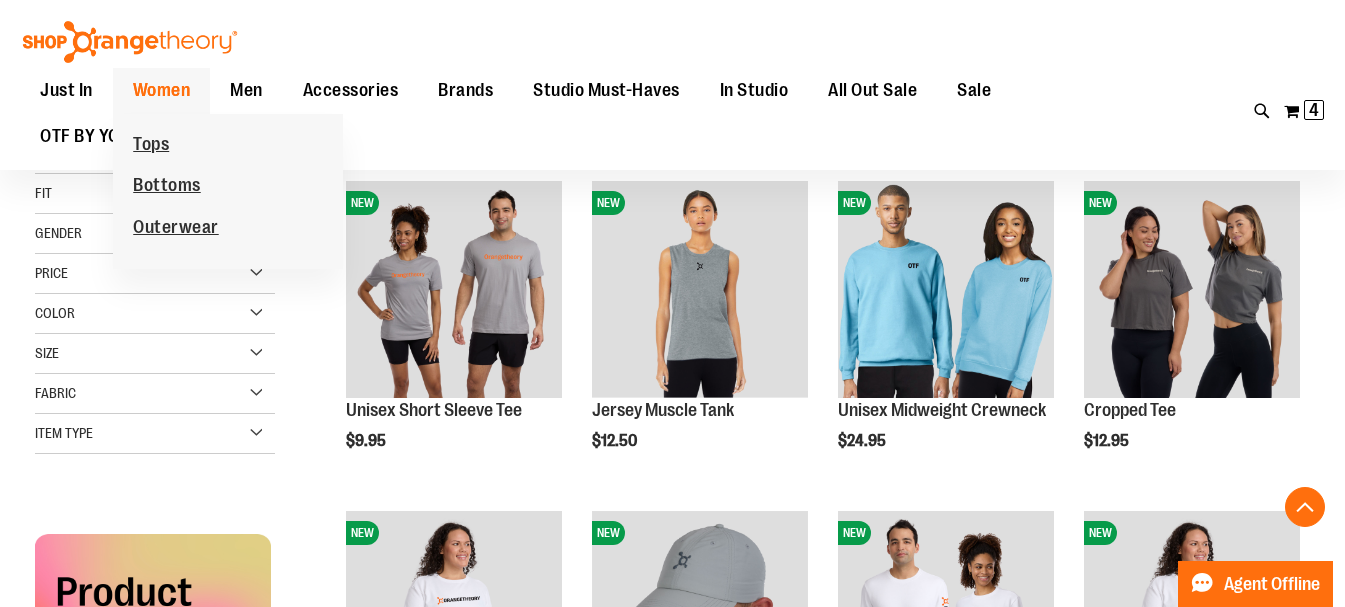 type on "**********" 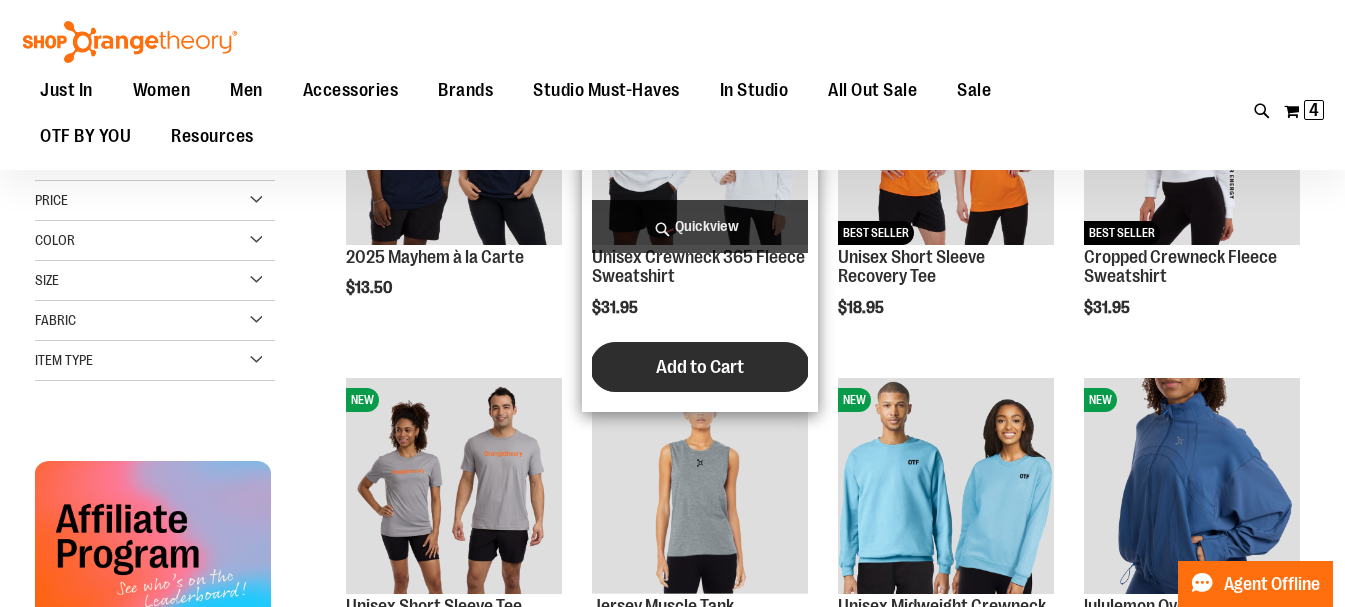 scroll, scrollTop: 599, scrollLeft: 0, axis: vertical 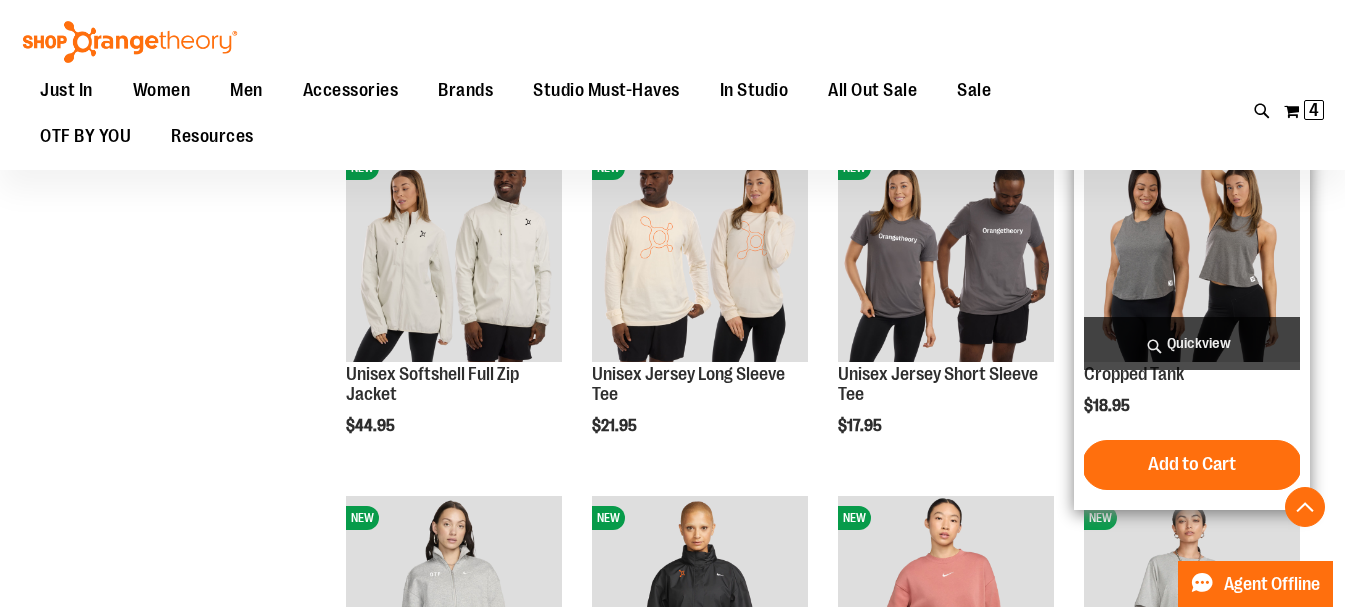 type on "**********" 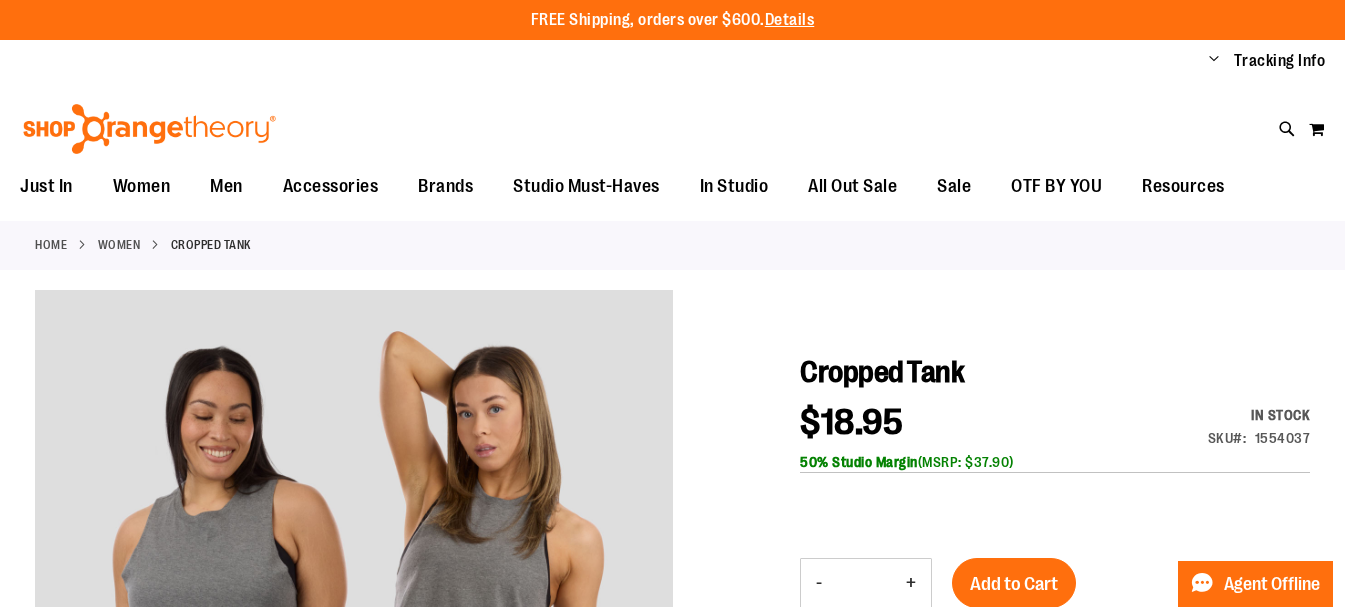 scroll, scrollTop: 0, scrollLeft: 0, axis: both 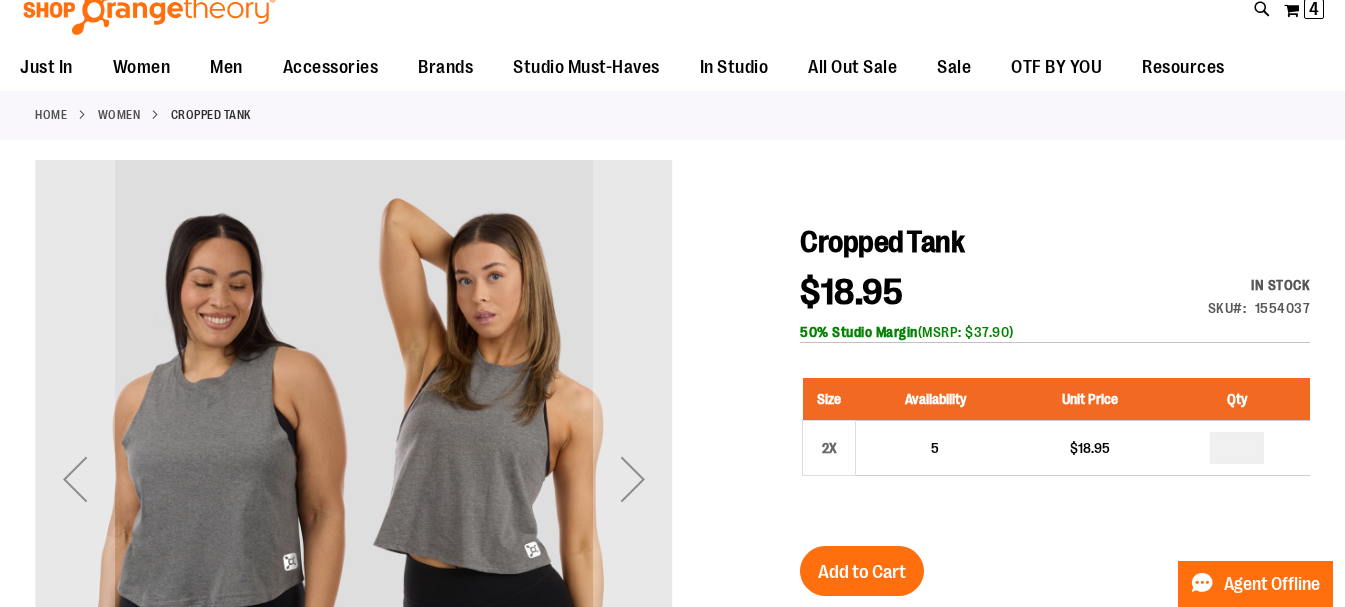 type on "**********" 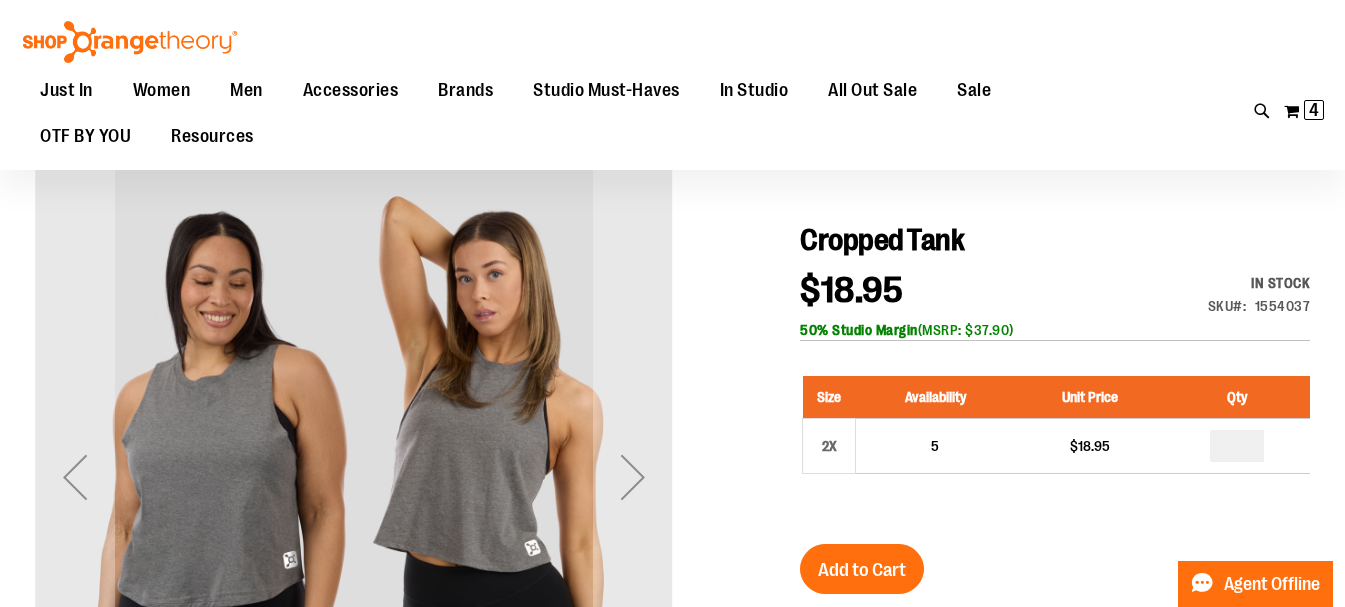 scroll, scrollTop: 199, scrollLeft: 0, axis: vertical 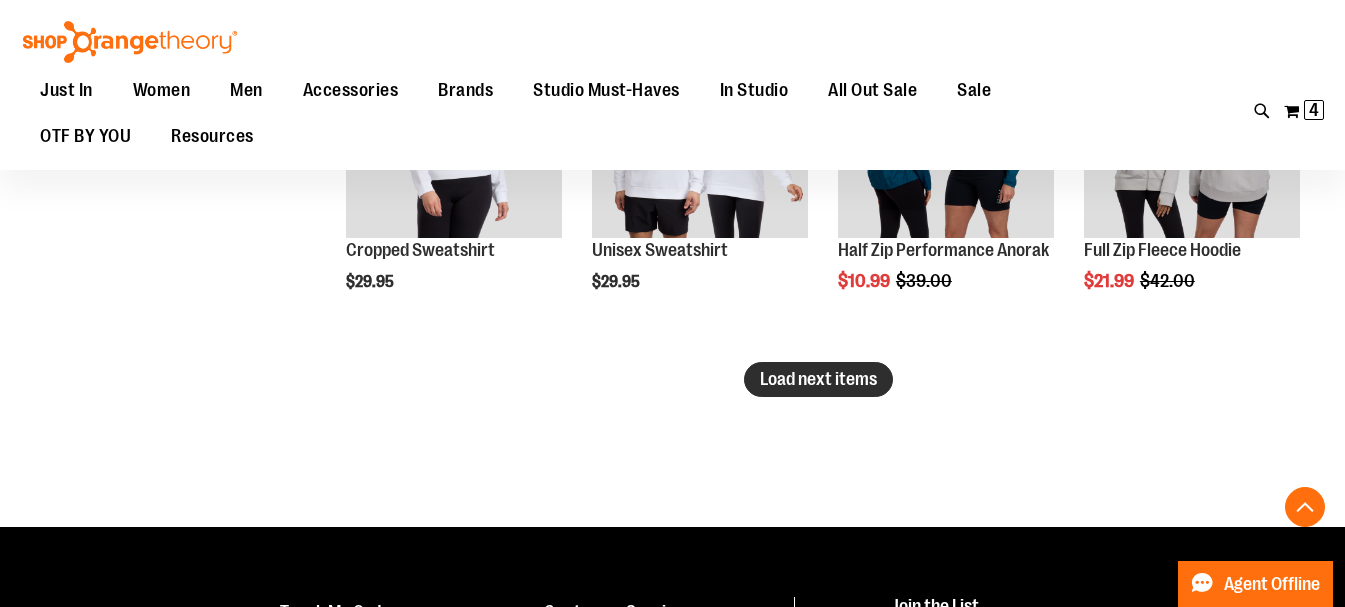 type on "**********" 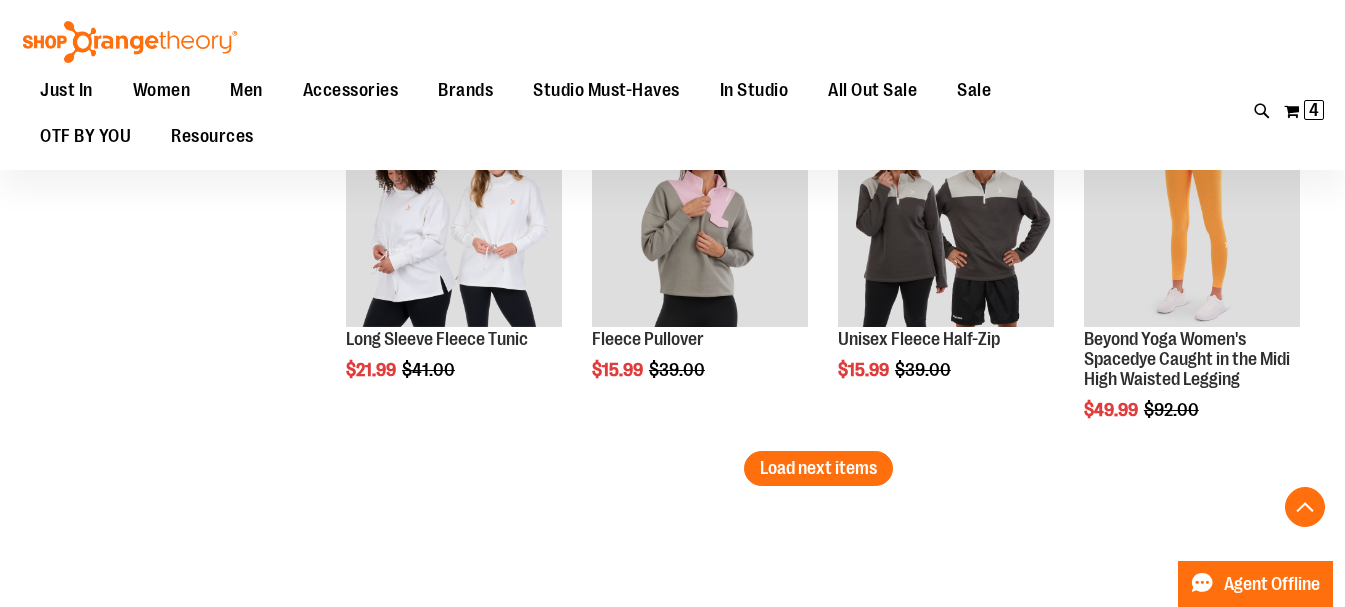 scroll, scrollTop: 4222, scrollLeft: 0, axis: vertical 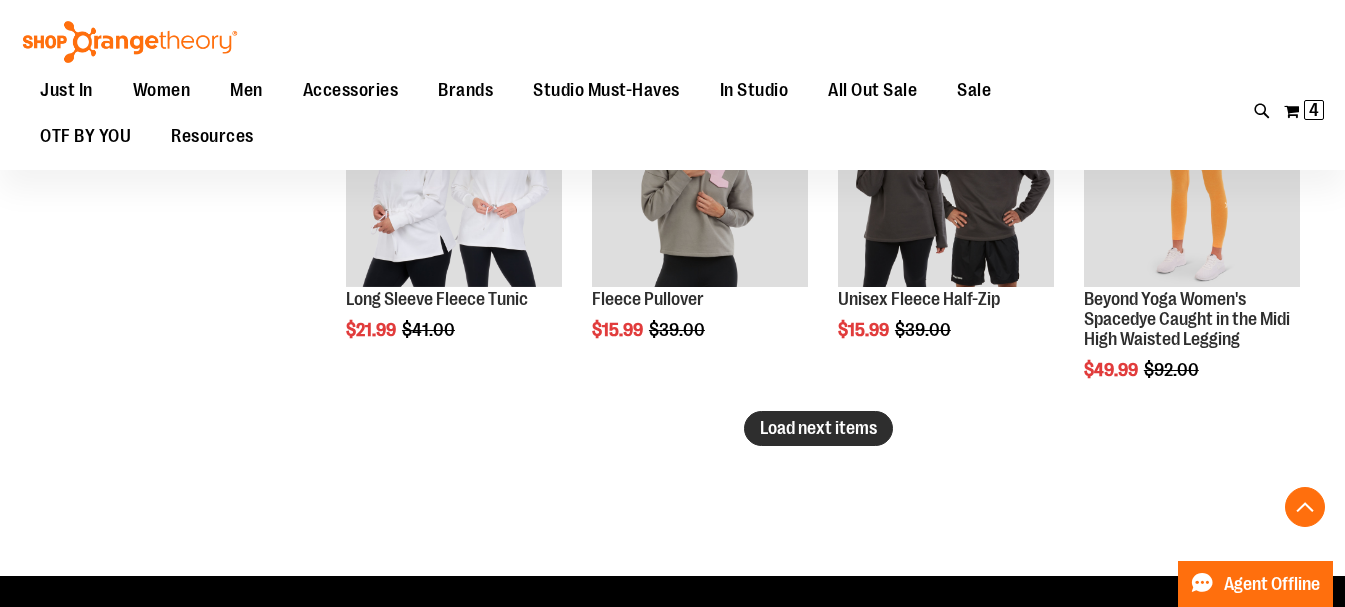 click on "Load next items" at bounding box center [818, 428] 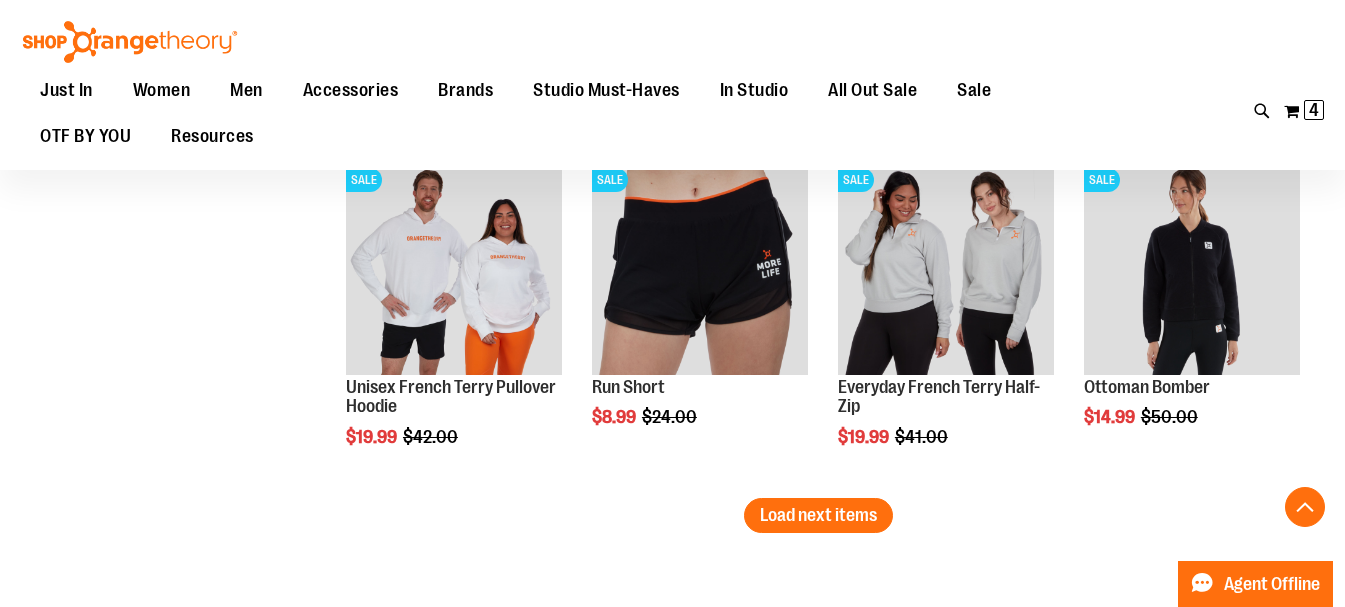 scroll, scrollTop: 5422, scrollLeft: 0, axis: vertical 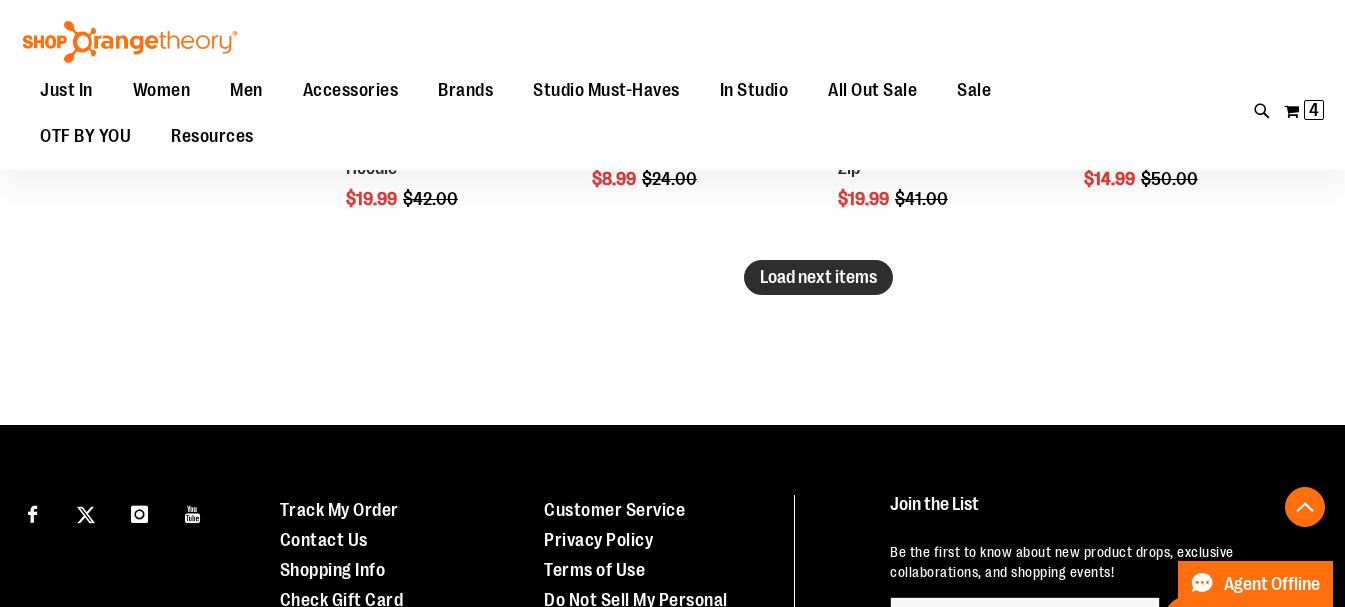 click on "Load next items" at bounding box center (818, 277) 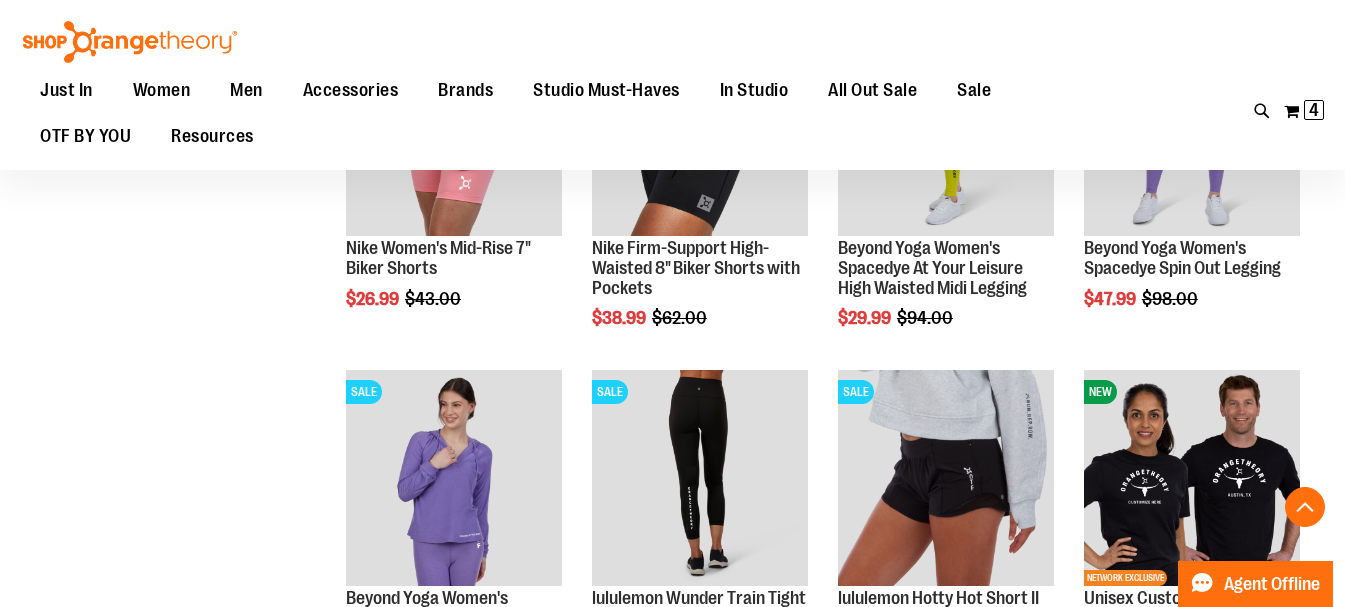 scroll, scrollTop: 6222, scrollLeft: 0, axis: vertical 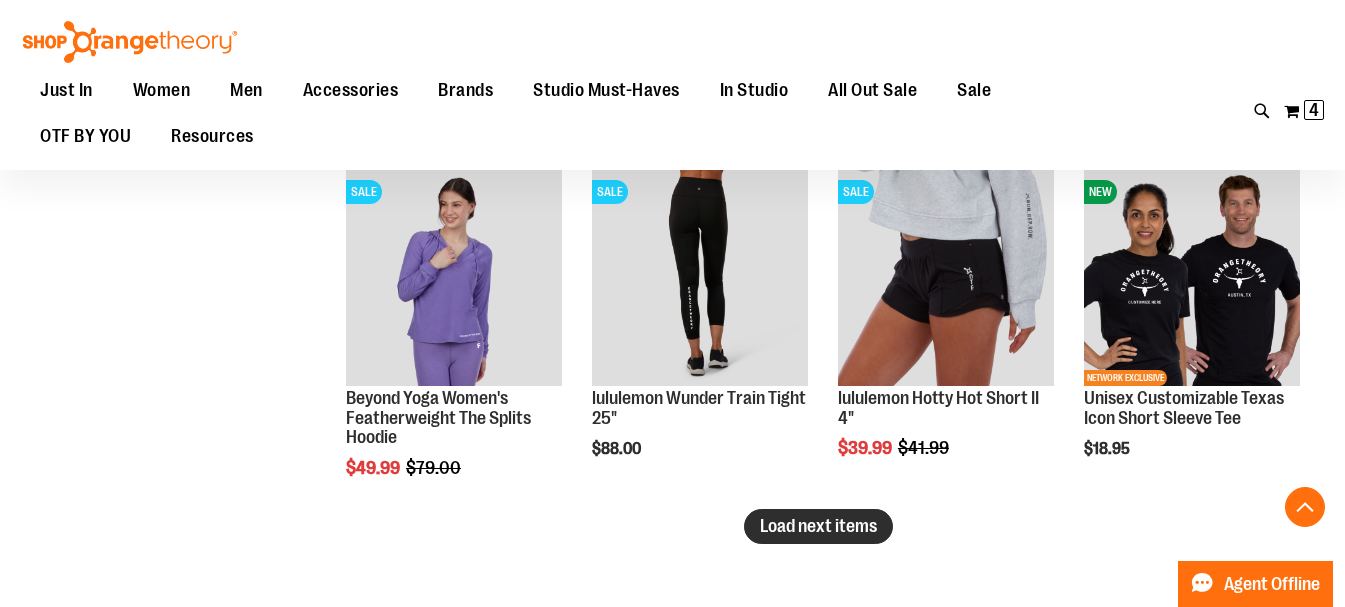 click on "Load next items" at bounding box center [818, 526] 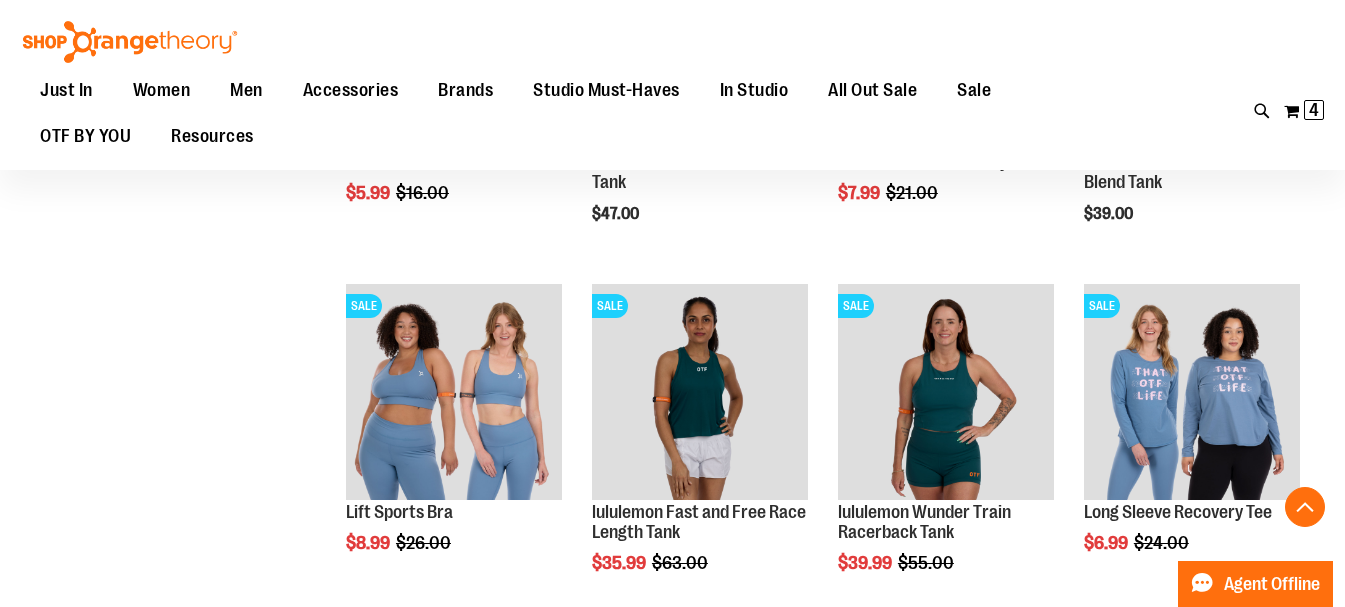 scroll, scrollTop: 7222, scrollLeft: 0, axis: vertical 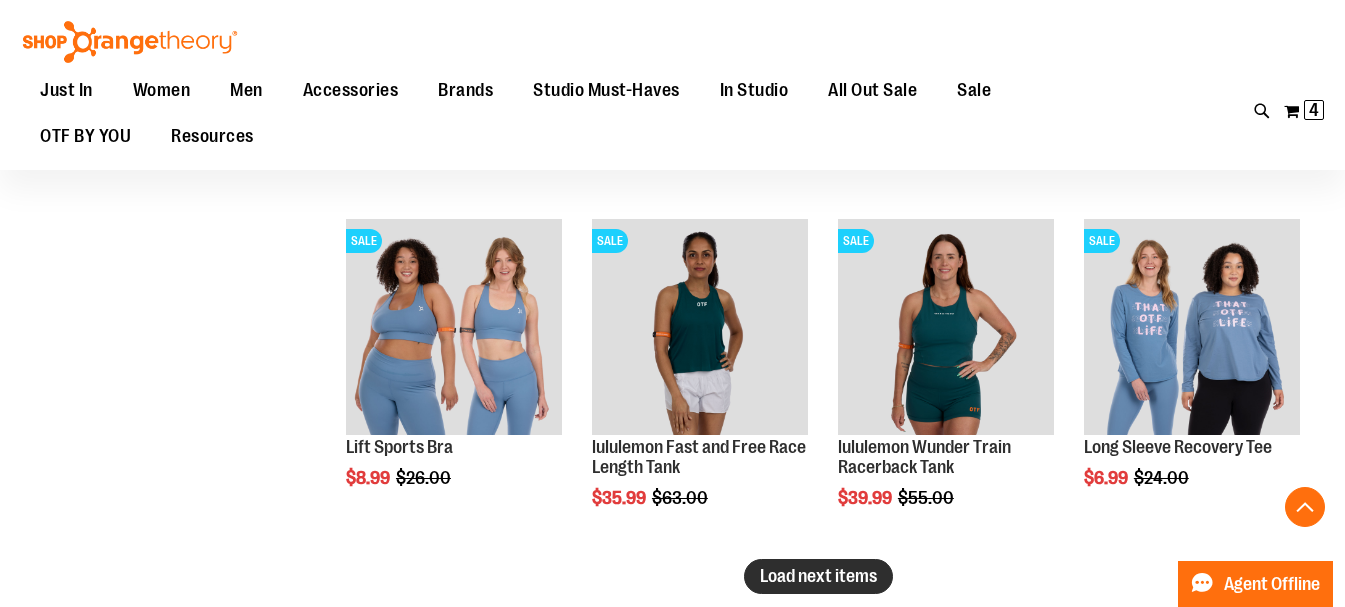click on "Load next items" at bounding box center [818, 576] 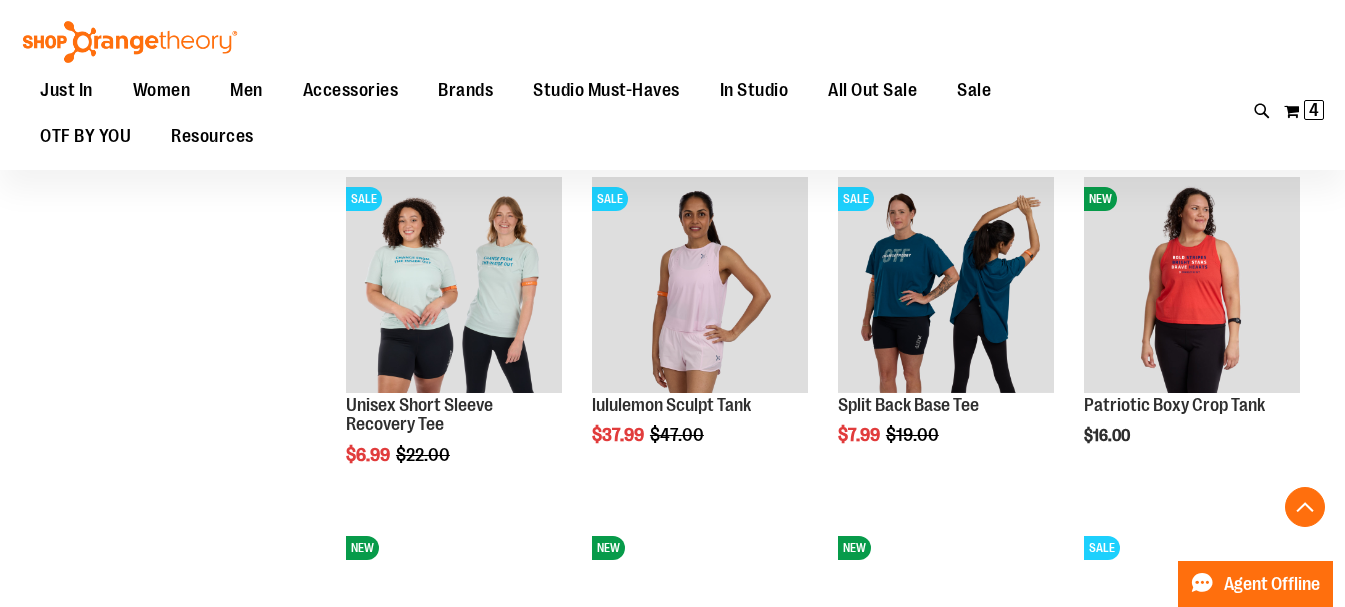 scroll, scrollTop: 7622, scrollLeft: 0, axis: vertical 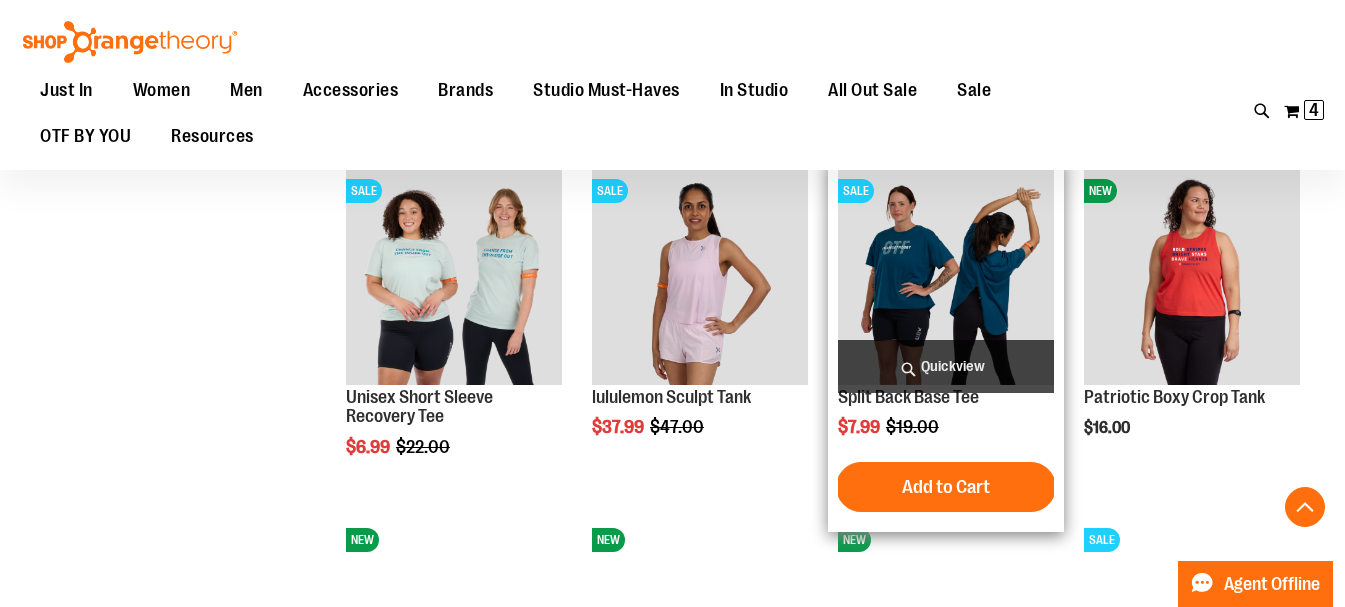 click at bounding box center [946, 277] 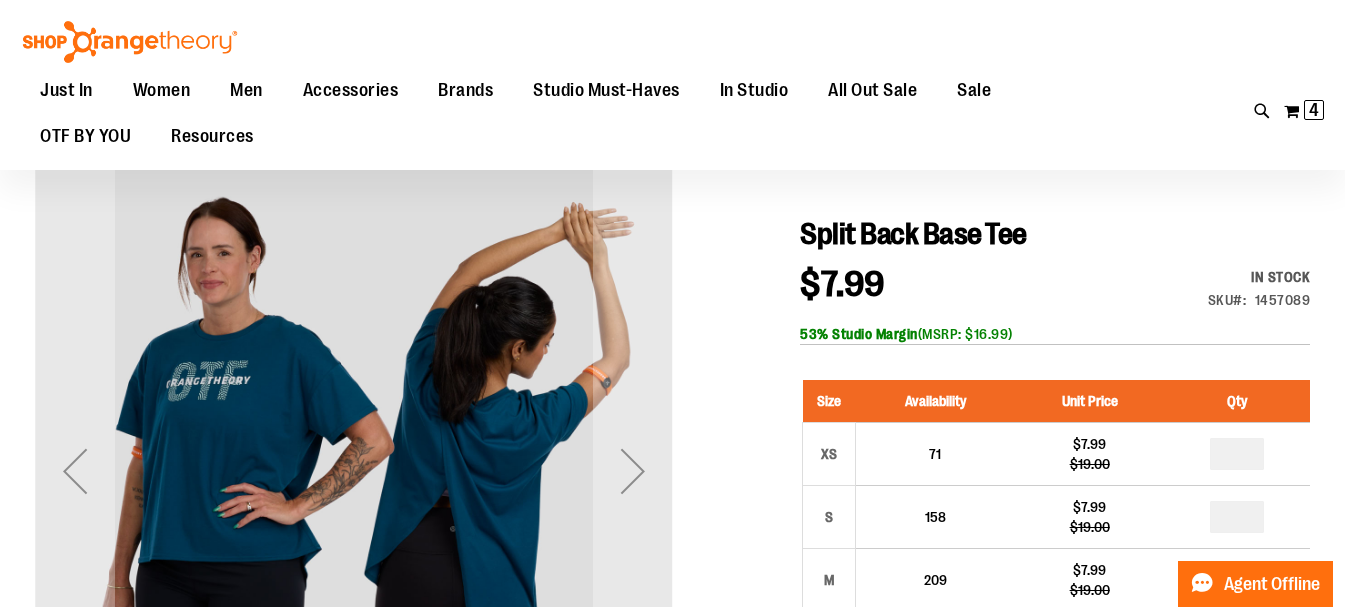 scroll, scrollTop: 199, scrollLeft: 0, axis: vertical 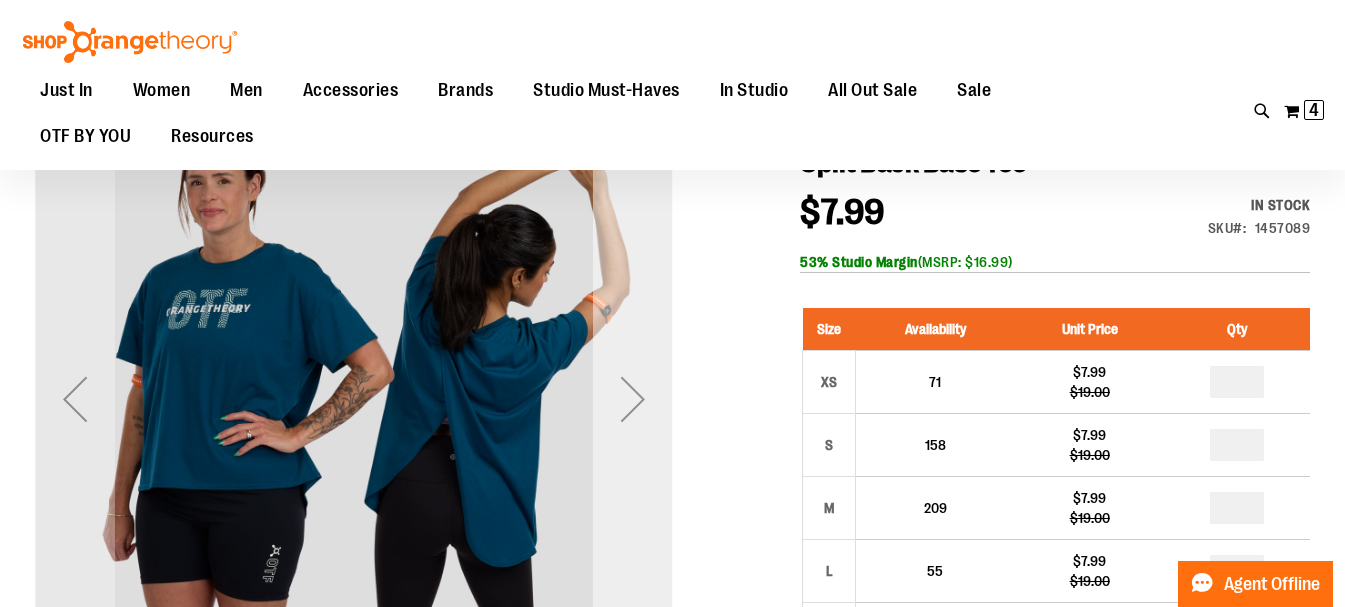 type on "**********" 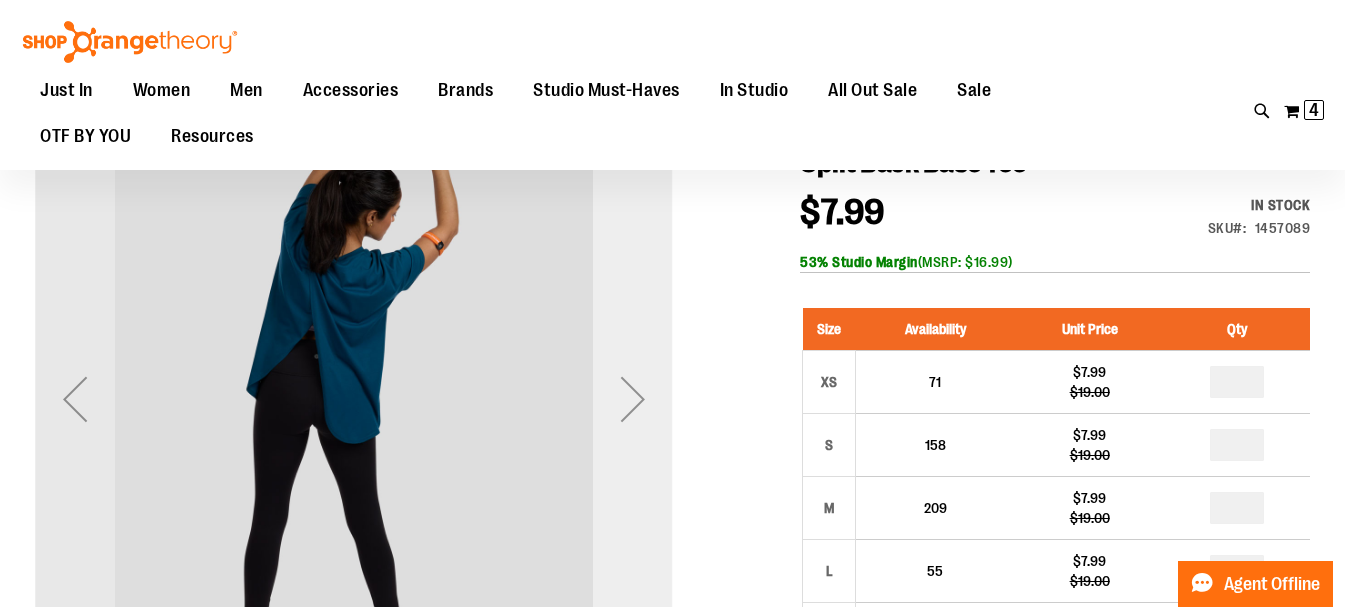 click at bounding box center [633, 399] 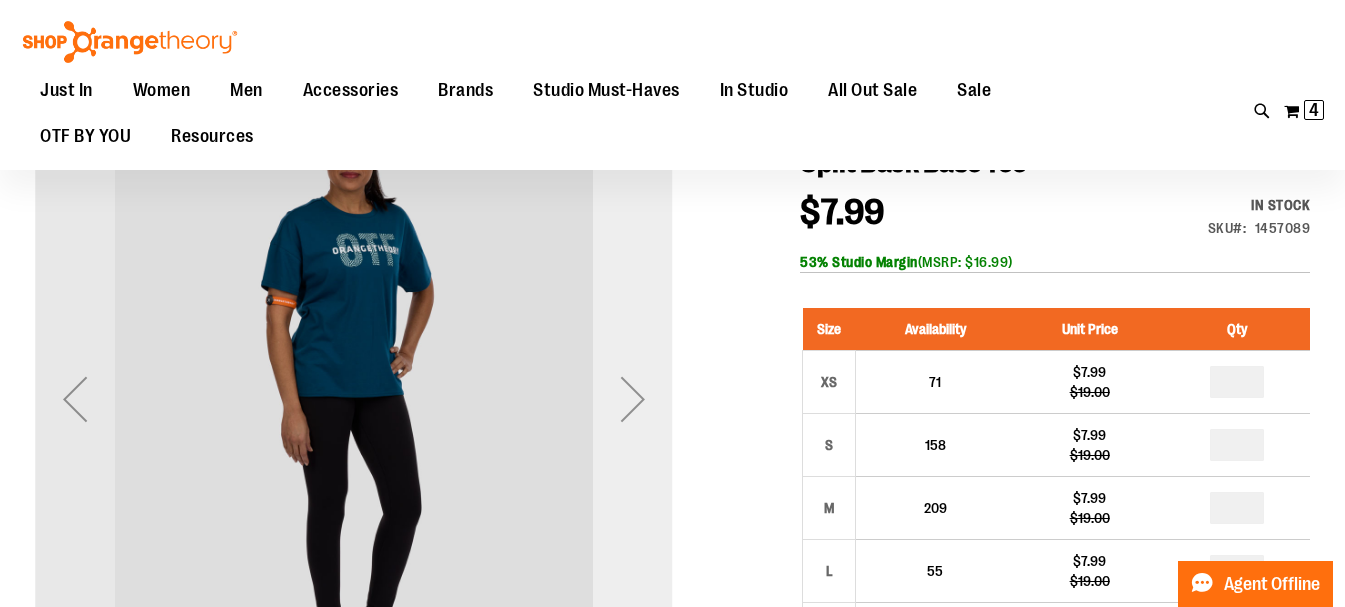 click at bounding box center [633, 399] 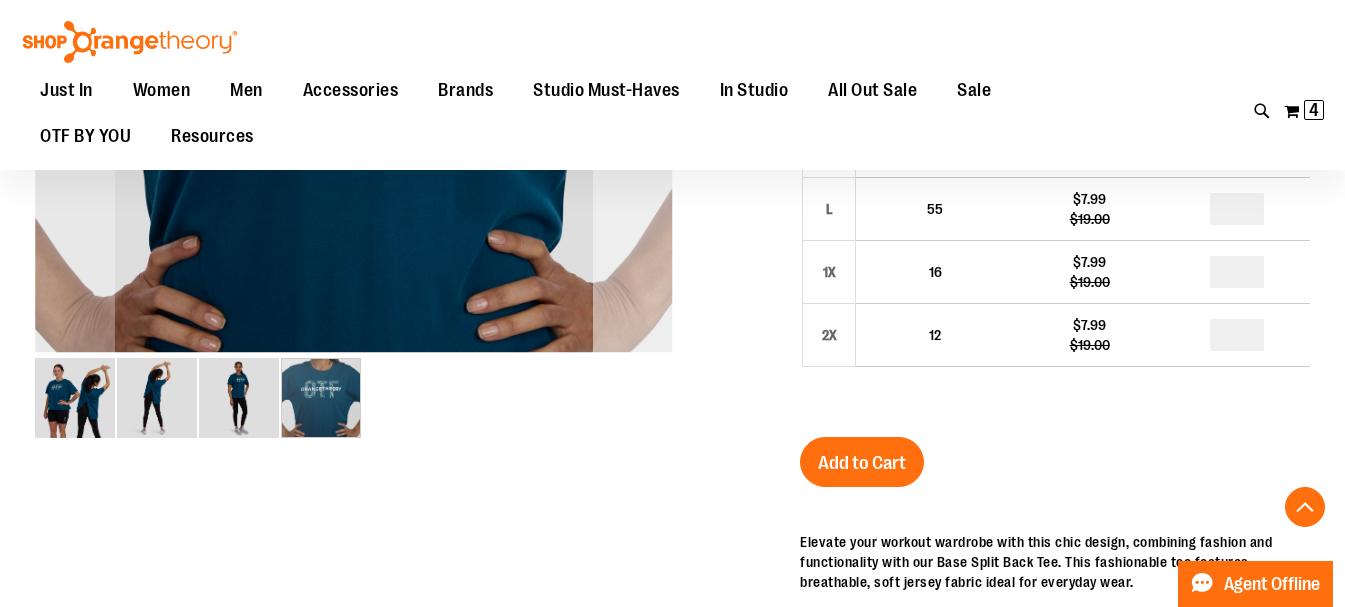 scroll, scrollTop: 599, scrollLeft: 0, axis: vertical 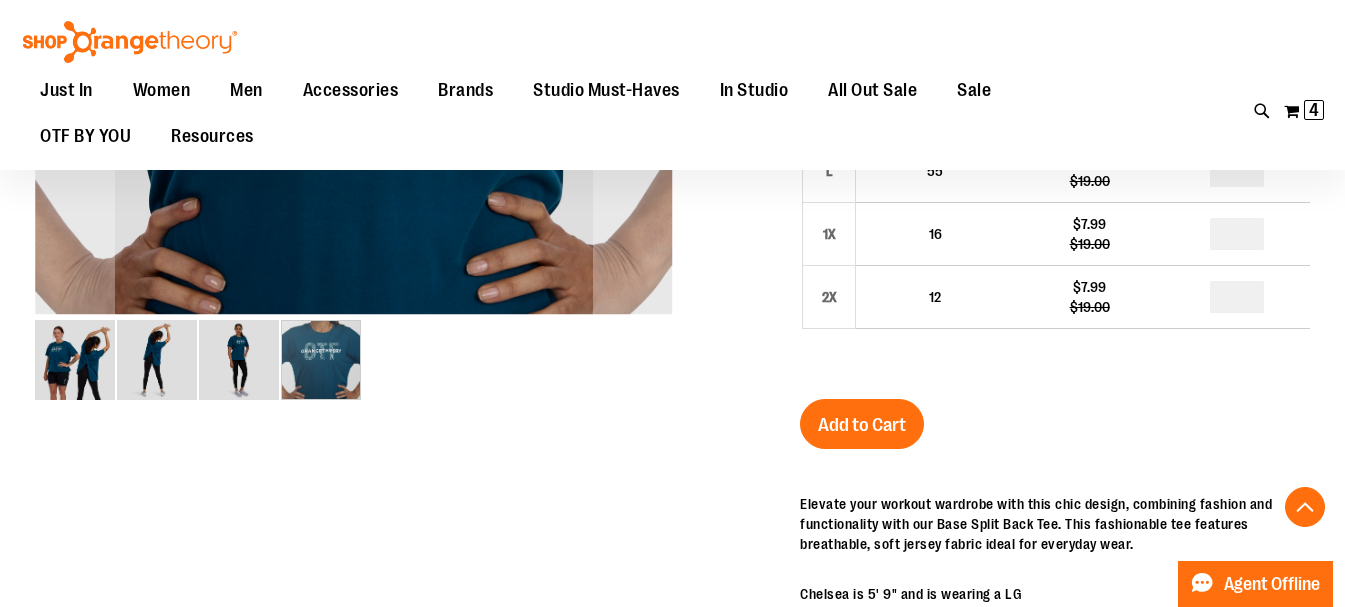 click at bounding box center [75, 360] 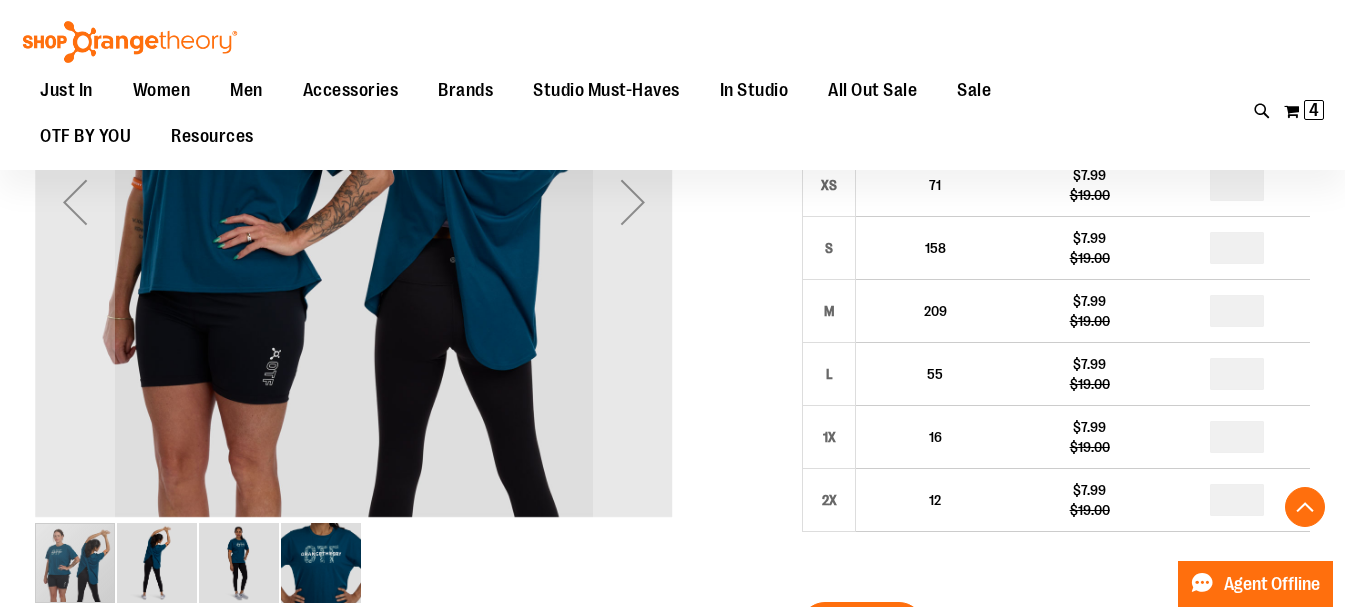 scroll, scrollTop: 199, scrollLeft: 0, axis: vertical 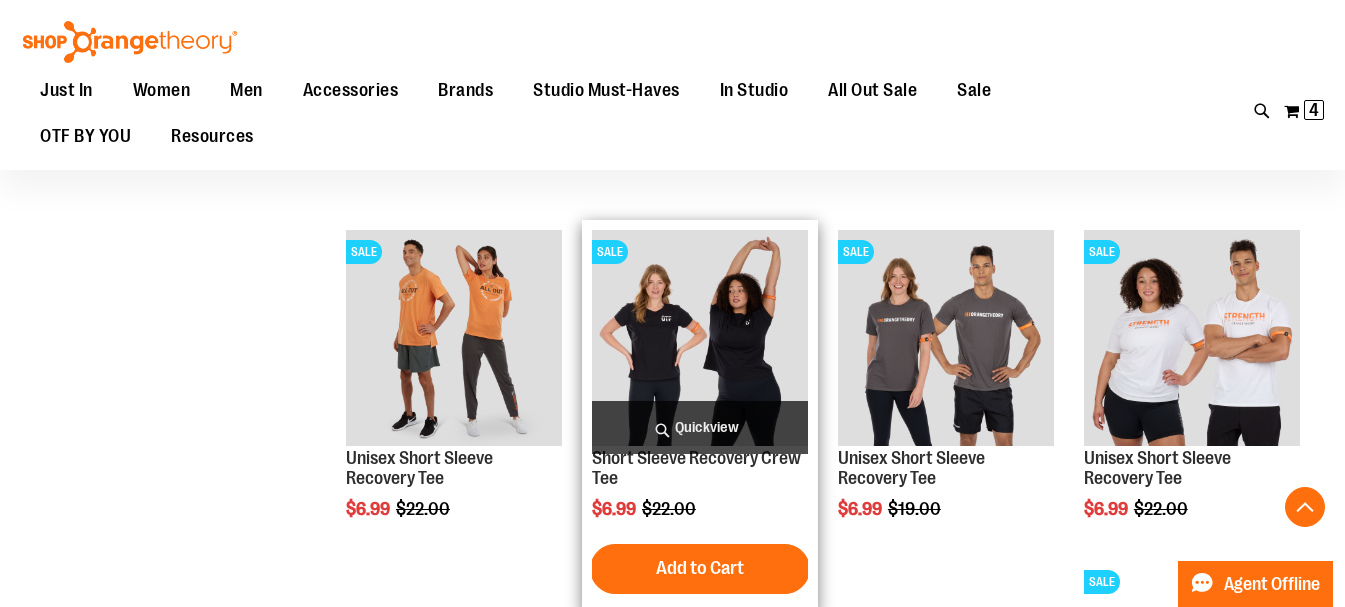 type on "**********" 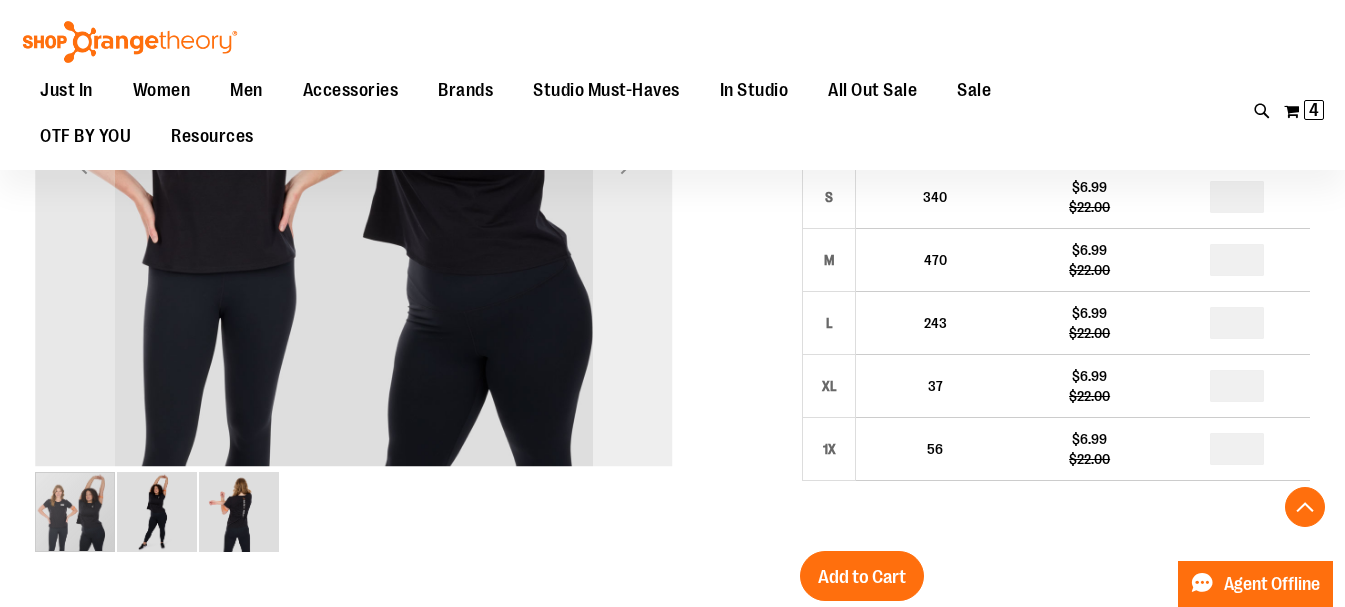 scroll, scrollTop: 399, scrollLeft: 0, axis: vertical 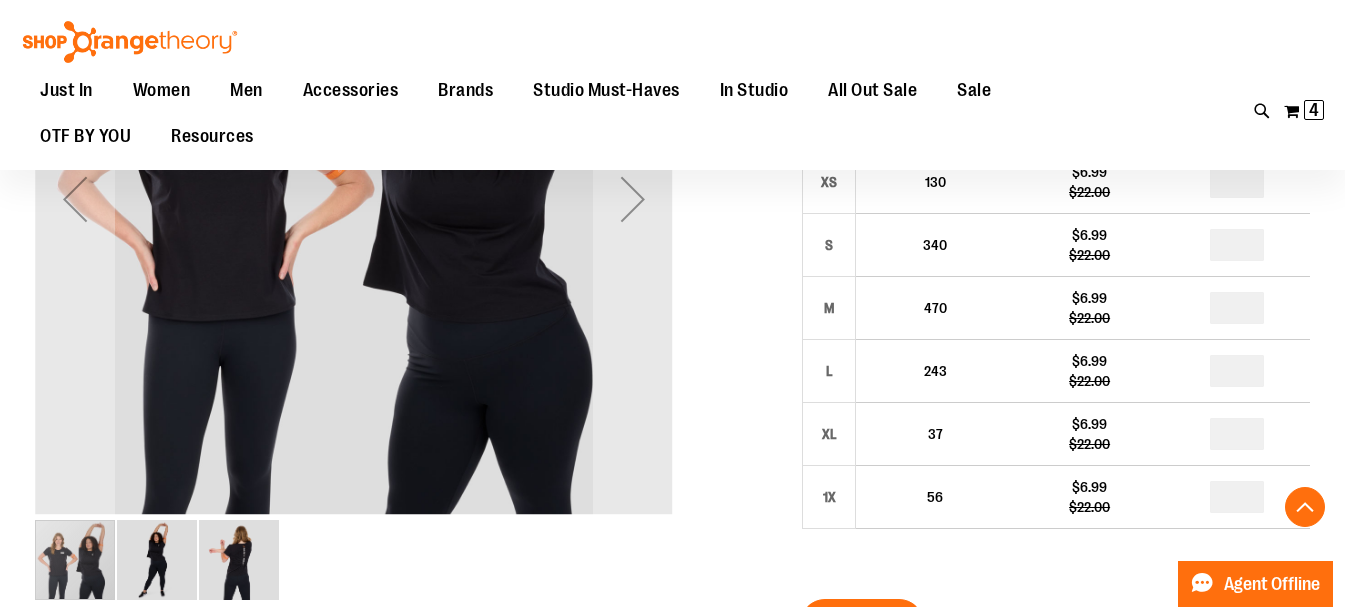 type on "**********" 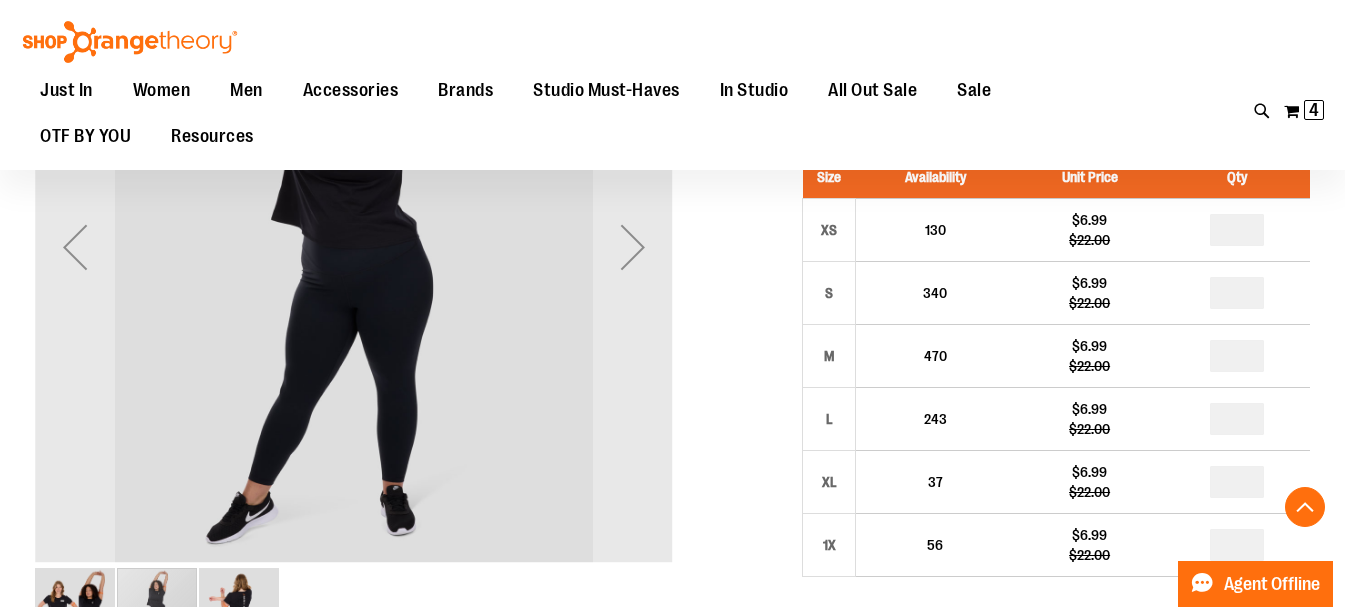 scroll, scrollTop: 399, scrollLeft: 0, axis: vertical 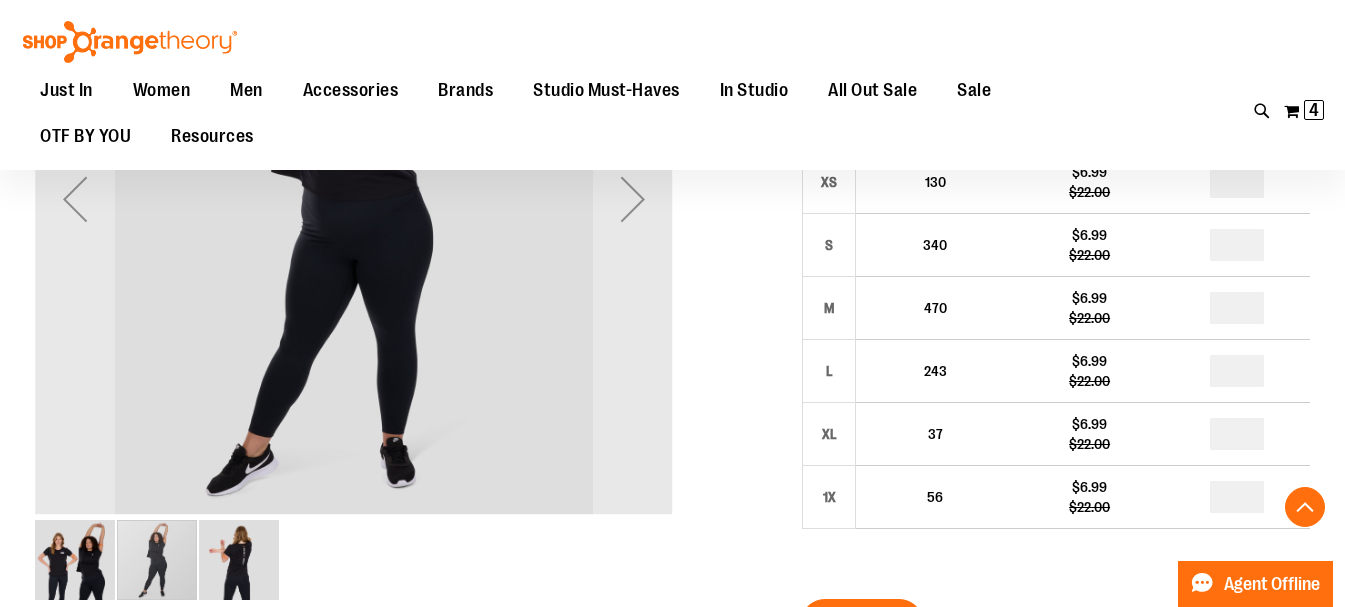 click at bounding box center [239, 560] 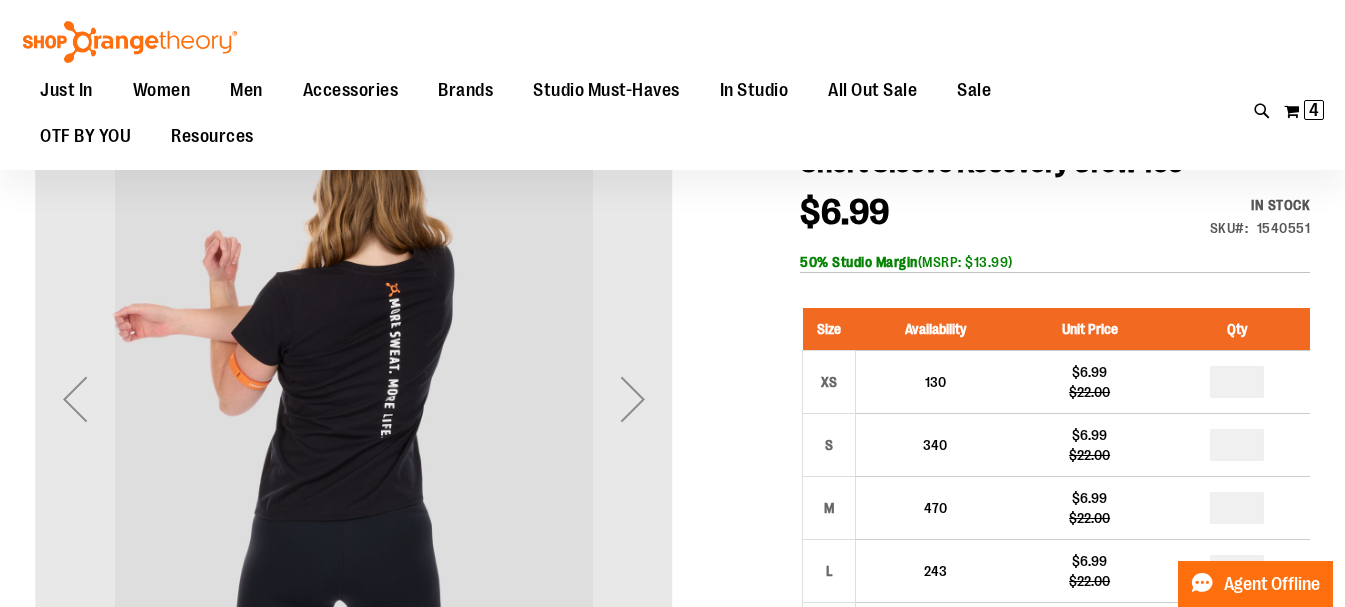 scroll, scrollTop: 599, scrollLeft: 0, axis: vertical 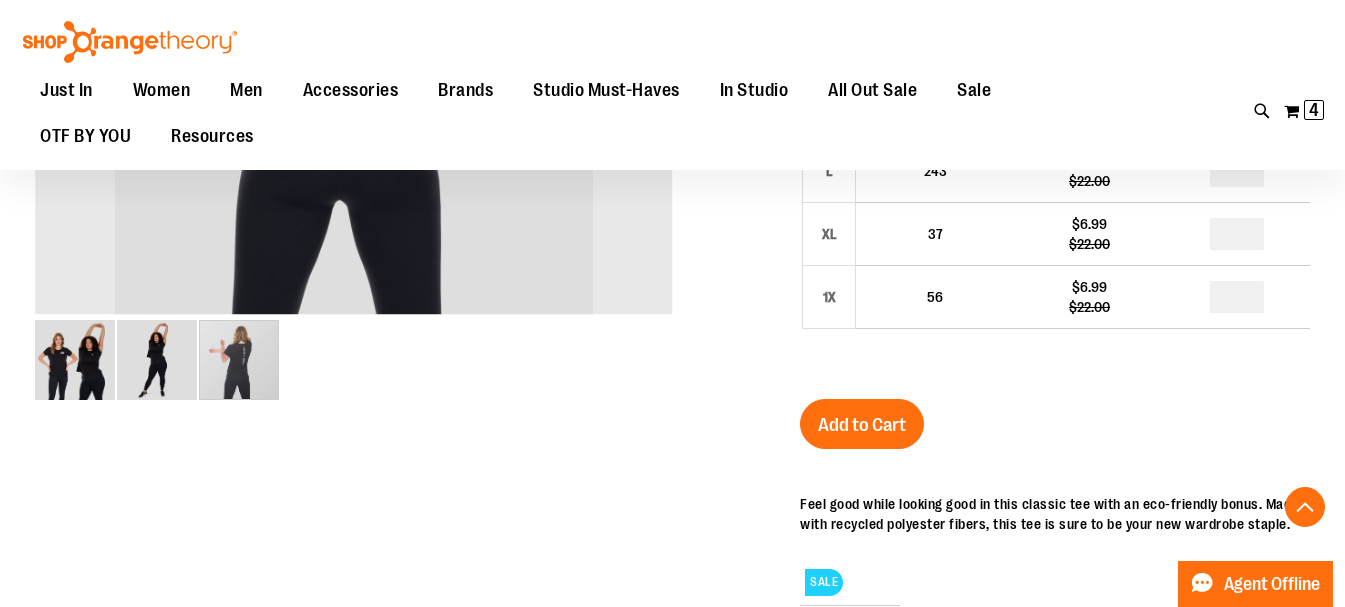 click at bounding box center (75, 360) 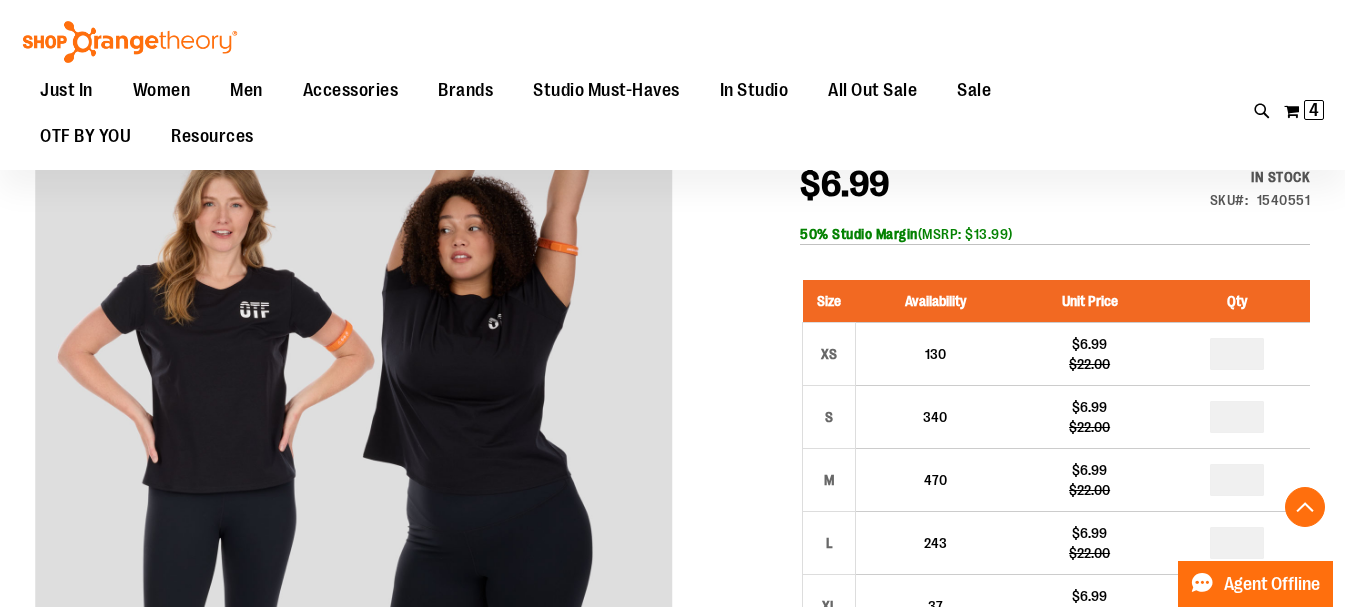 scroll, scrollTop: 199, scrollLeft: 0, axis: vertical 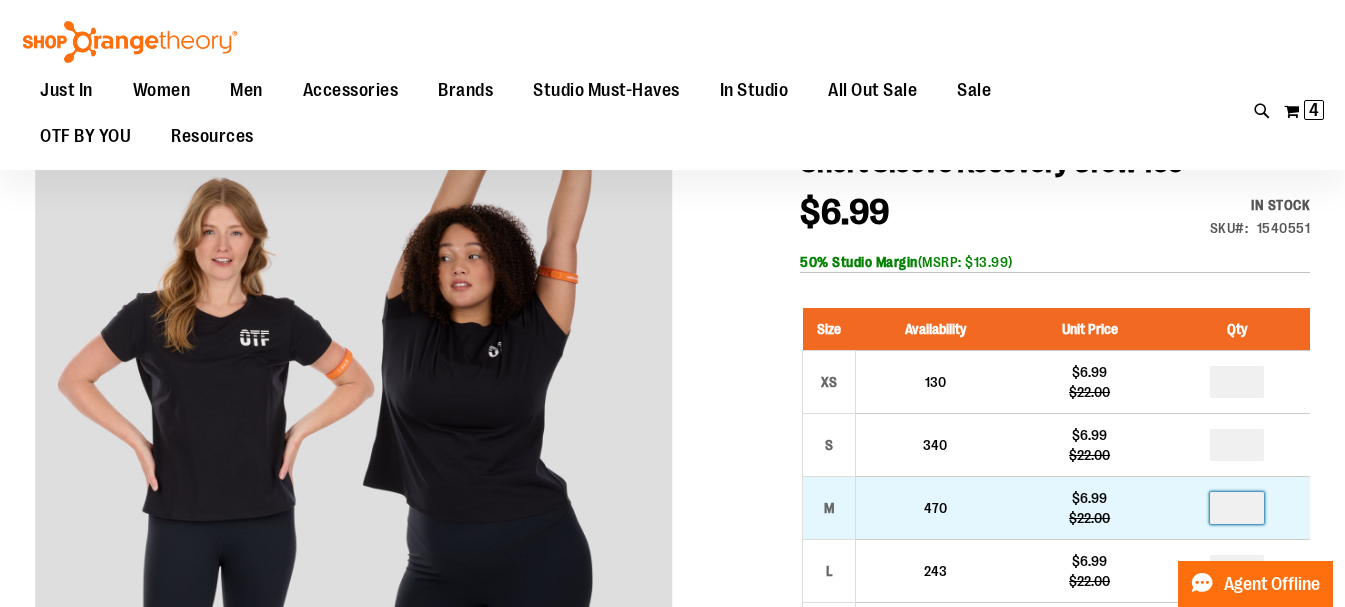 click at bounding box center [1237, 508] 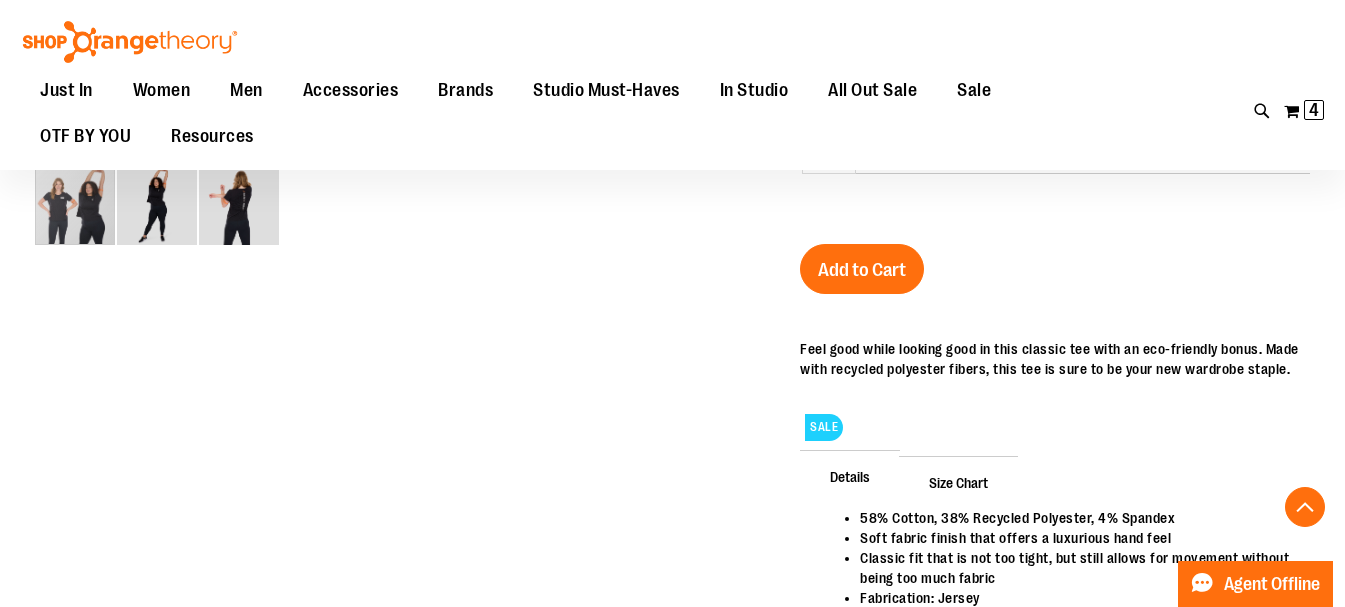 scroll, scrollTop: 799, scrollLeft: 0, axis: vertical 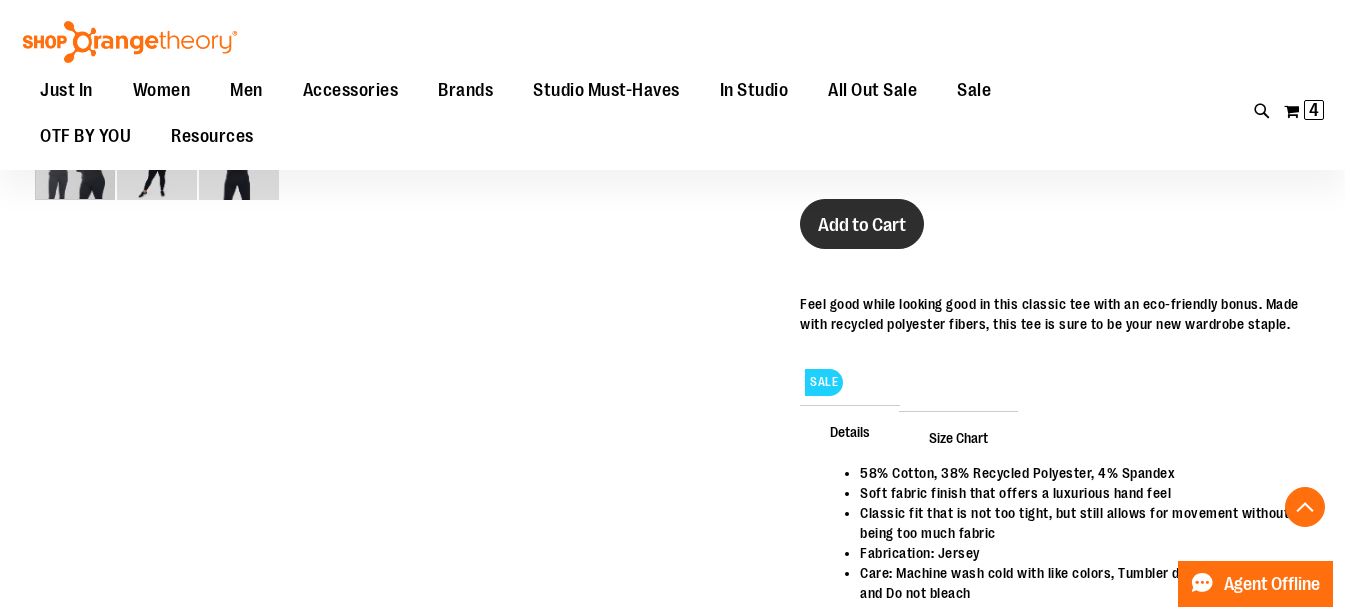 click on "Add to Cart" at bounding box center (862, 225) 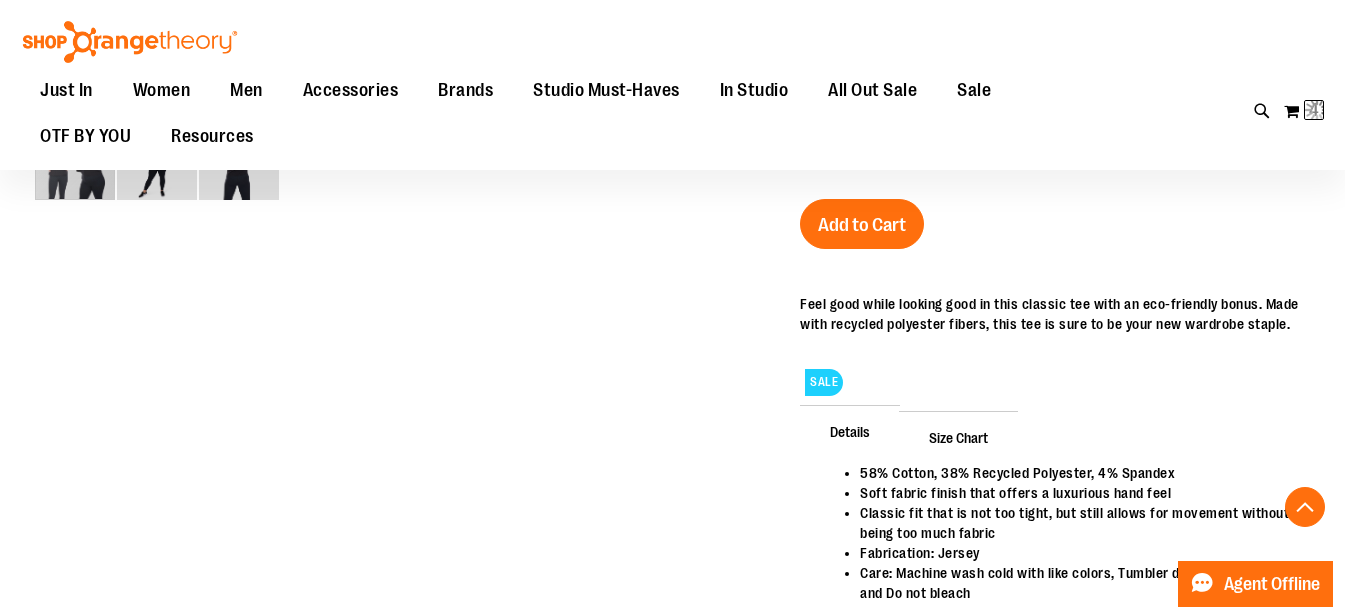 scroll, scrollTop: 199, scrollLeft: 0, axis: vertical 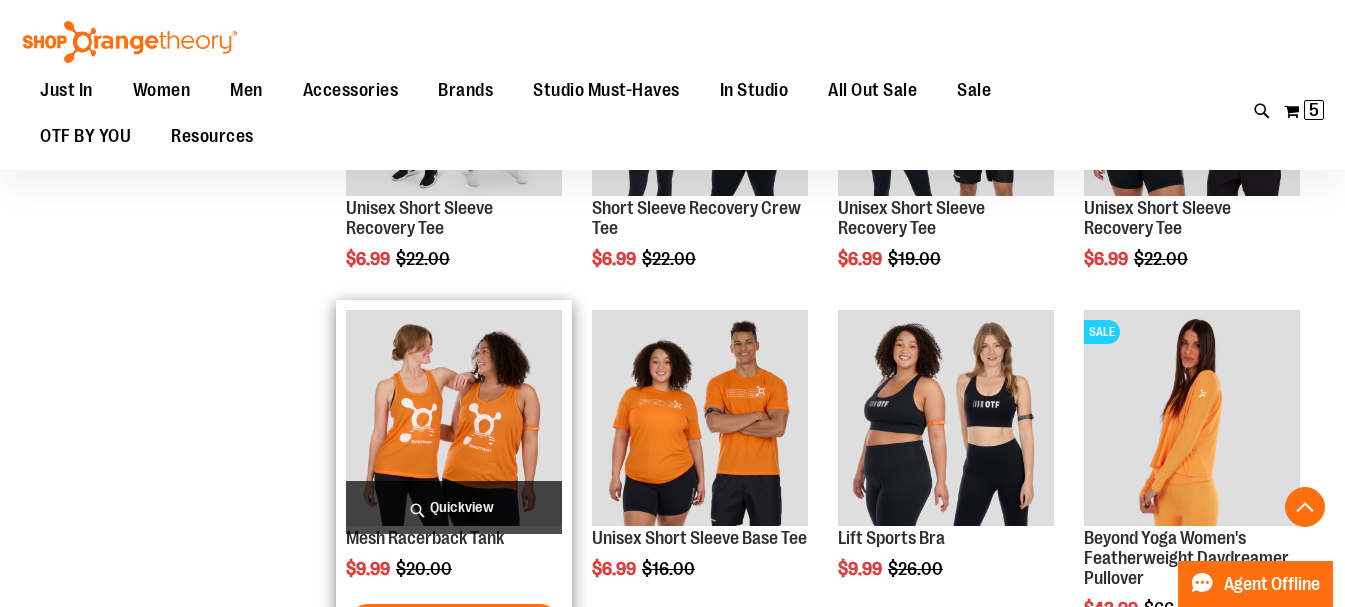 type on "**********" 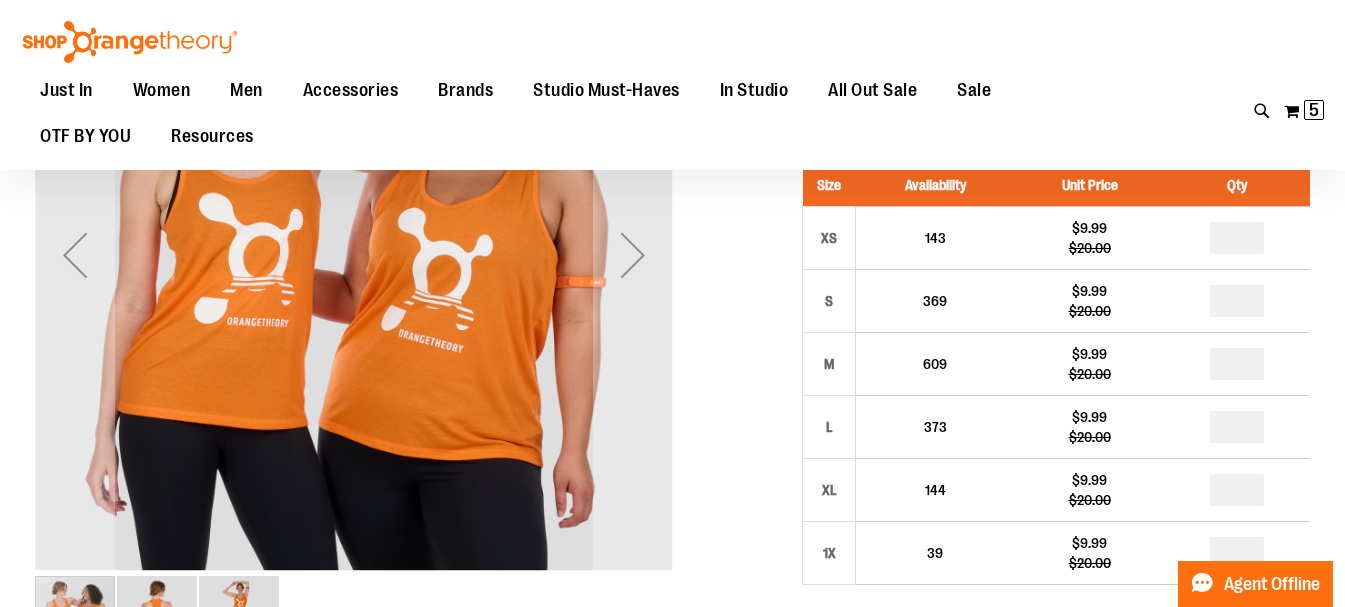 scroll, scrollTop: 200, scrollLeft: 0, axis: vertical 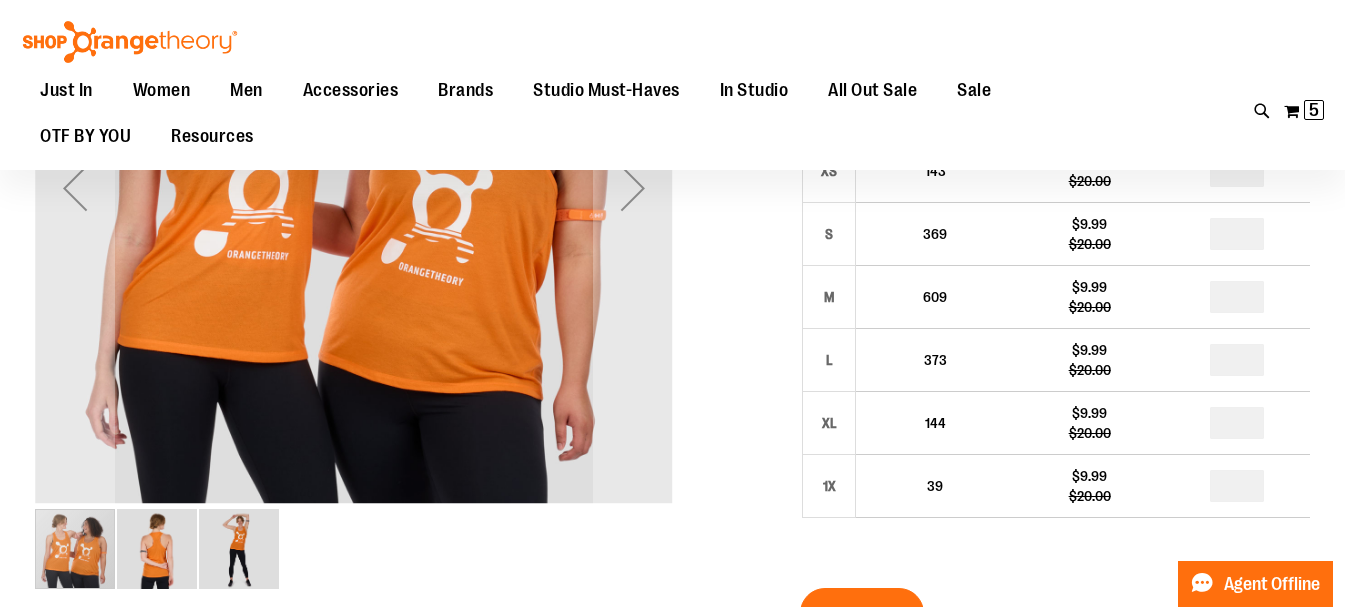 type on "**********" 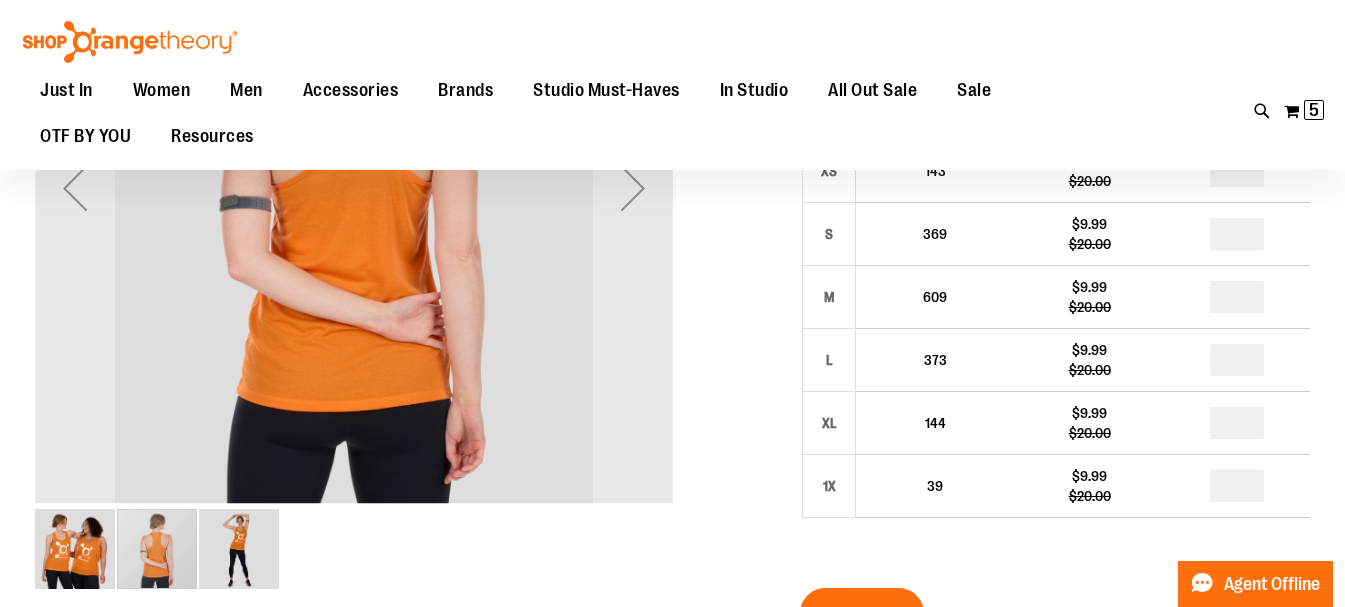 click at bounding box center (239, 549) 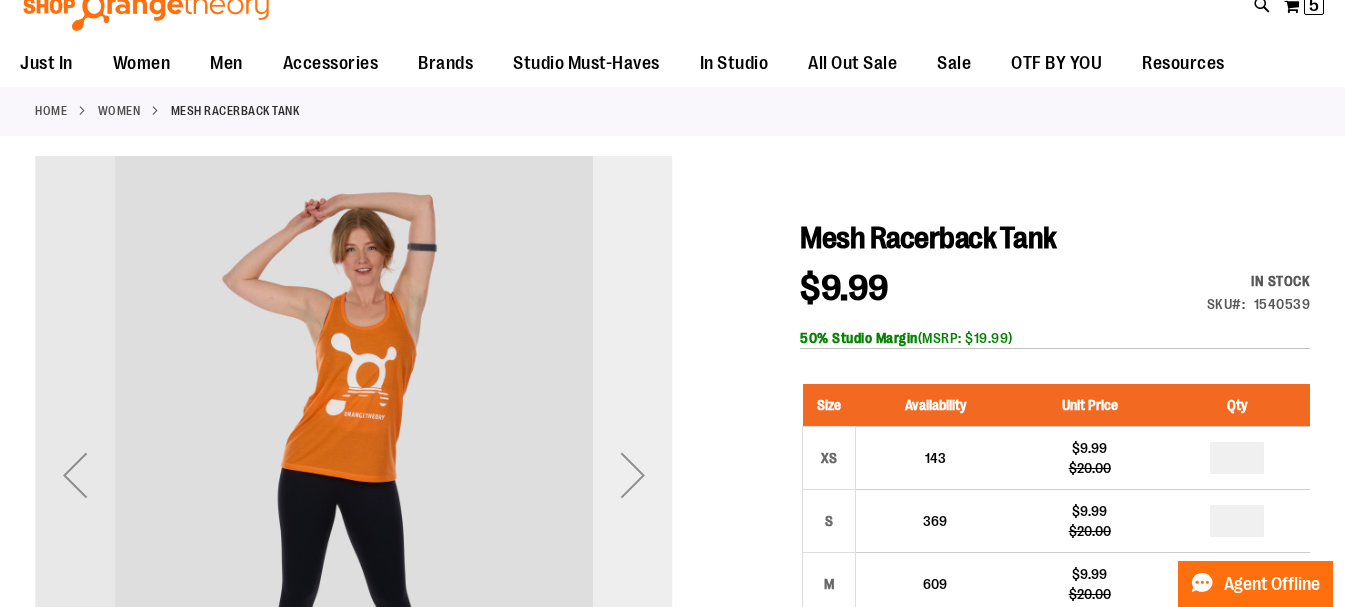 scroll, scrollTop: 196, scrollLeft: 0, axis: vertical 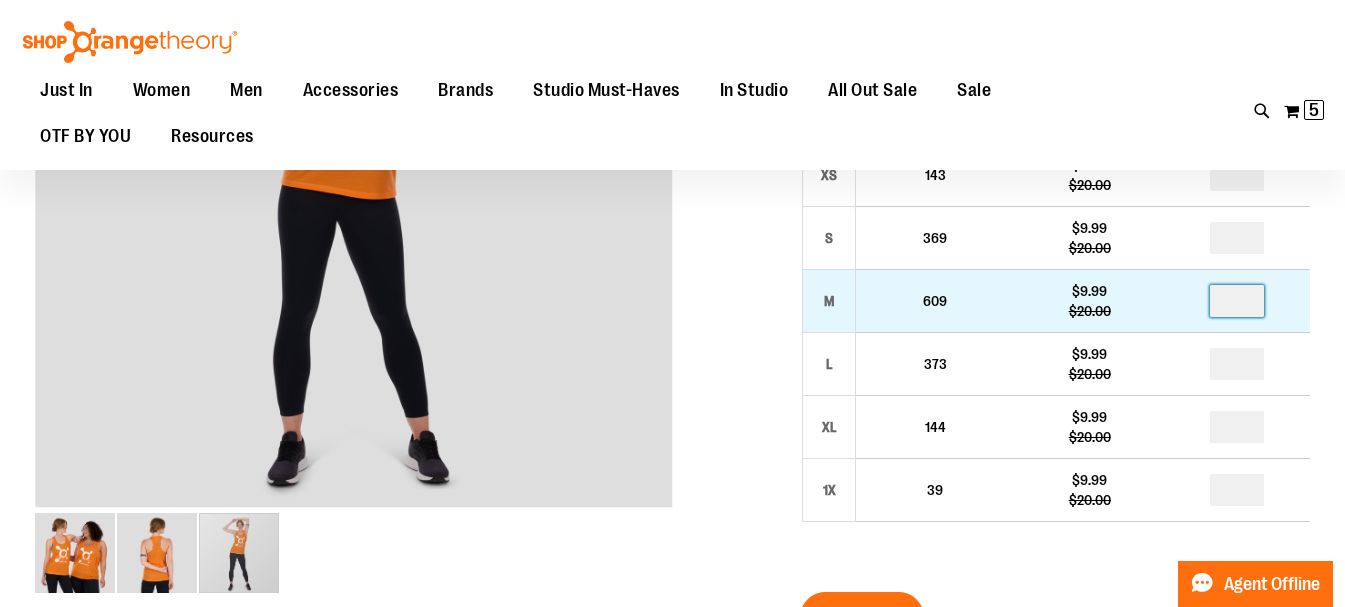 click at bounding box center [1237, 301] 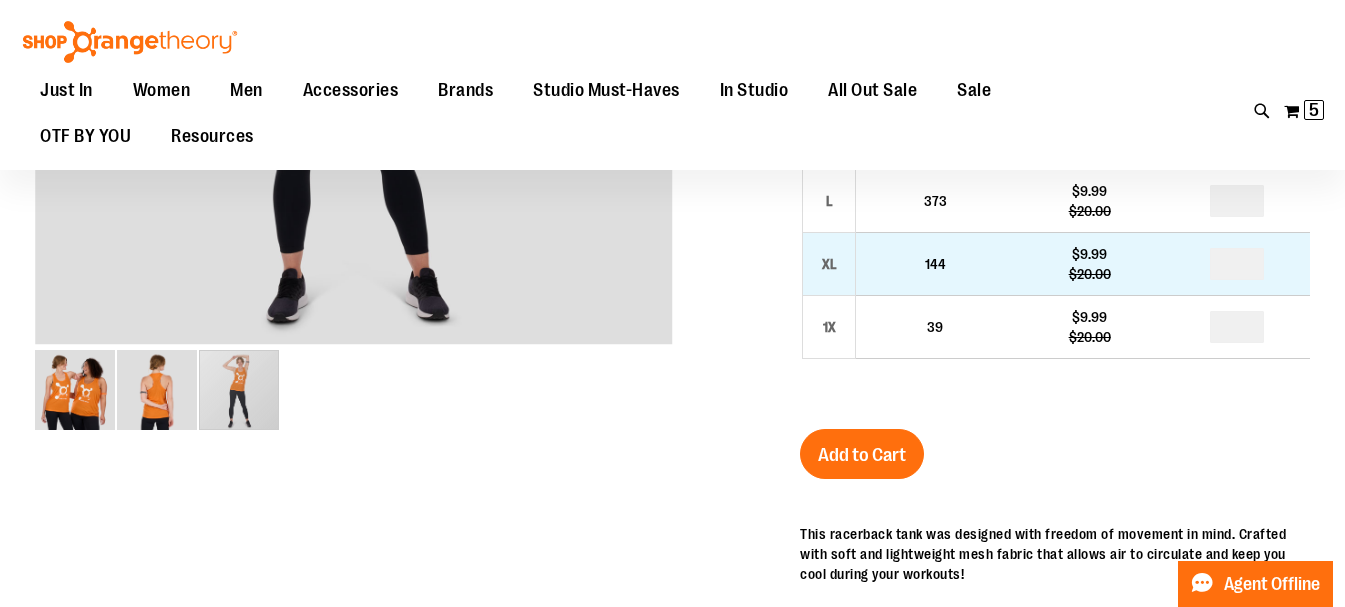 scroll, scrollTop: 396, scrollLeft: 0, axis: vertical 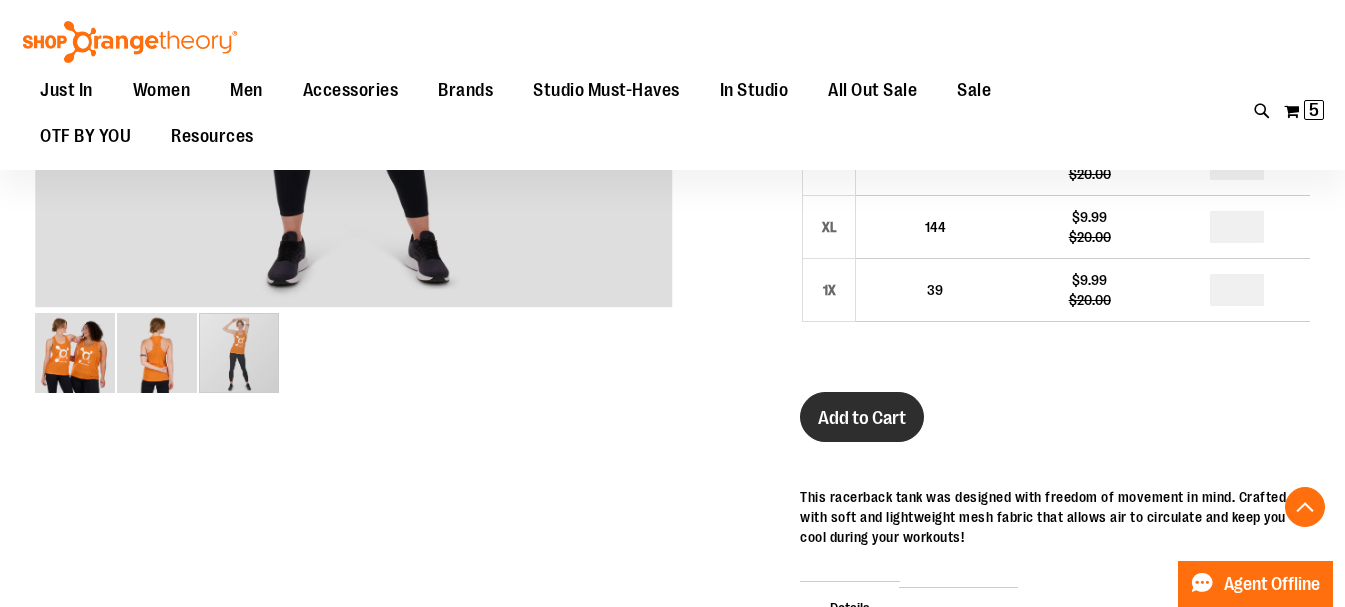 click on "Add to Cart" at bounding box center [862, 418] 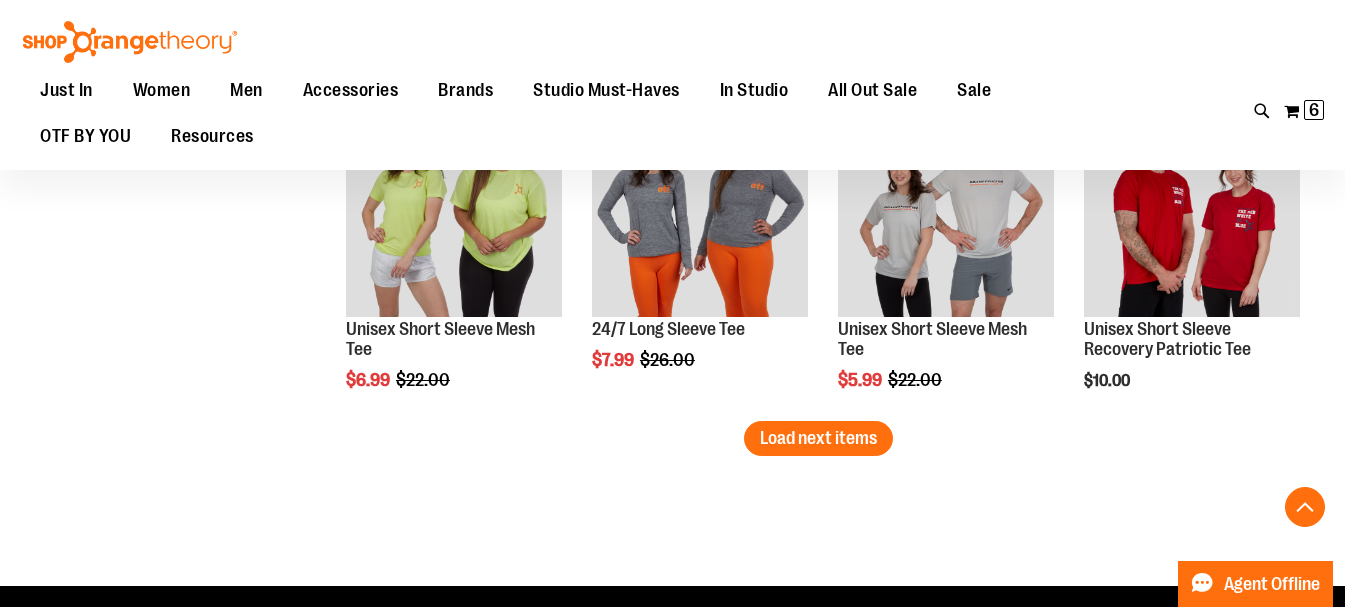 scroll, scrollTop: 2922, scrollLeft: 0, axis: vertical 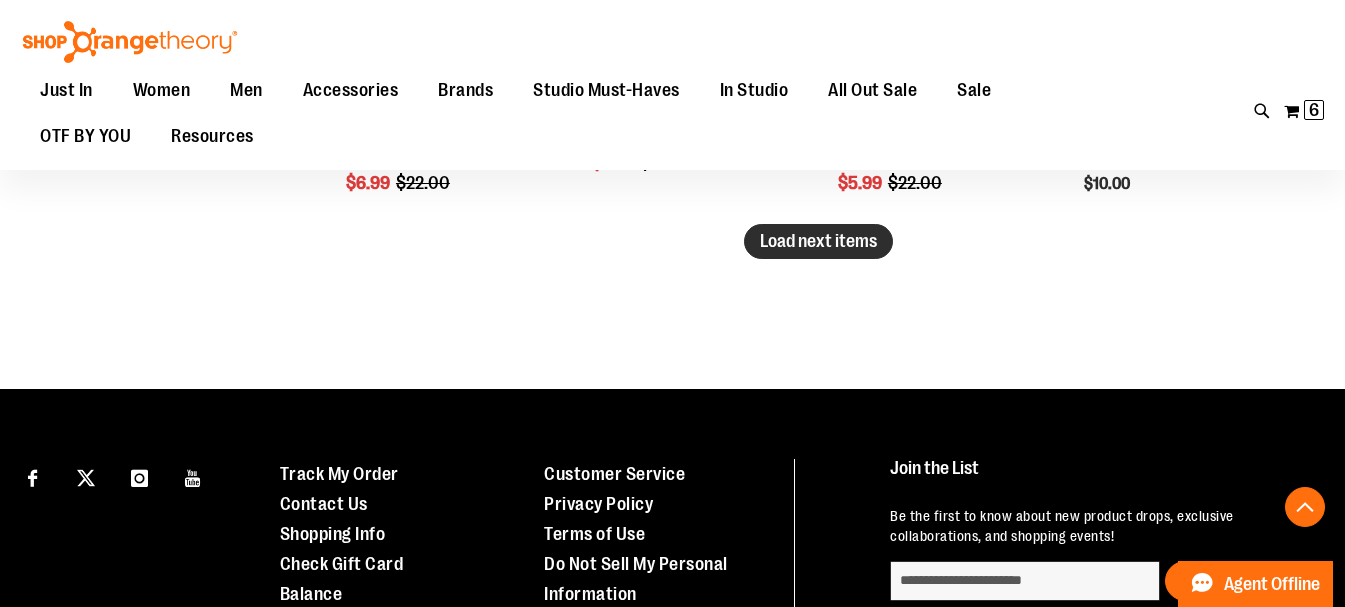 type on "**********" 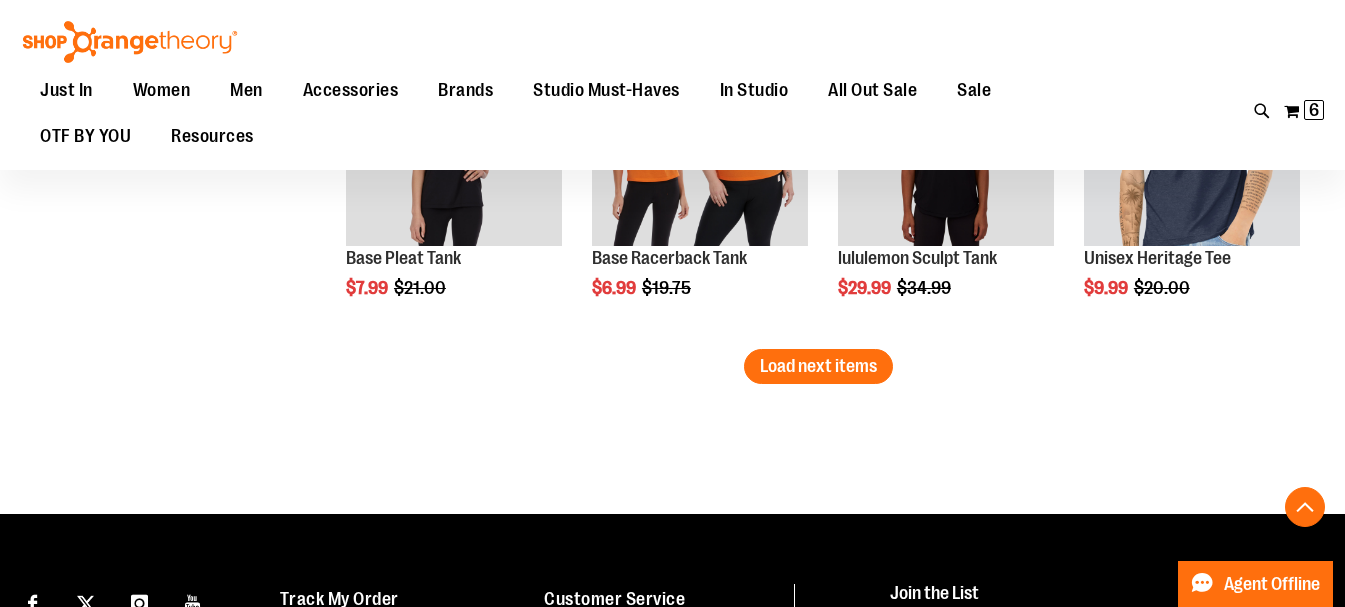 scroll, scrollTop: 3706, scrollLeft: 0, axis: vertical 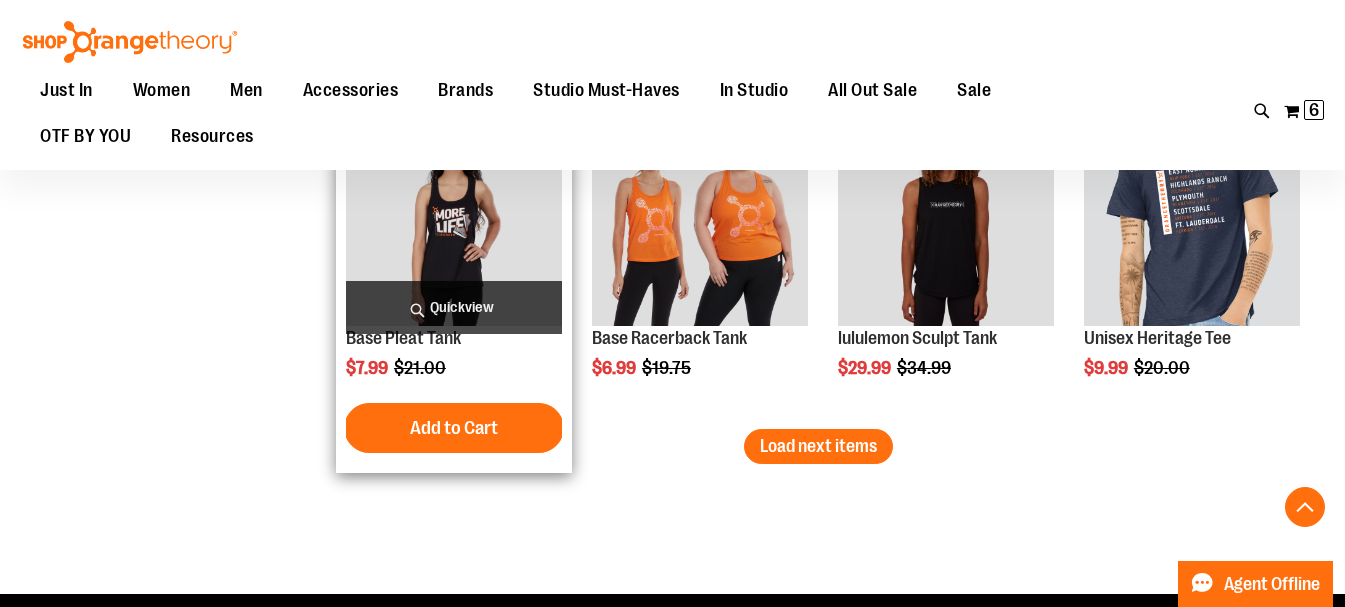 click at bounding box center (454, 218) 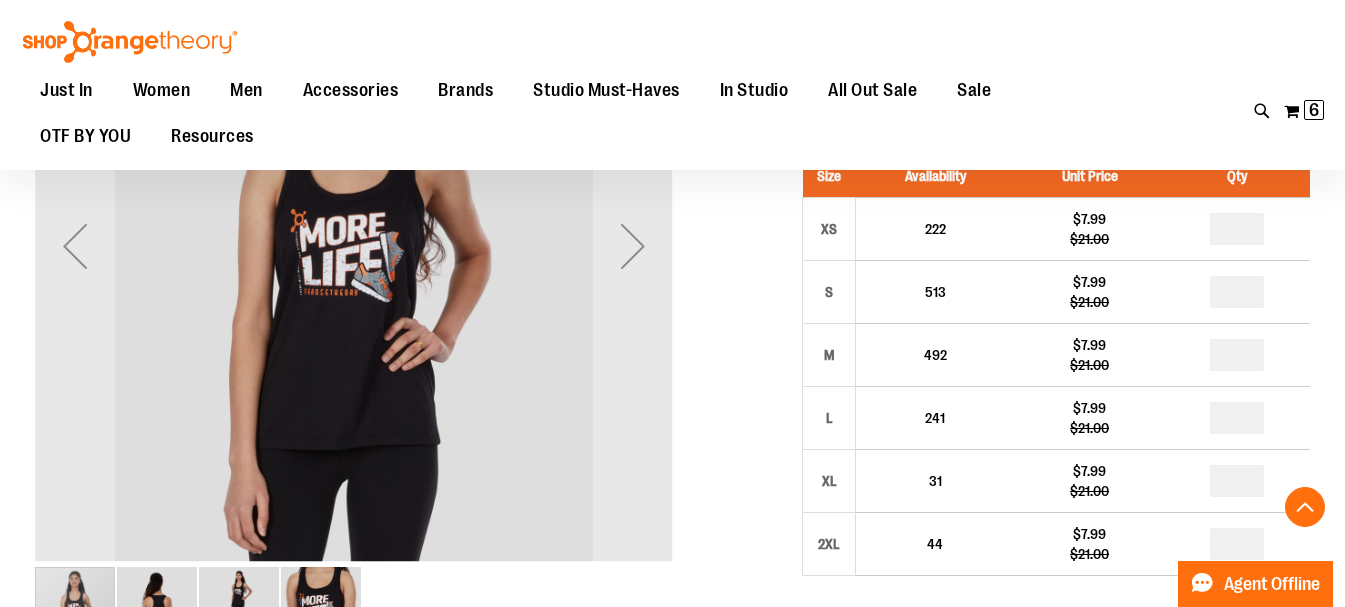 scroll, scrollTop: 400, scrollLeft: 0, axis: vertical 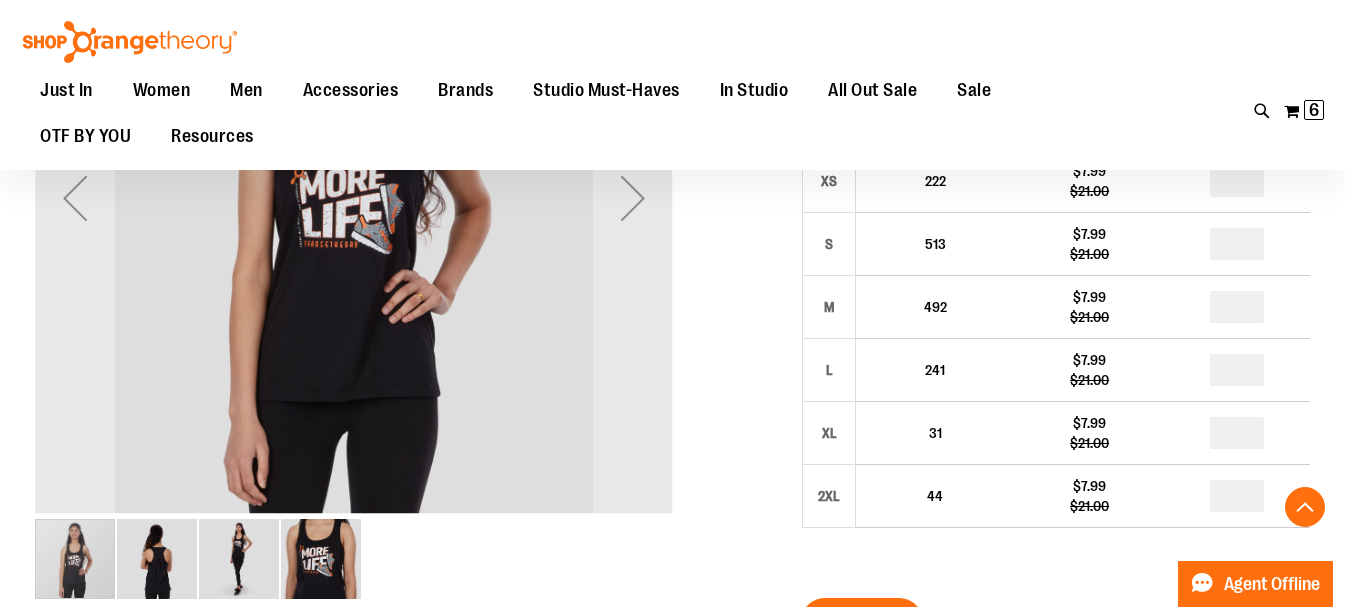type on "**********" 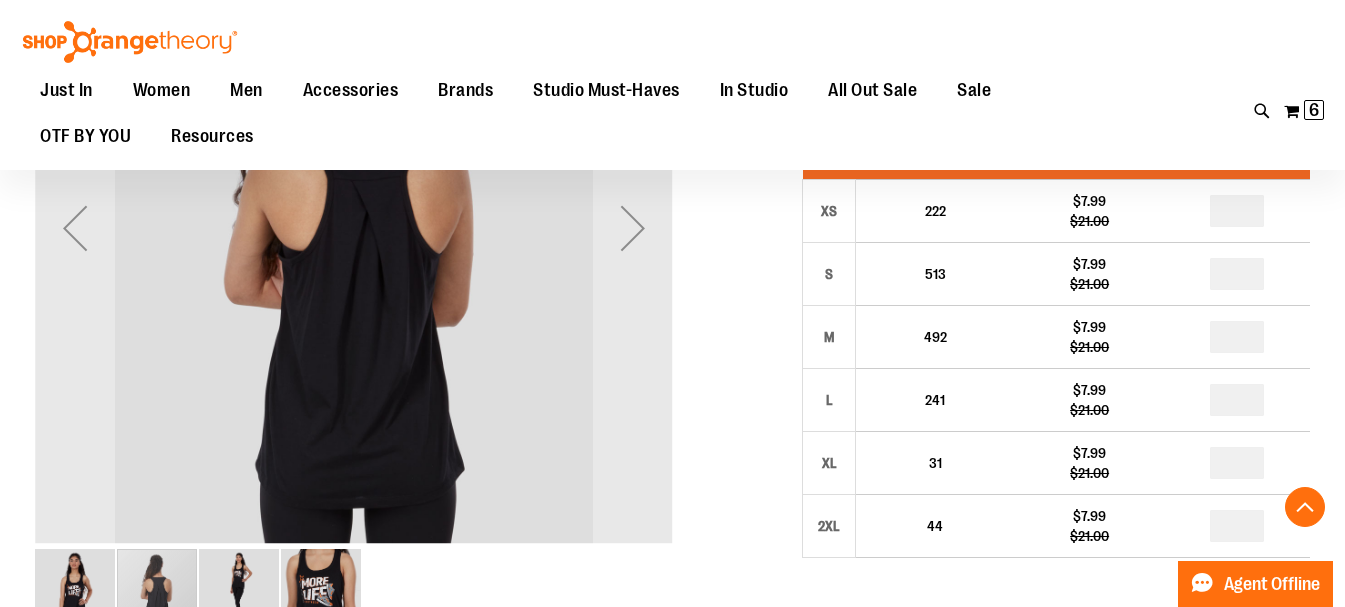 scroll, scrollTop: 600, scrollLeft: 0, axis: vertical 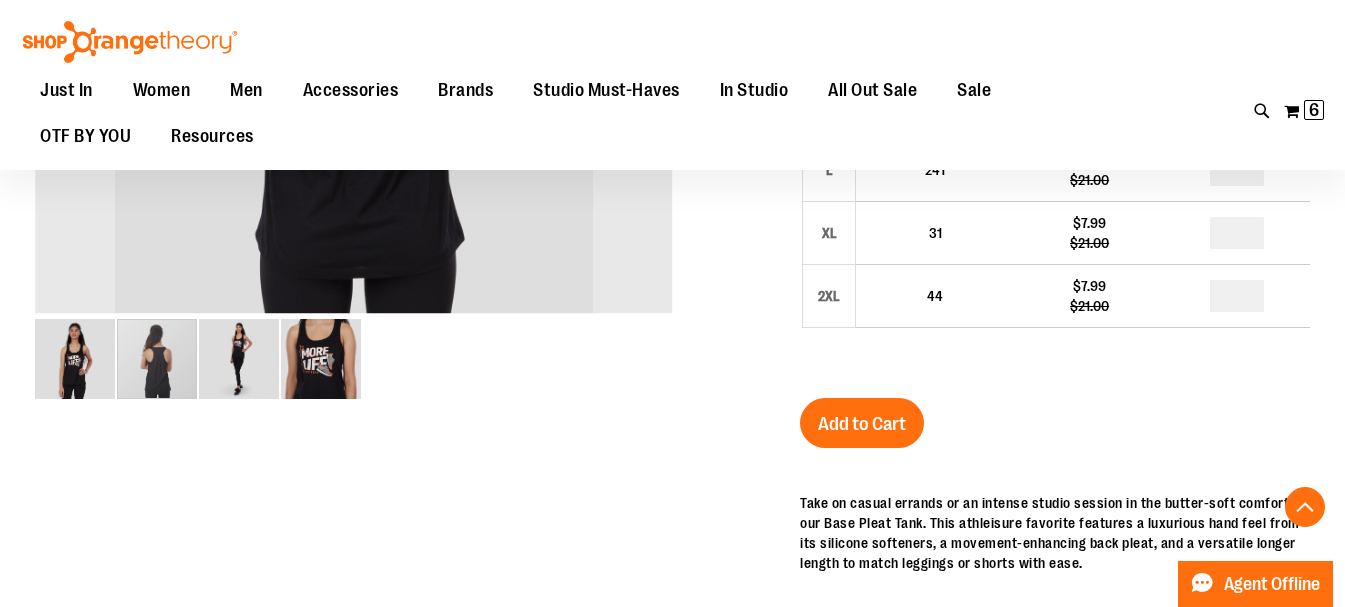 click at bounding box center [239, 359] 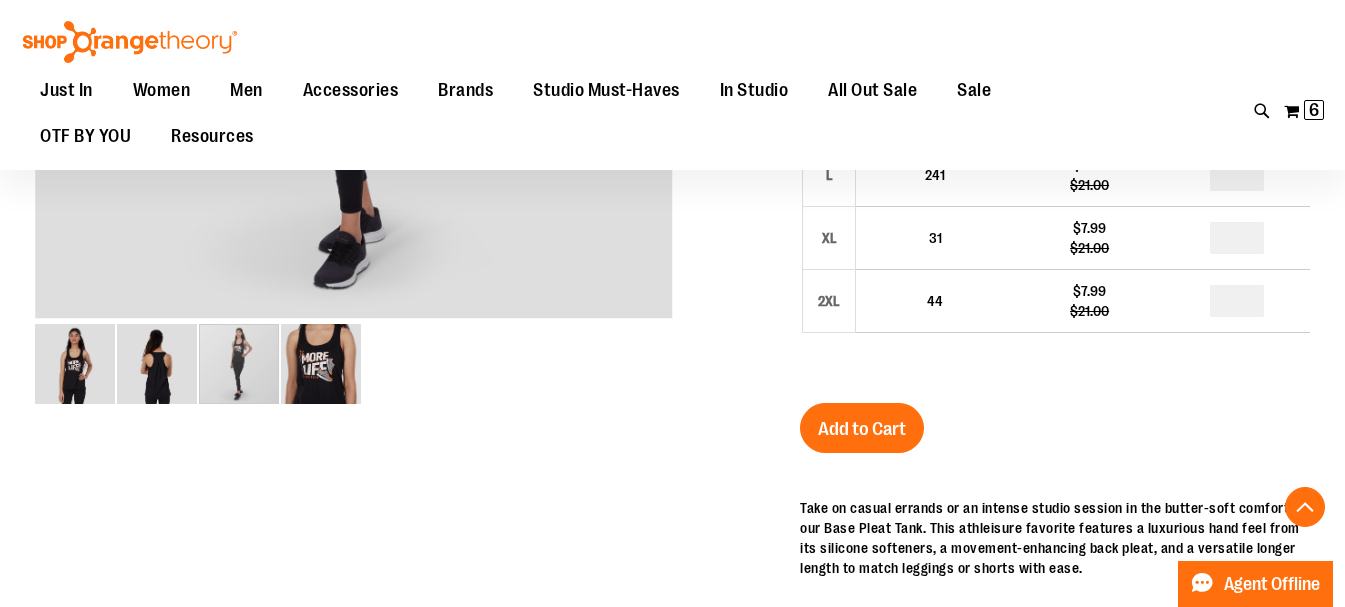 scroll, scrollTop: 600, scrollLeft: 0, axis: vertical 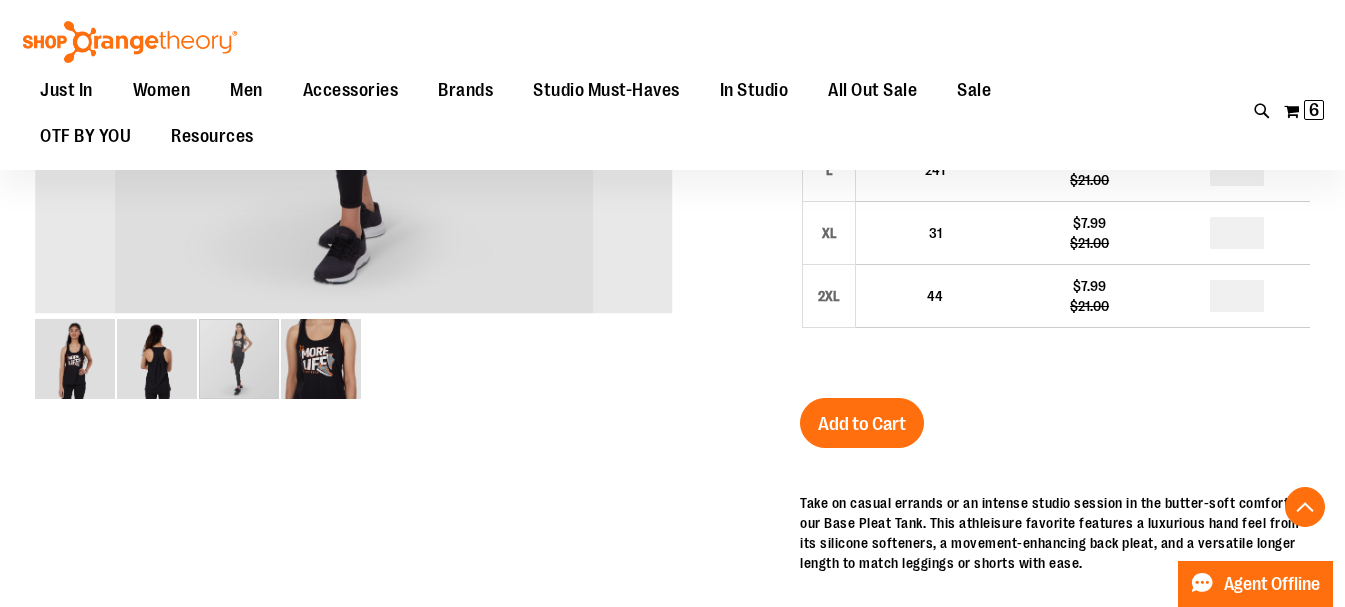 click at bounding box center [321, 359] 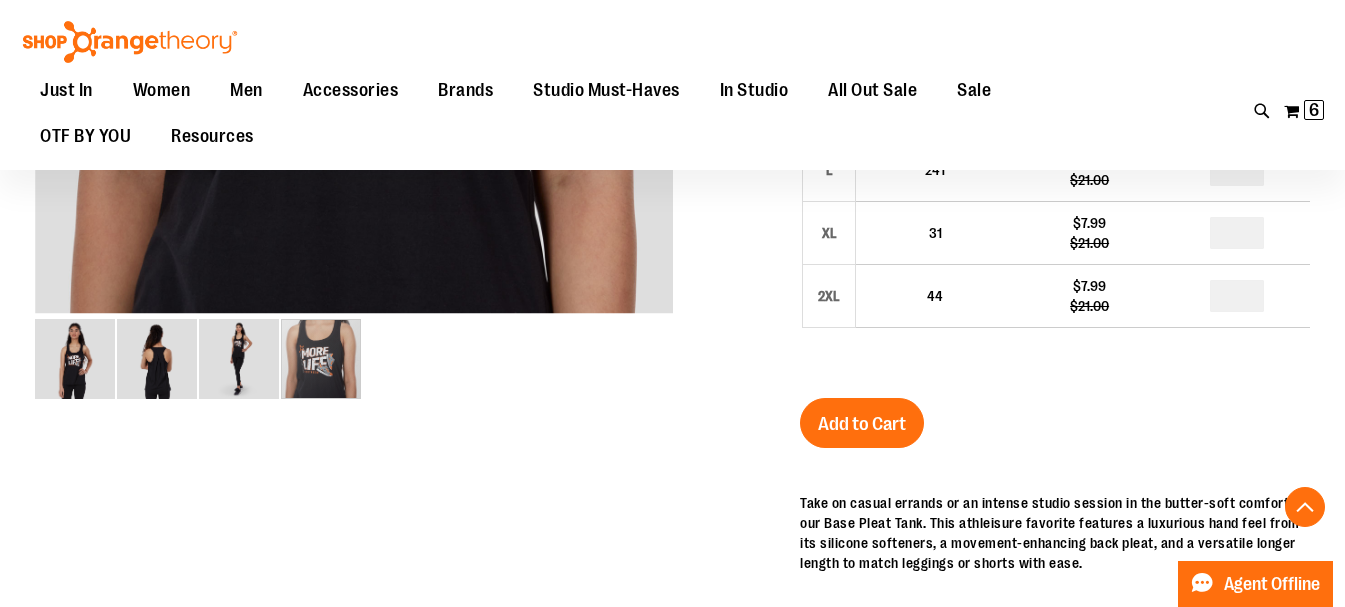 scroll, scrollTop: 200, scrollLeft: 0, axis: vertical 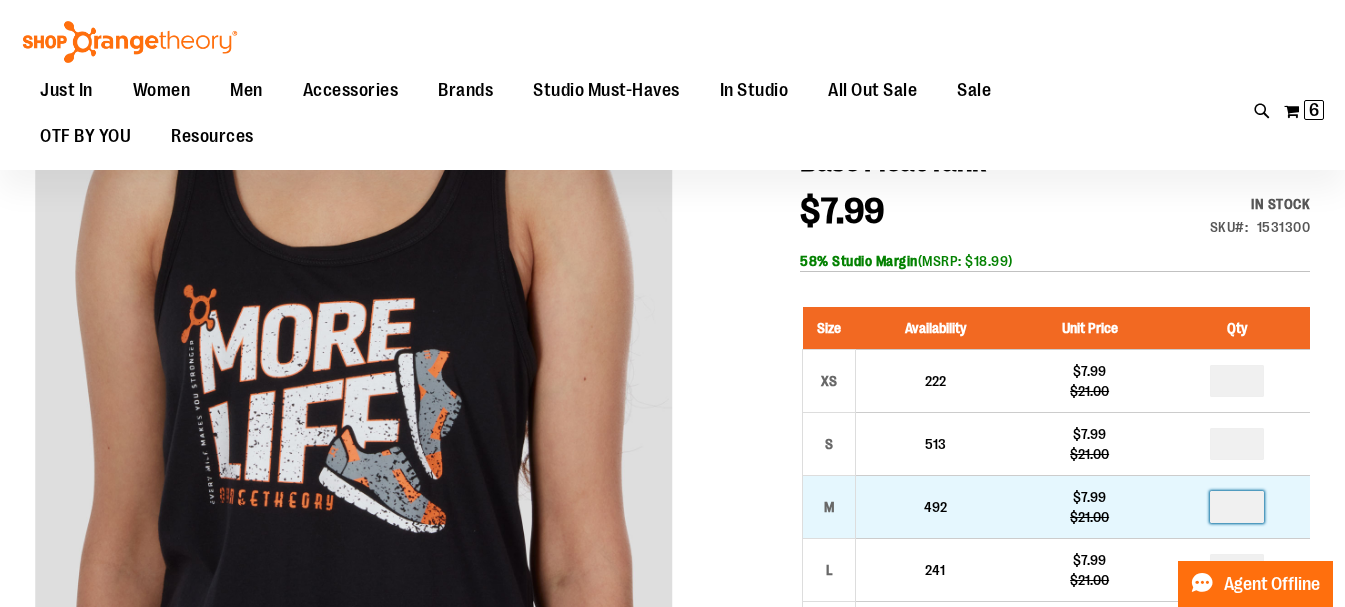 click at bounding box center [1237, 507] 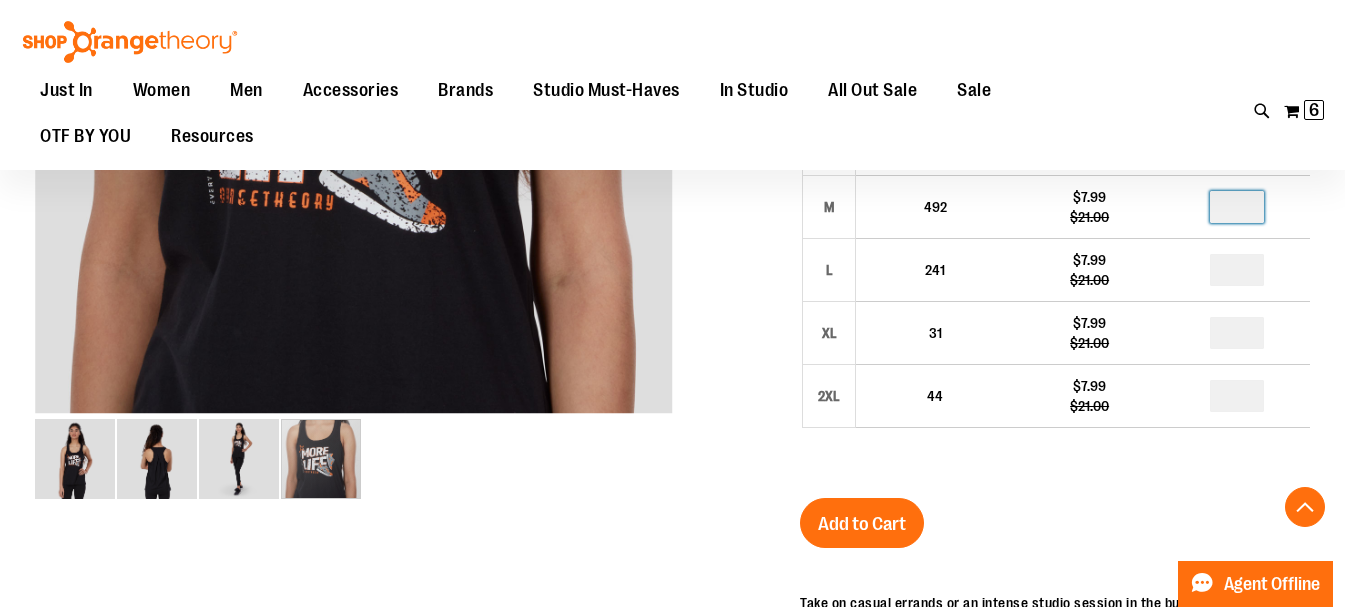 scroll, scrollTop: 600, scrollLeft: 0, axis: vertical 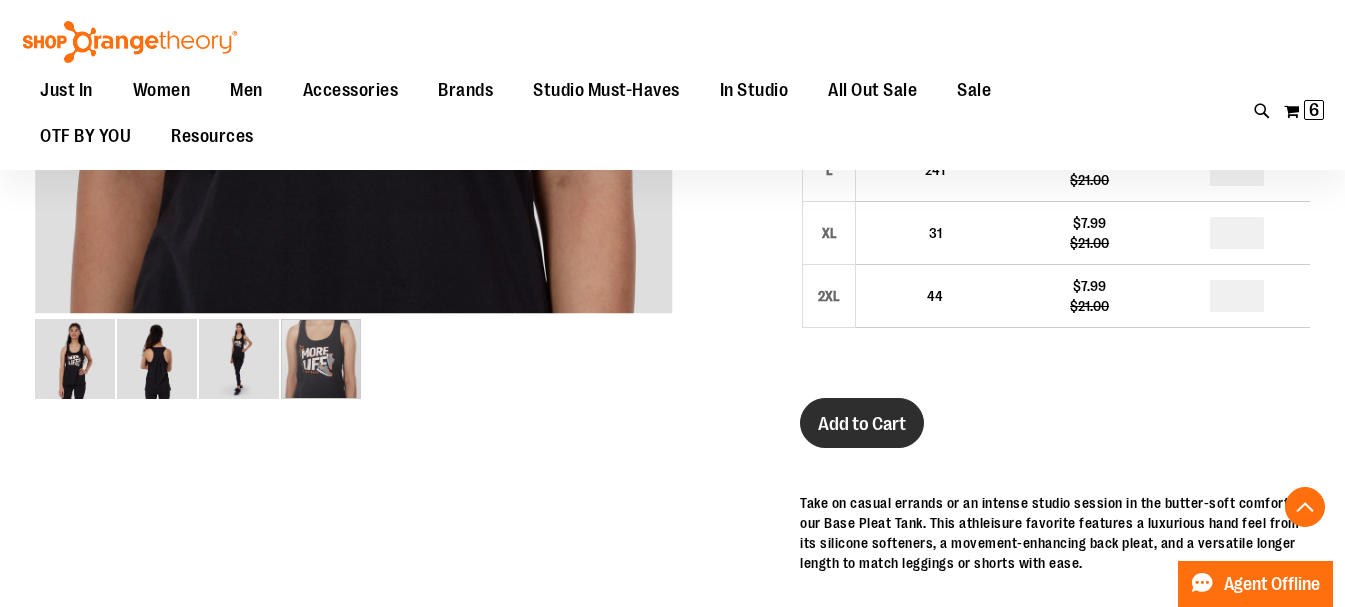 click on "Add to Cart" at bounding box center [862, 424] 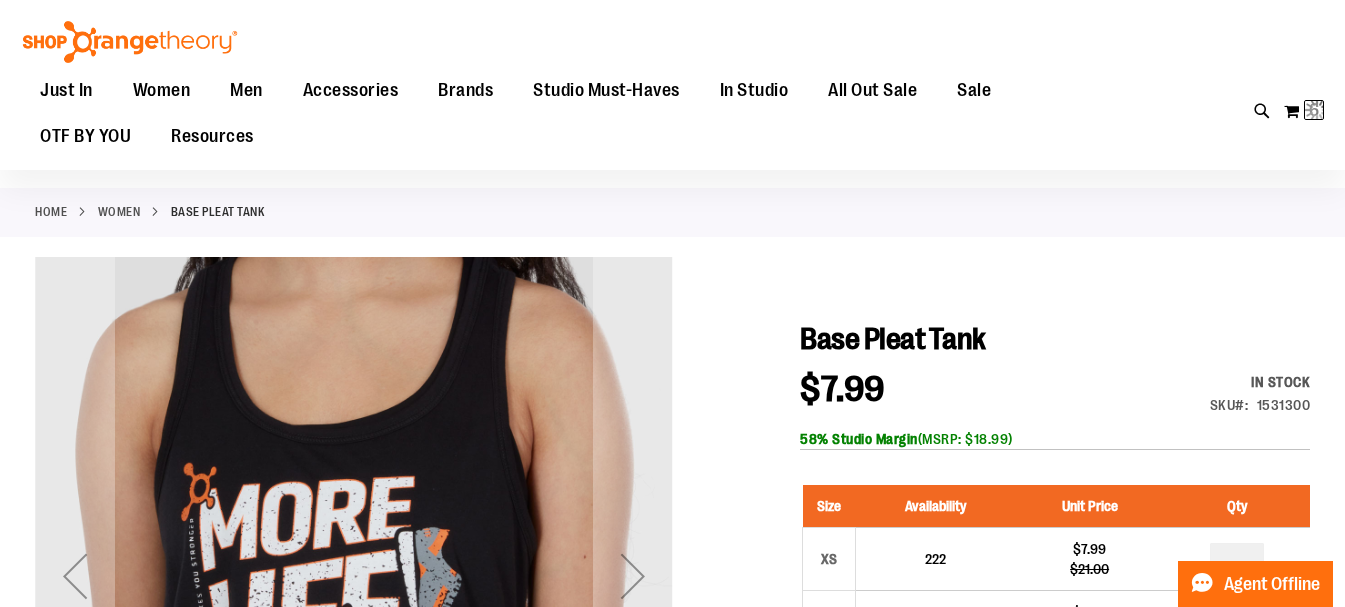 scroll, scrollTop: 0, scrollLeft: 0, axis: both 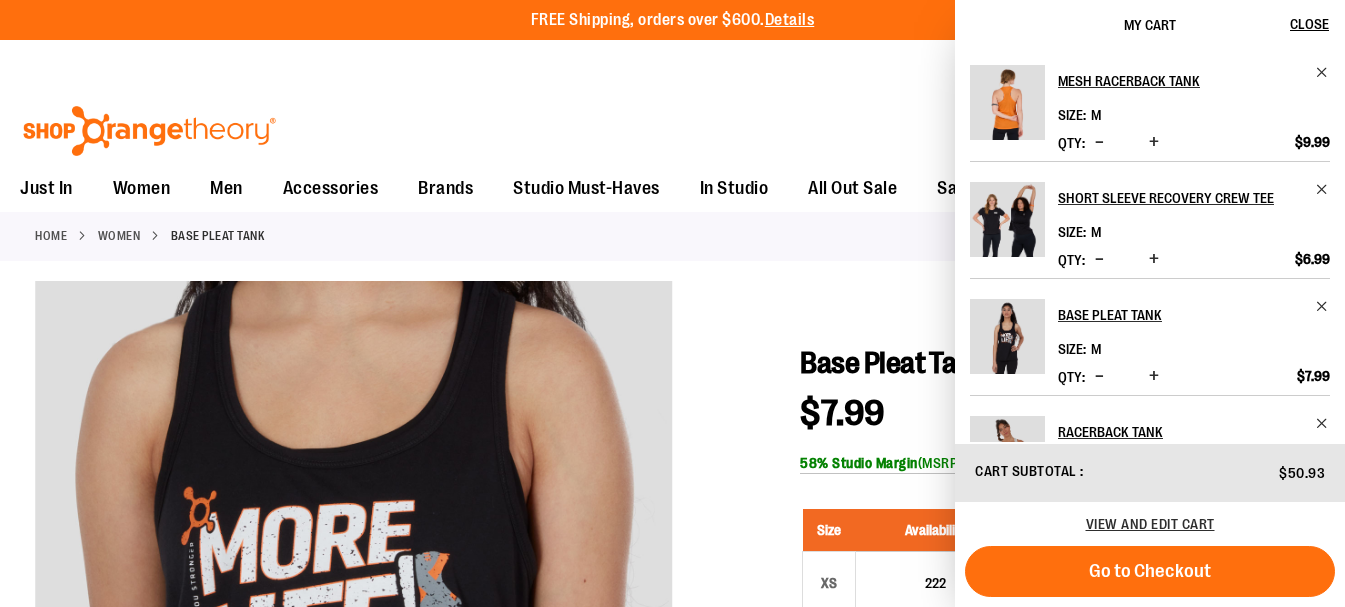 click at bounding box center (1099, 377) 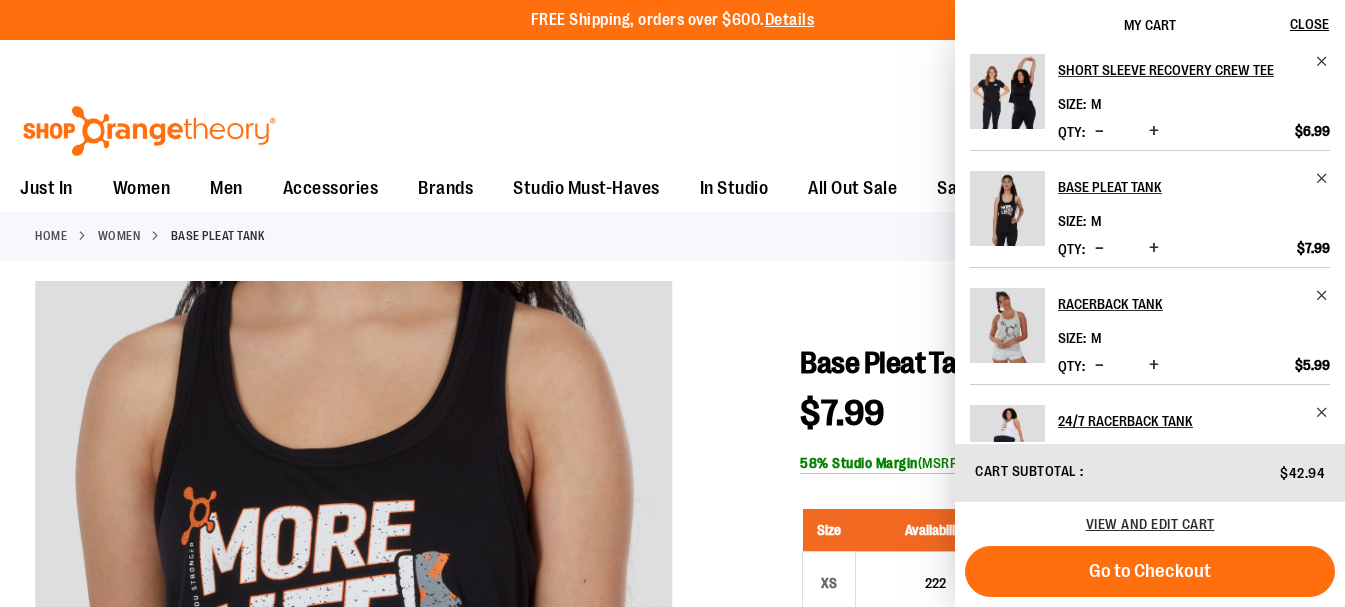 scroll, scrollTop: 320, scrollLeft: 0, axis: vertical 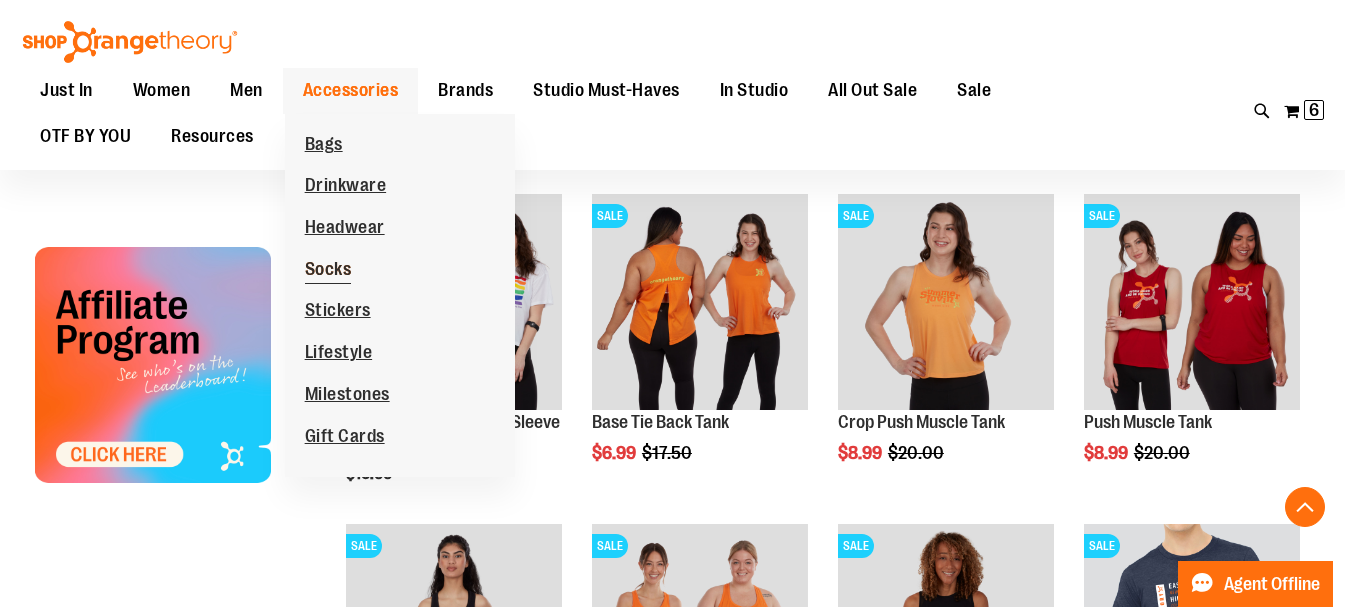 type on "**********" 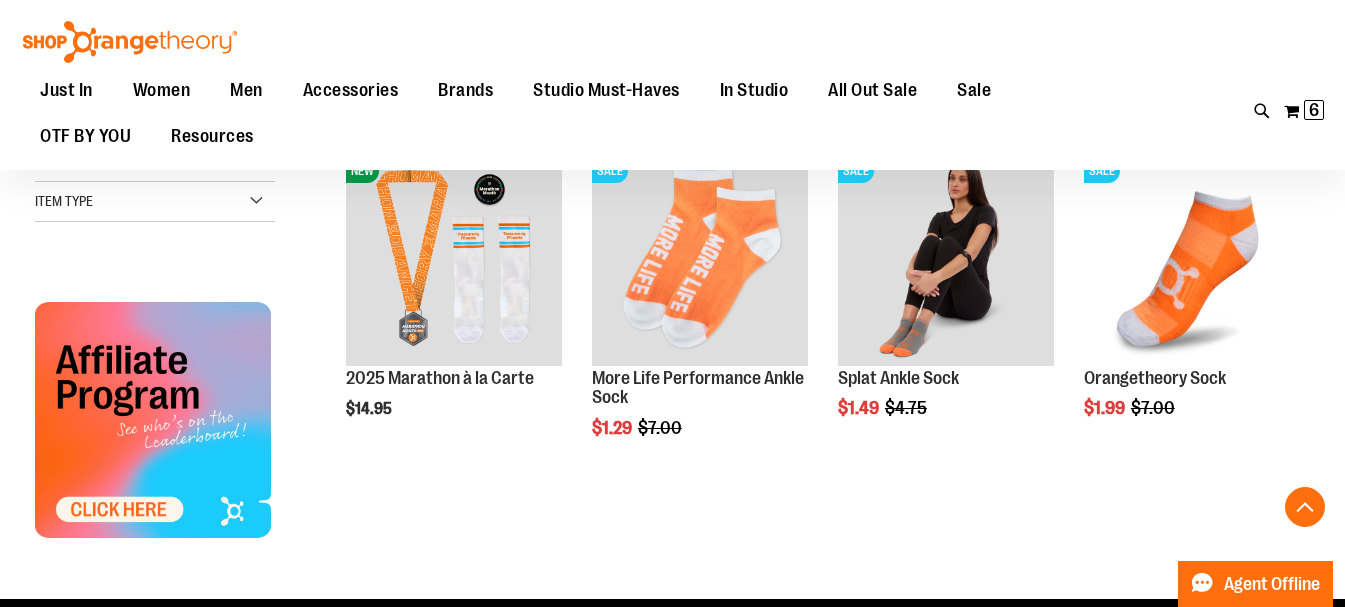 scroll, scrollTop: 199, scrollLeft: 0, axis: vertical 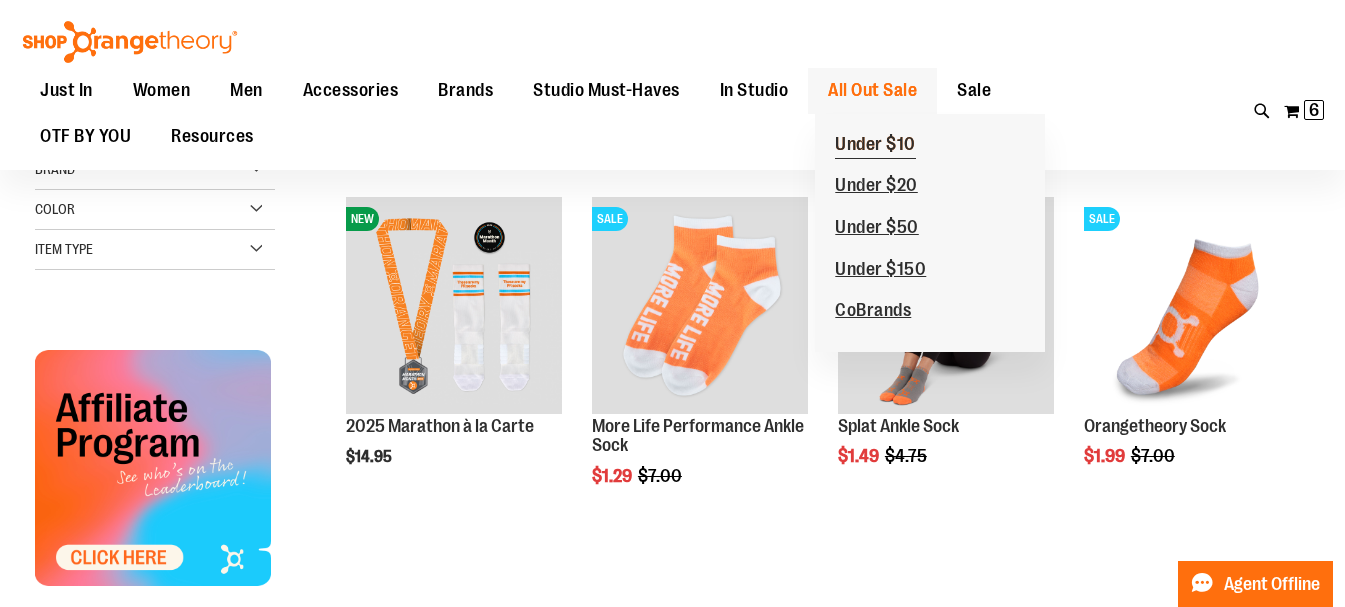 type on "**********" 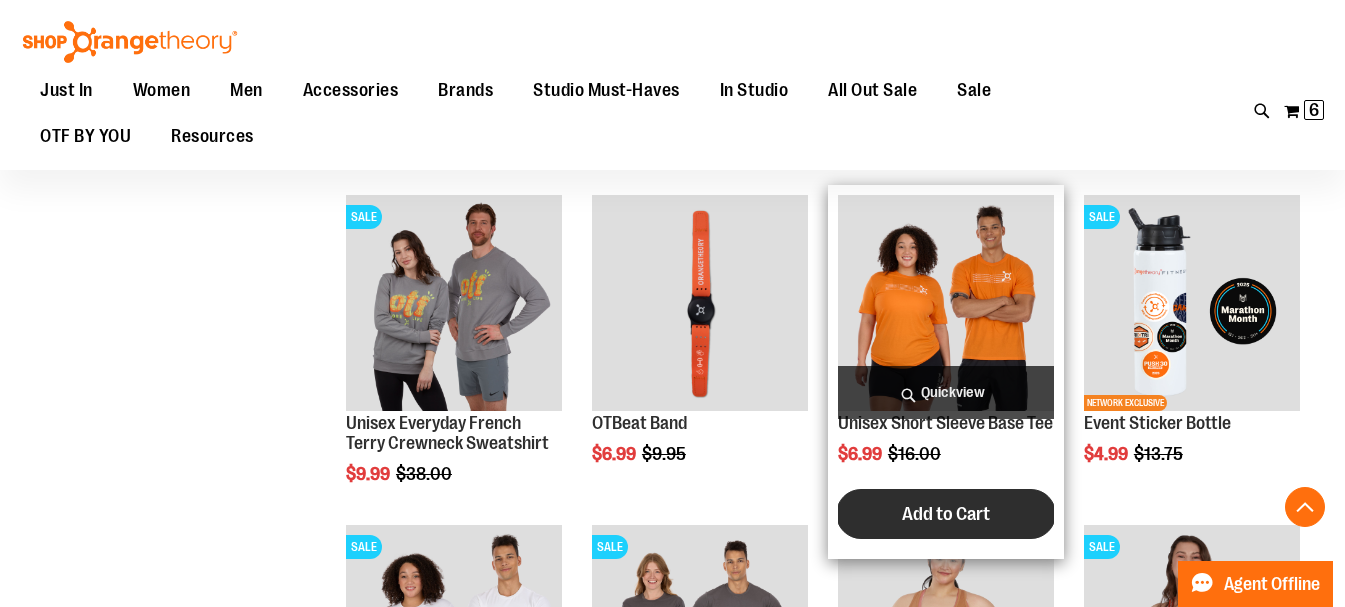 scroll, scrollTop: 599, scrollLeft: 0, axis: vertical 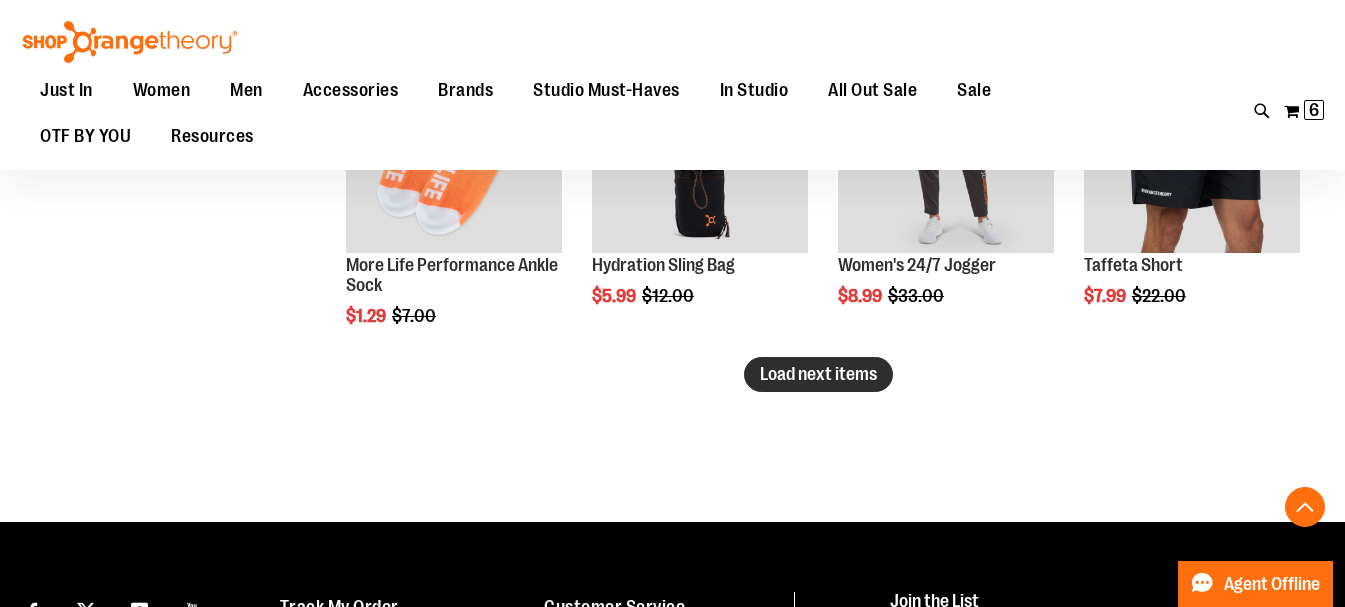 type on "**********" 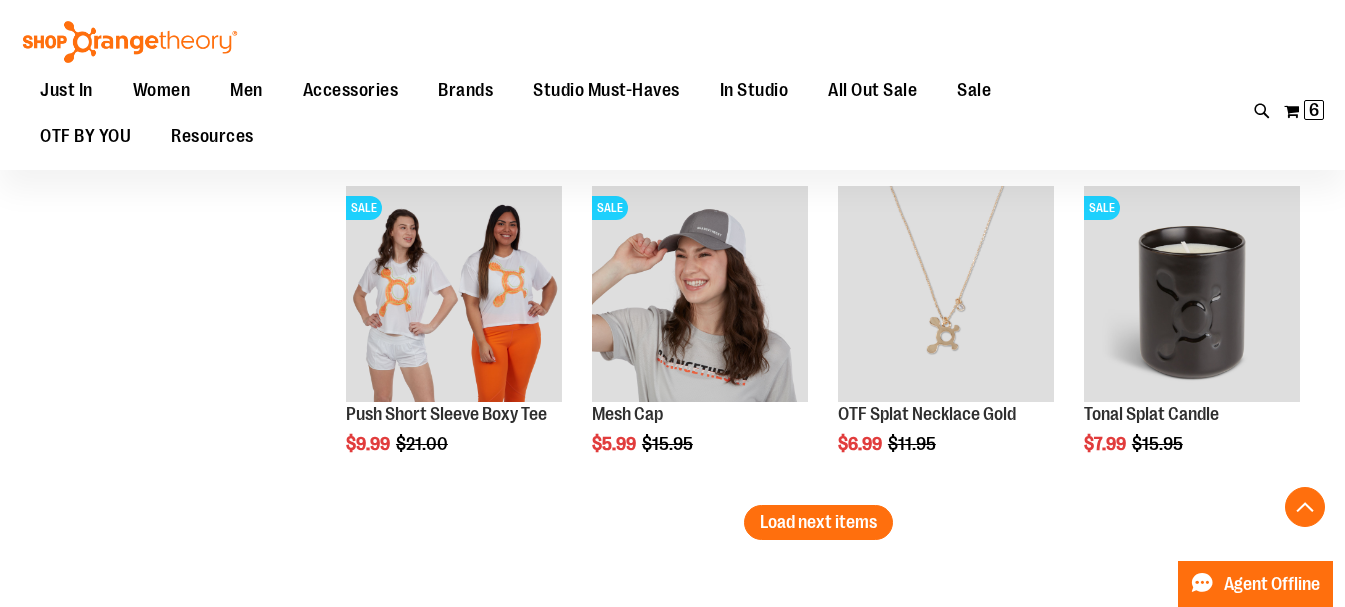 scroll, scrollTop: 3799, scrollLeft: 0, axis: vertical 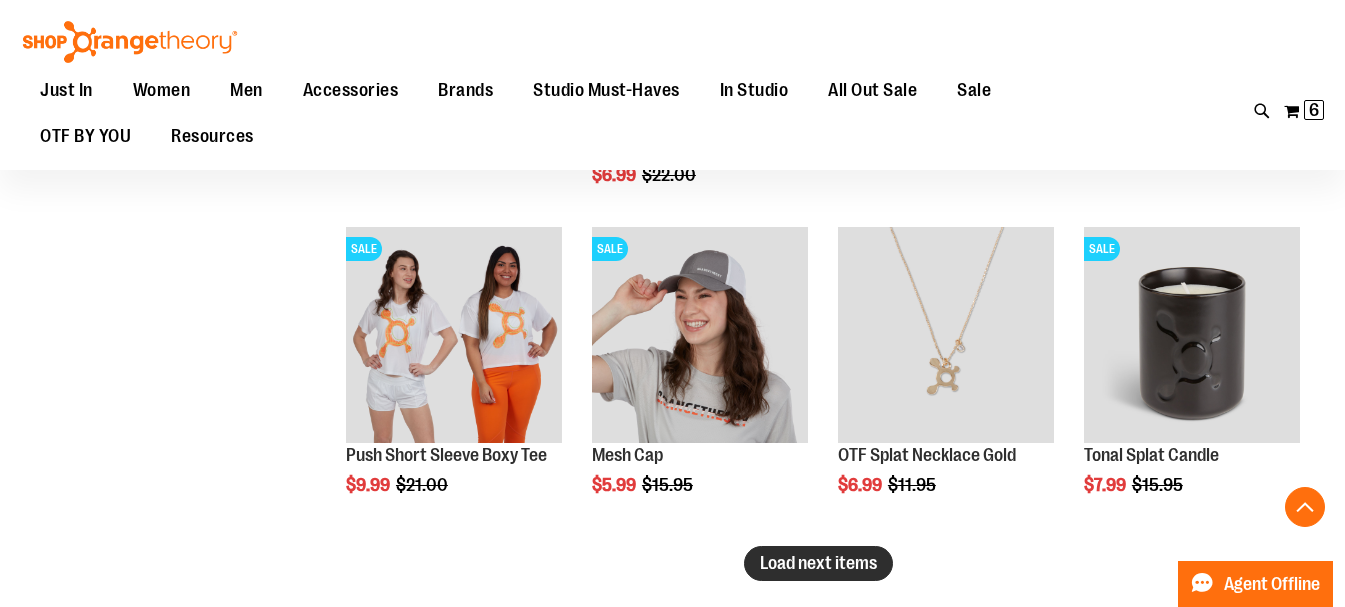 click on "Load next items" at bounding box center [818, 563] 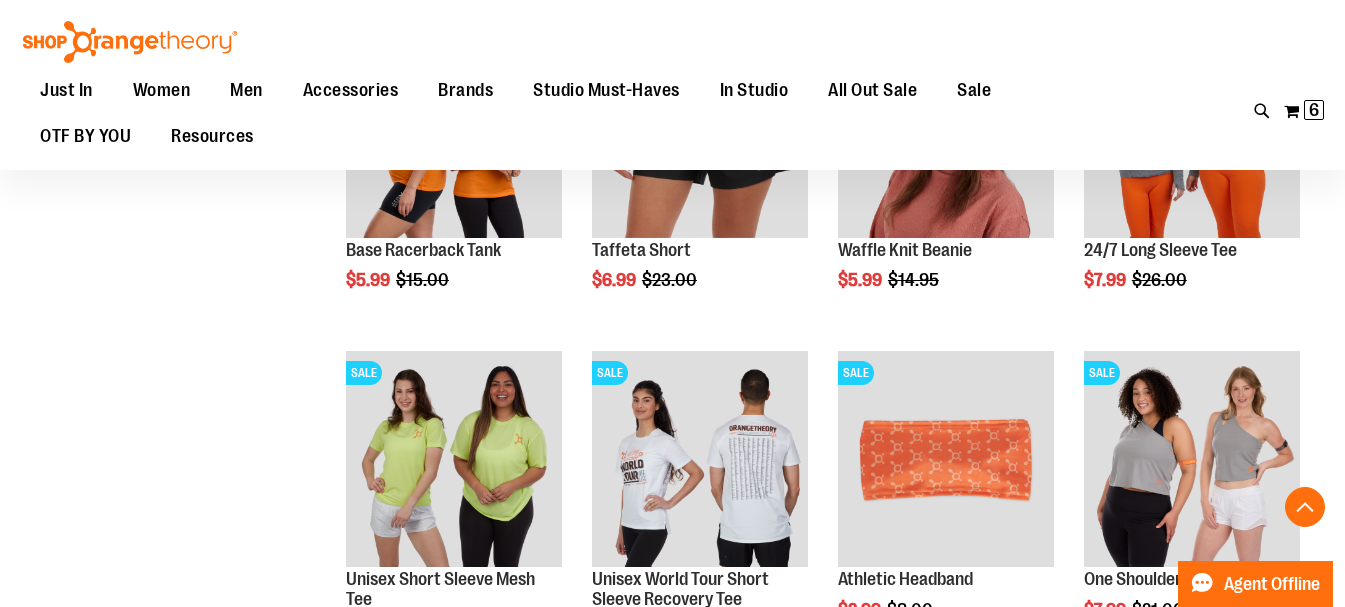 scroll, scrollTop: 4799, scrollLeft: 0, axis: vertical 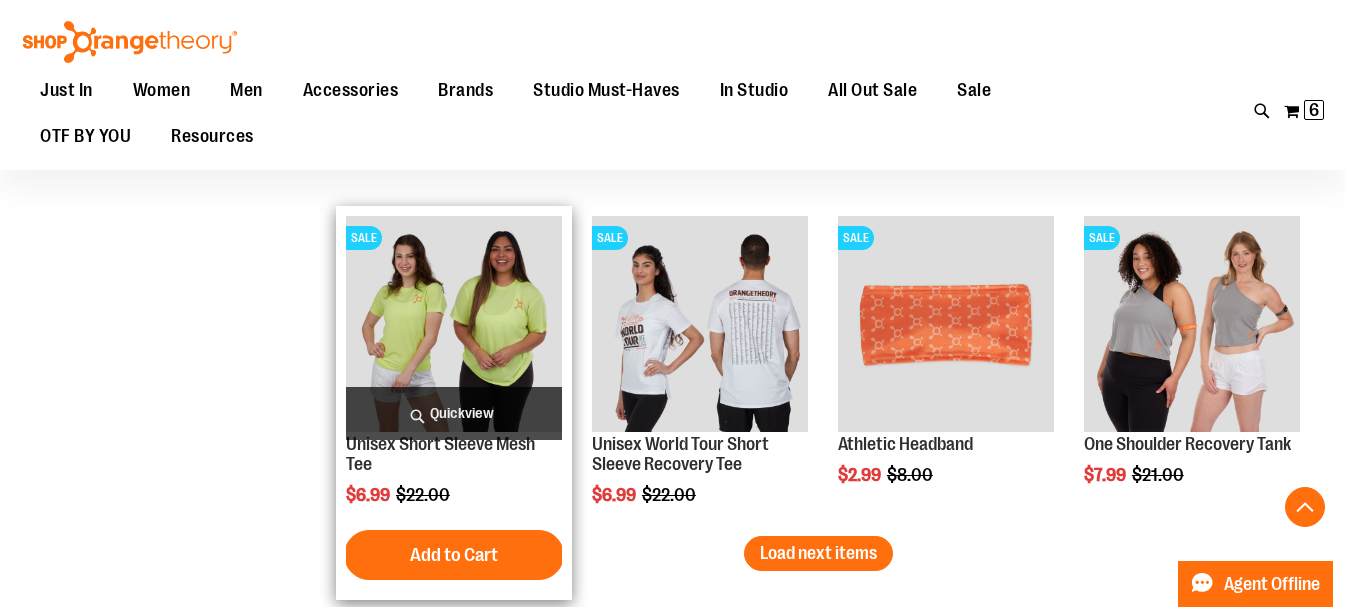 click at bounding box center [454, 324] 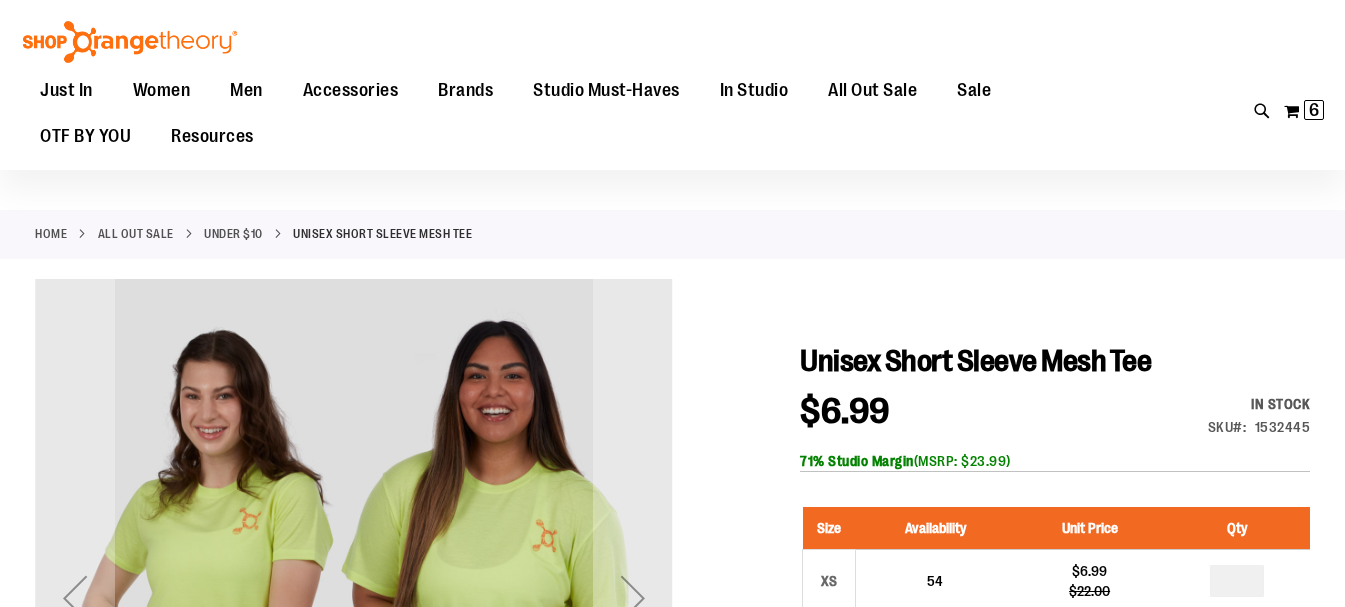 scroll, scrollTop: 199, scrollLeft: 0, axis: vertical 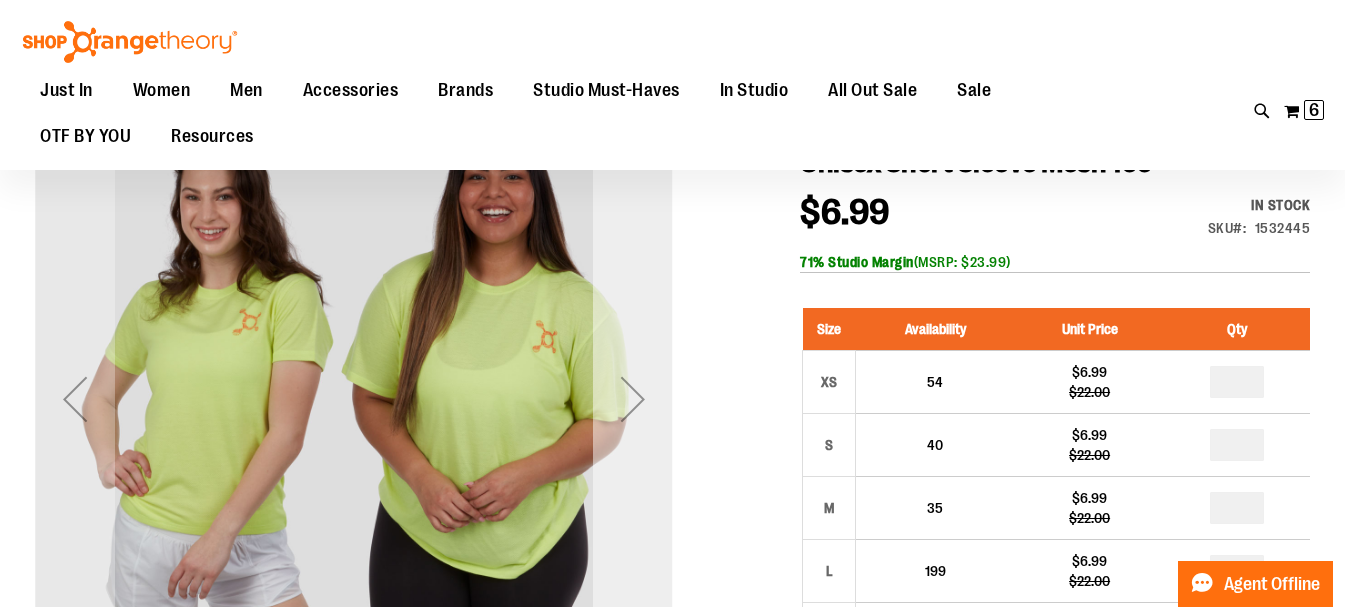 type on "**********" 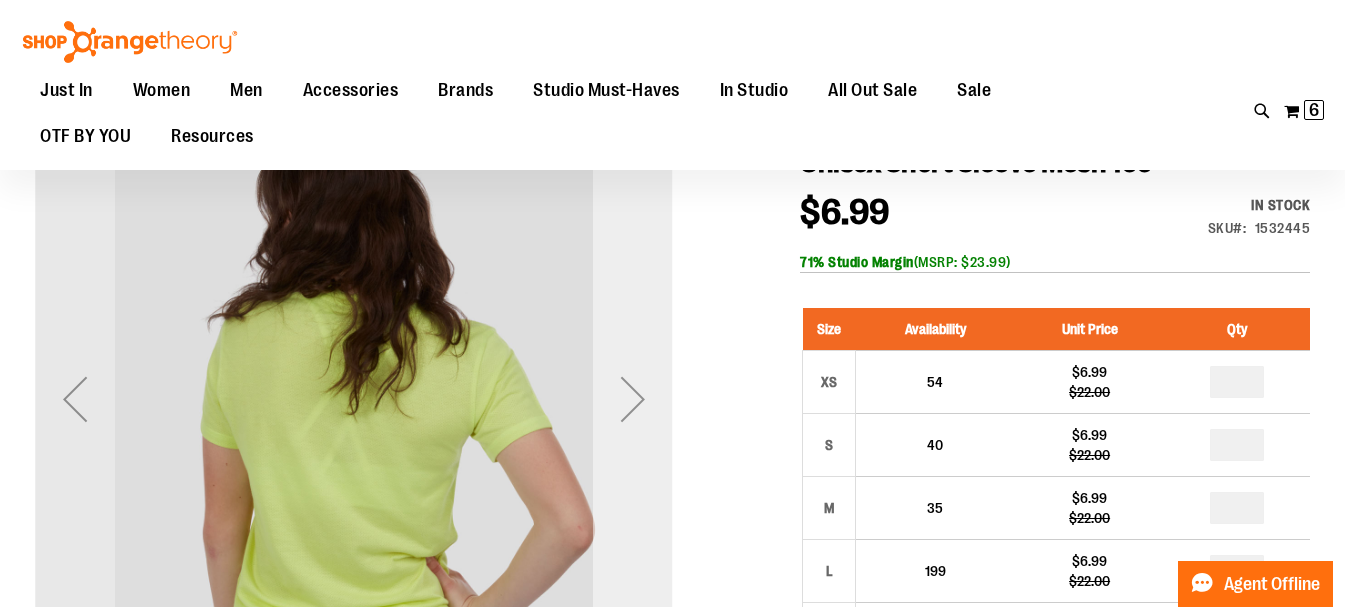 click at bounding box center [633, 399] 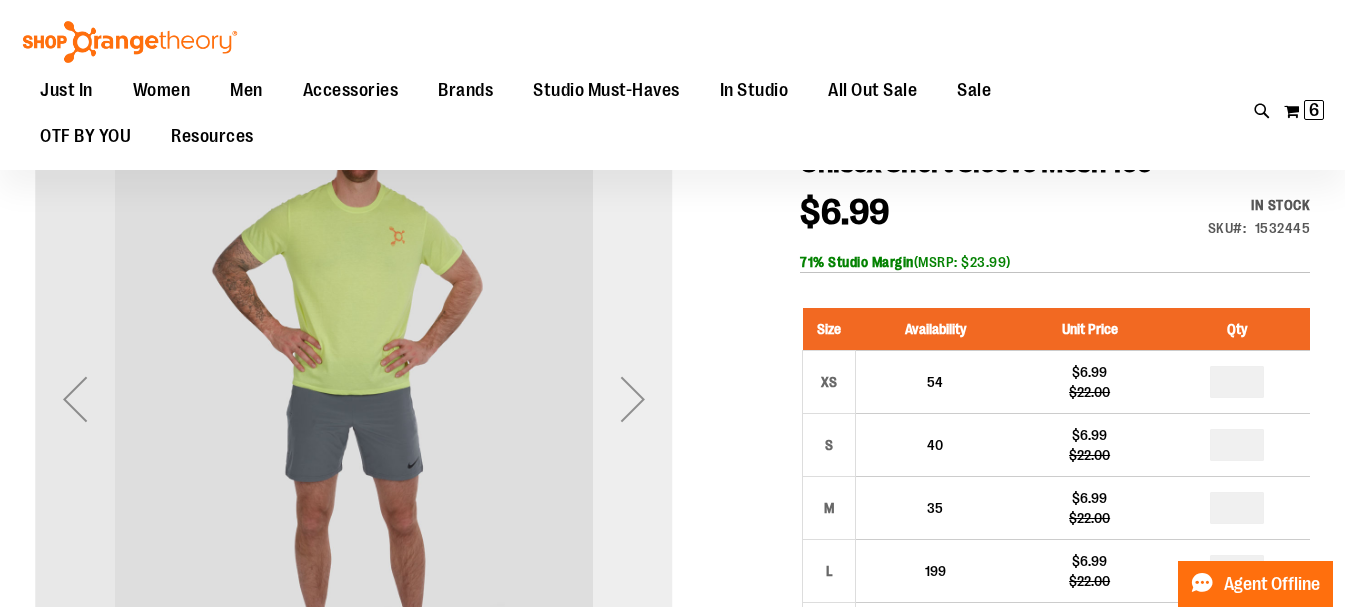 click at bounding box center [633, 399] 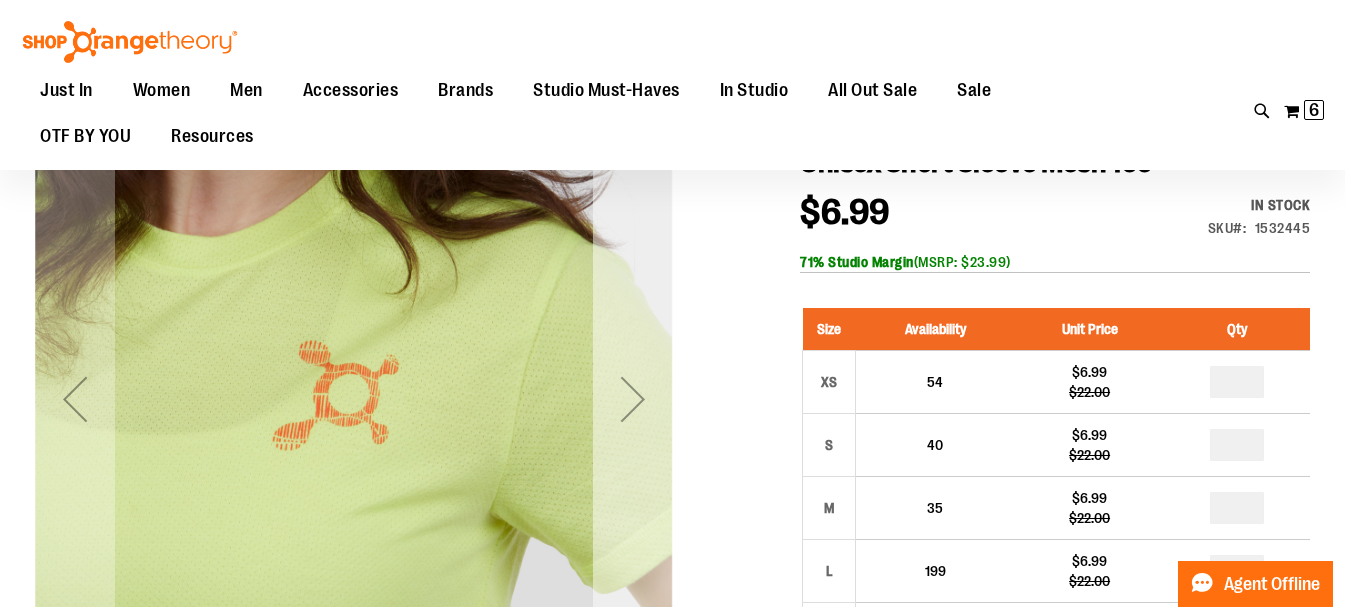 click at bounding box center [633, 399] 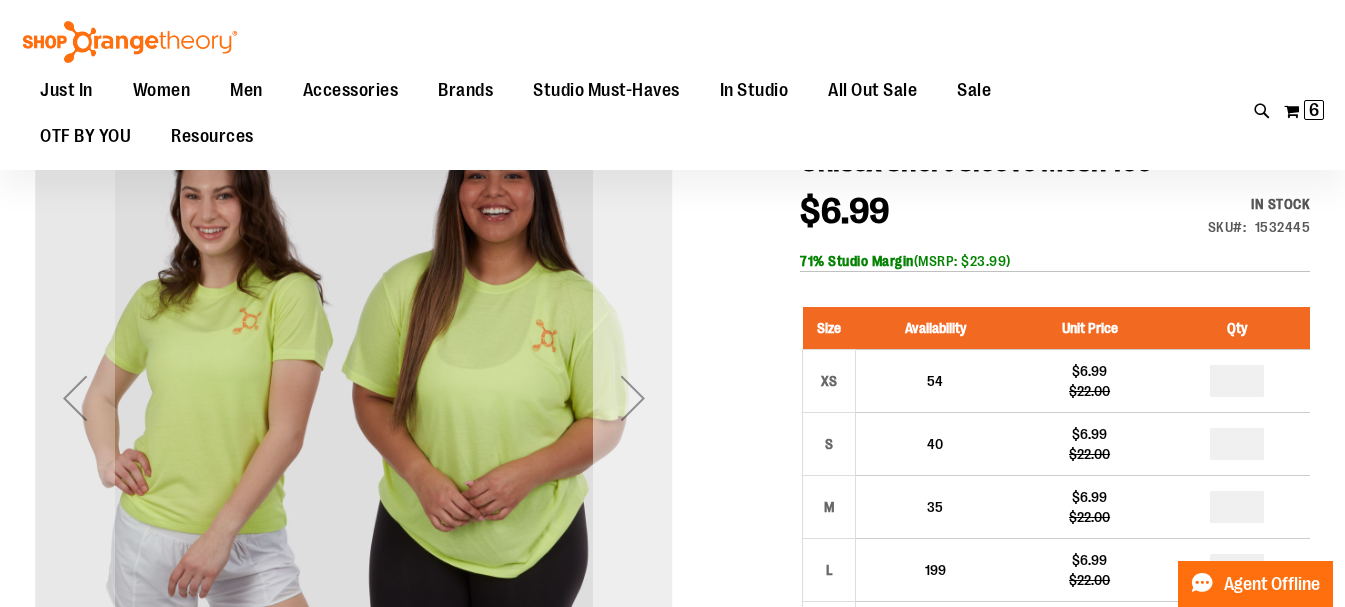 scroll, scrollTop: 199, scrollLeft: 0, axis: vertical 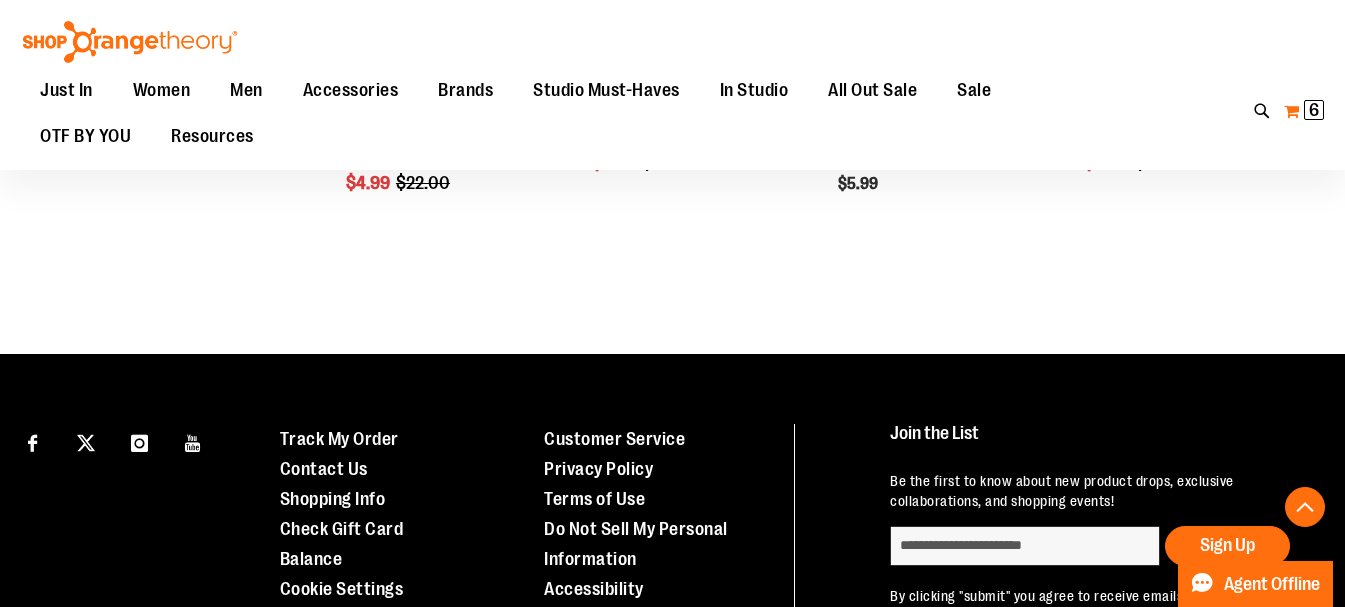 type on "**********" 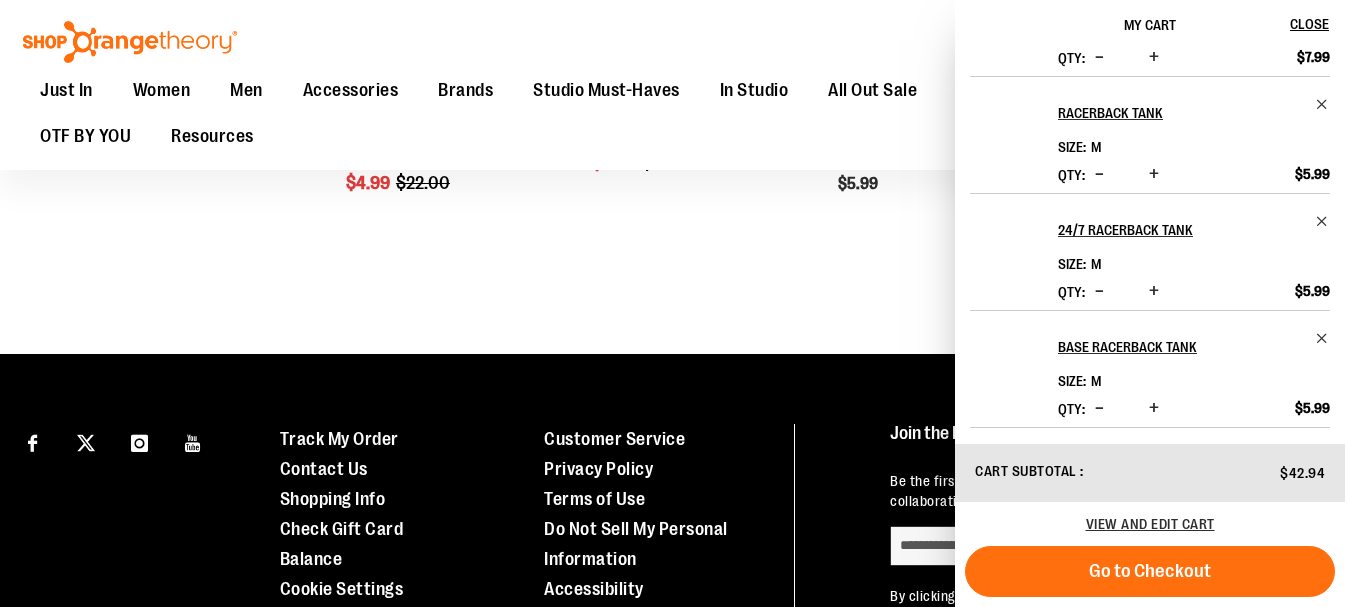 scroll, scrollTop: 320, scrollLeft: 0, axis: vertical 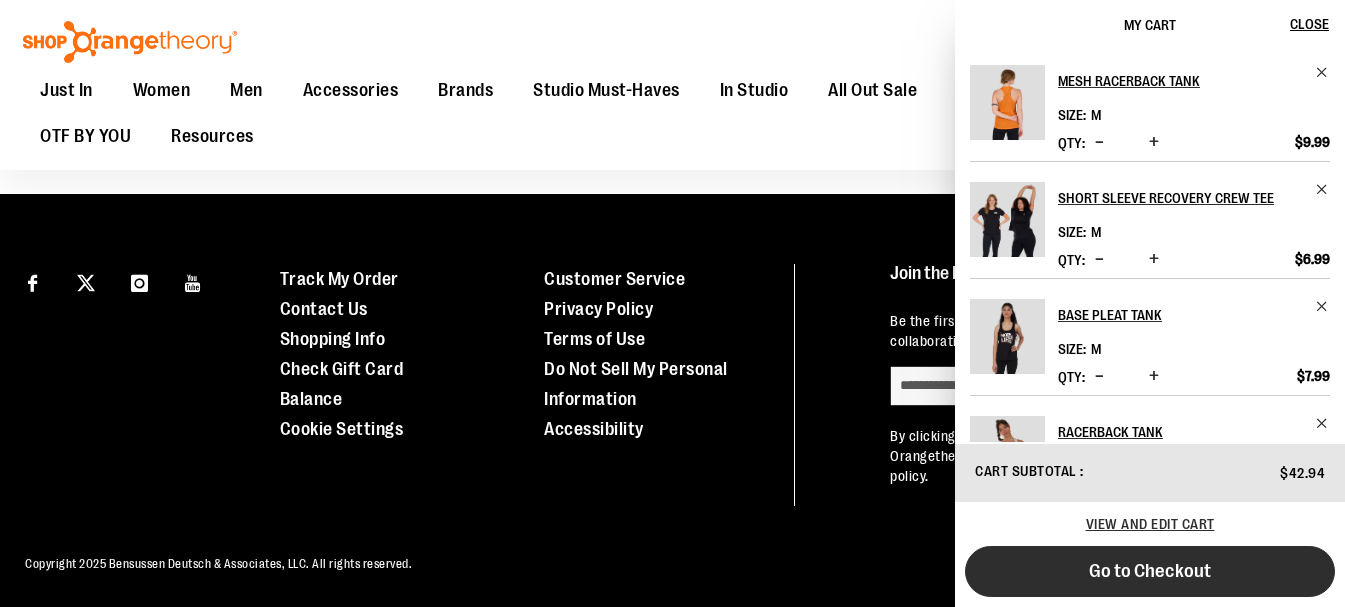 click on "Go to Checkout" at bounding box center [1150, 571] 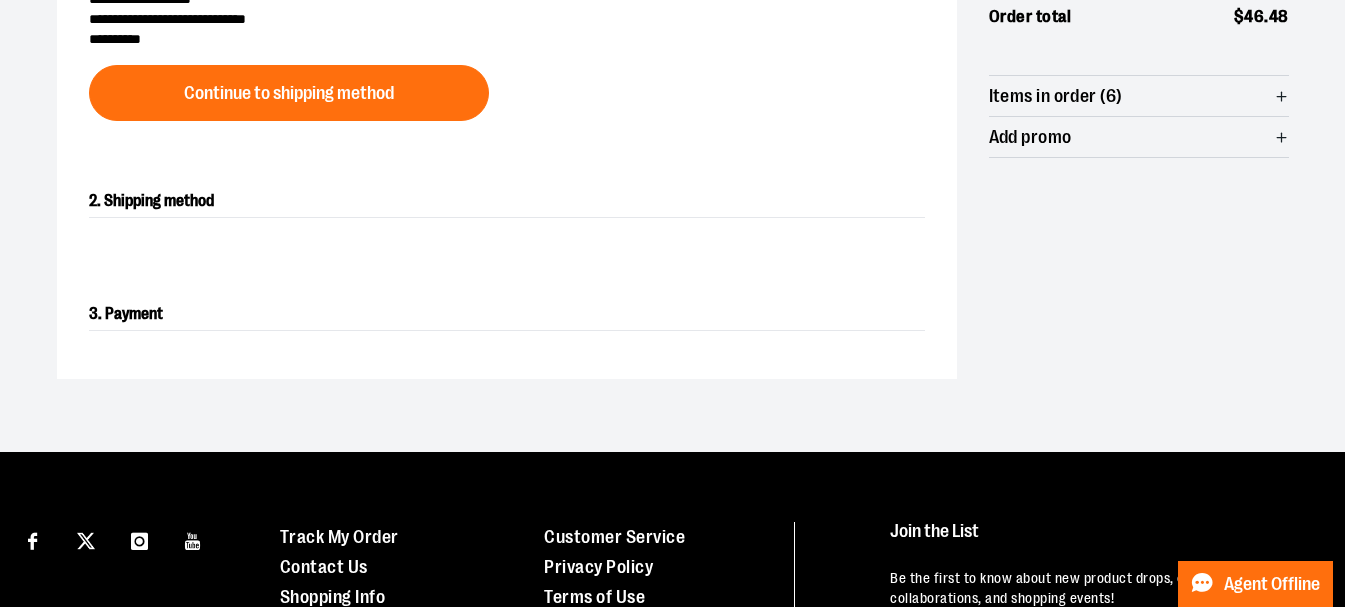 scroll, scrollTop: 183, scrollLeft: 0, axis: vertical 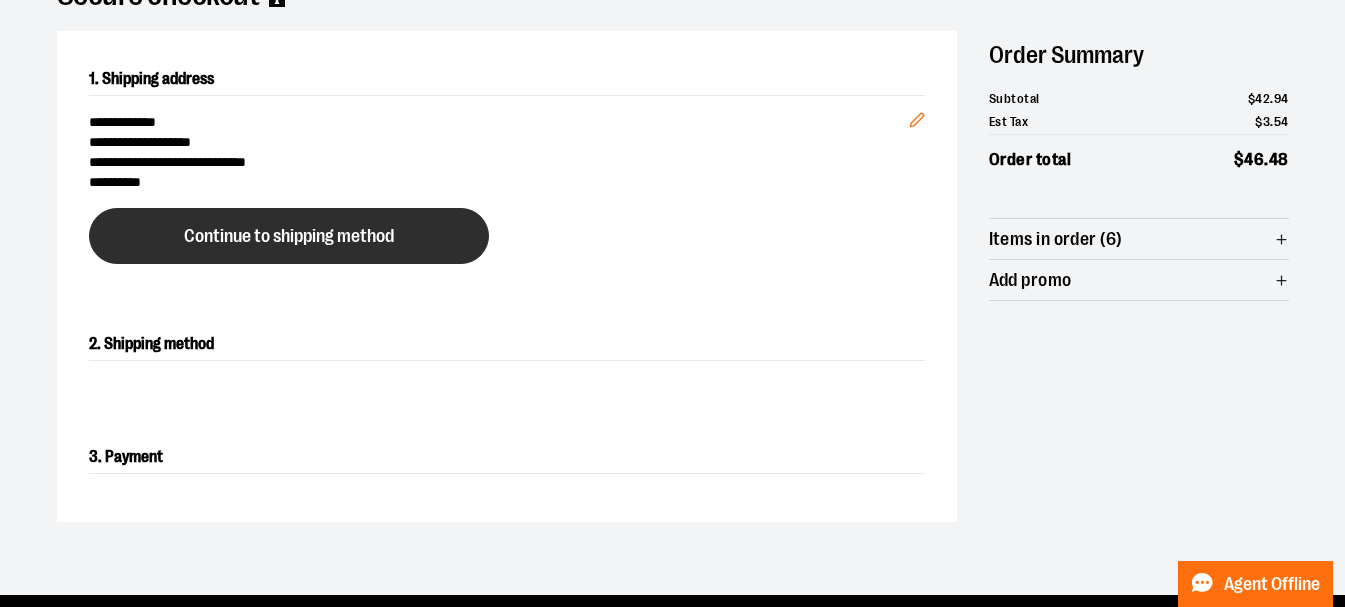 click on "Continue to shipping method" at bounding box center (289, 236) 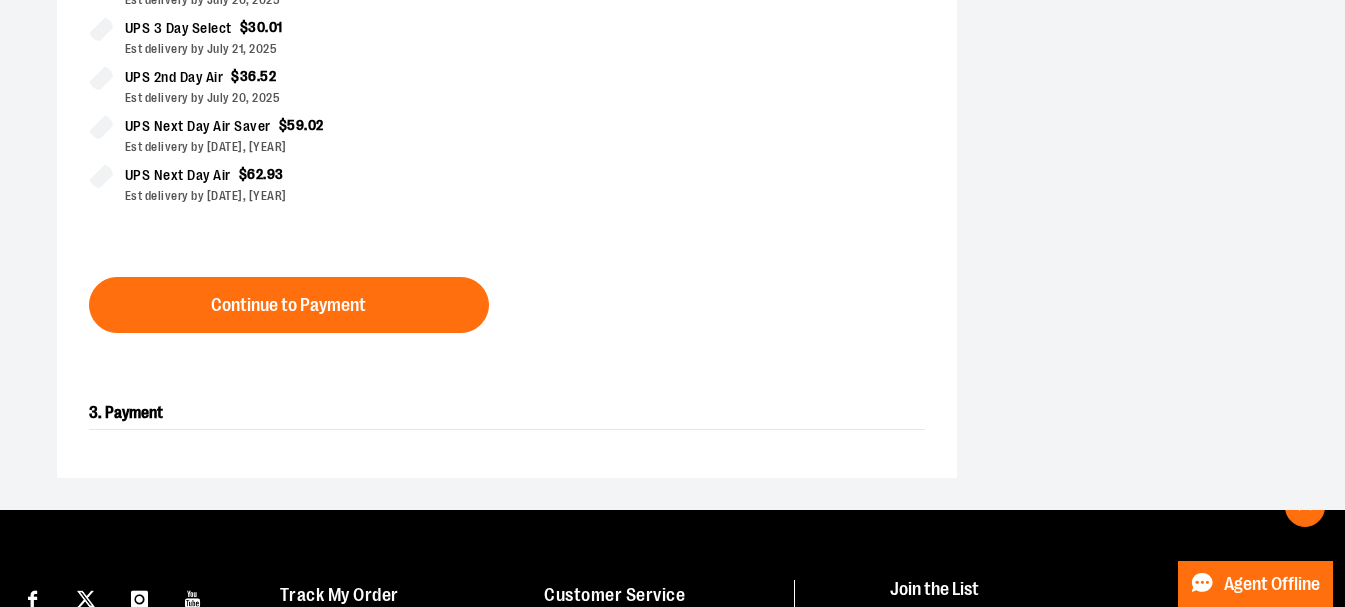 scroll, scrollTop: 521, scrollLeft: 0, axis: vertical 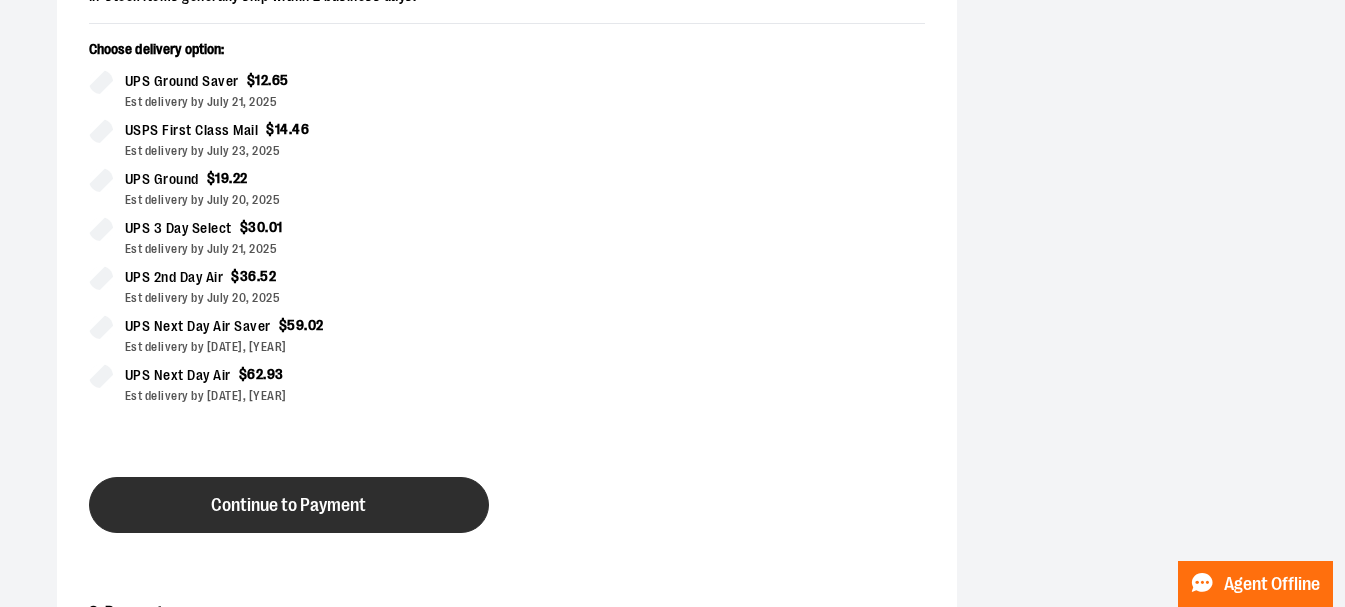 click on "Continue to Payment" at bounding box center [289, 505] 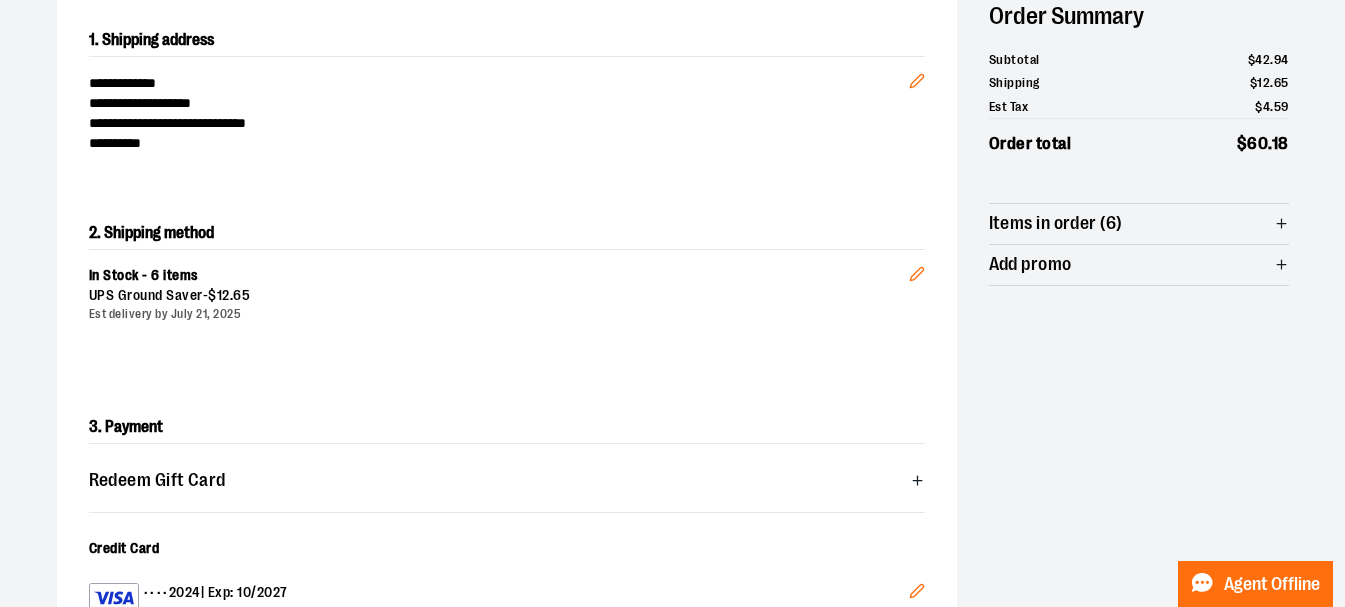 scroll, scrollTop: 400, scrollLeft: 0, axis: vertical 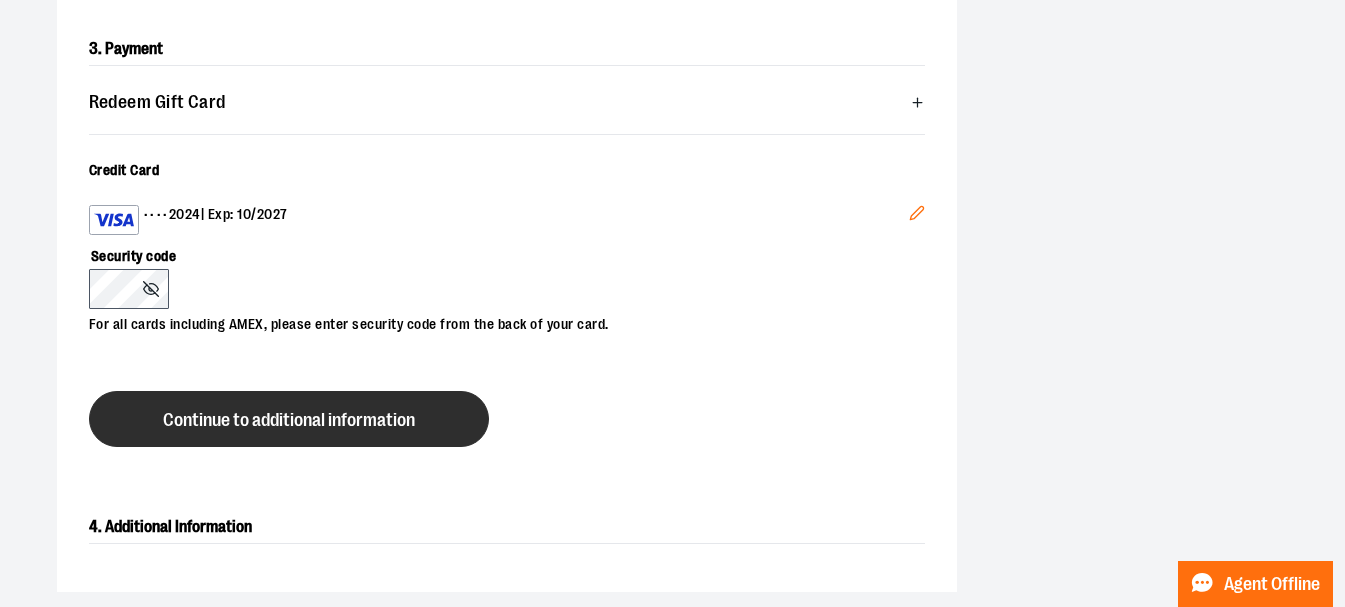 click on "Continue to additional information" at bounding box center [289, 420] 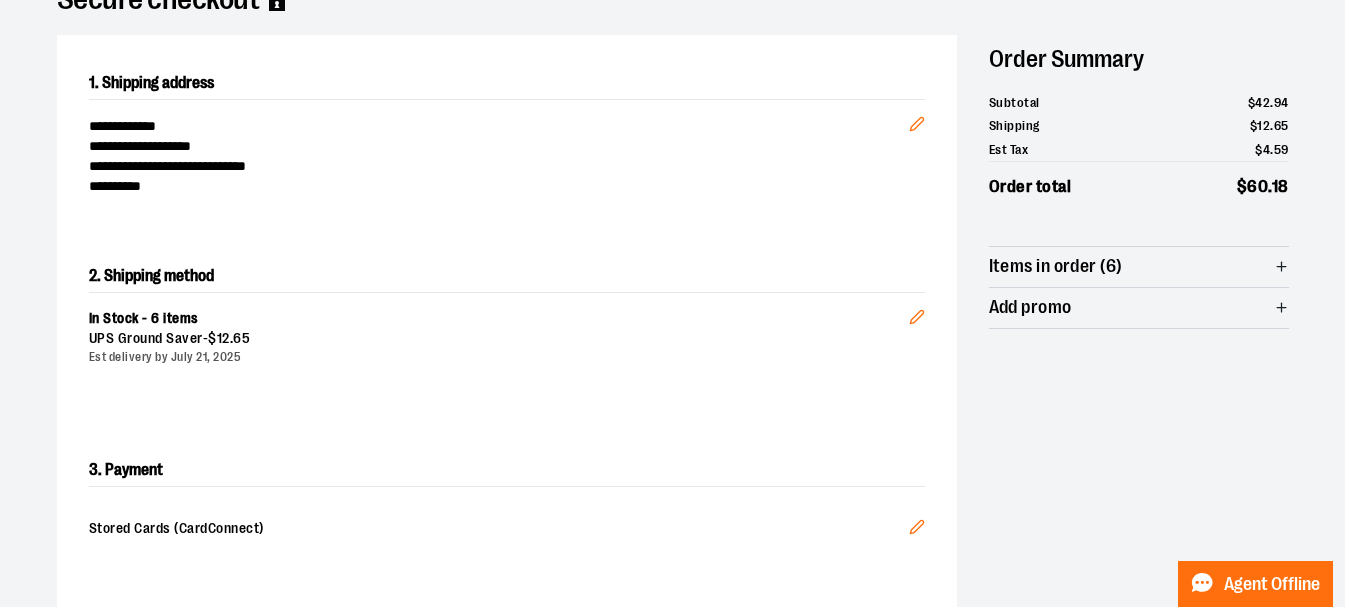 scroll, scrollTop: 400, scrollLeft: 0, axis: vertical 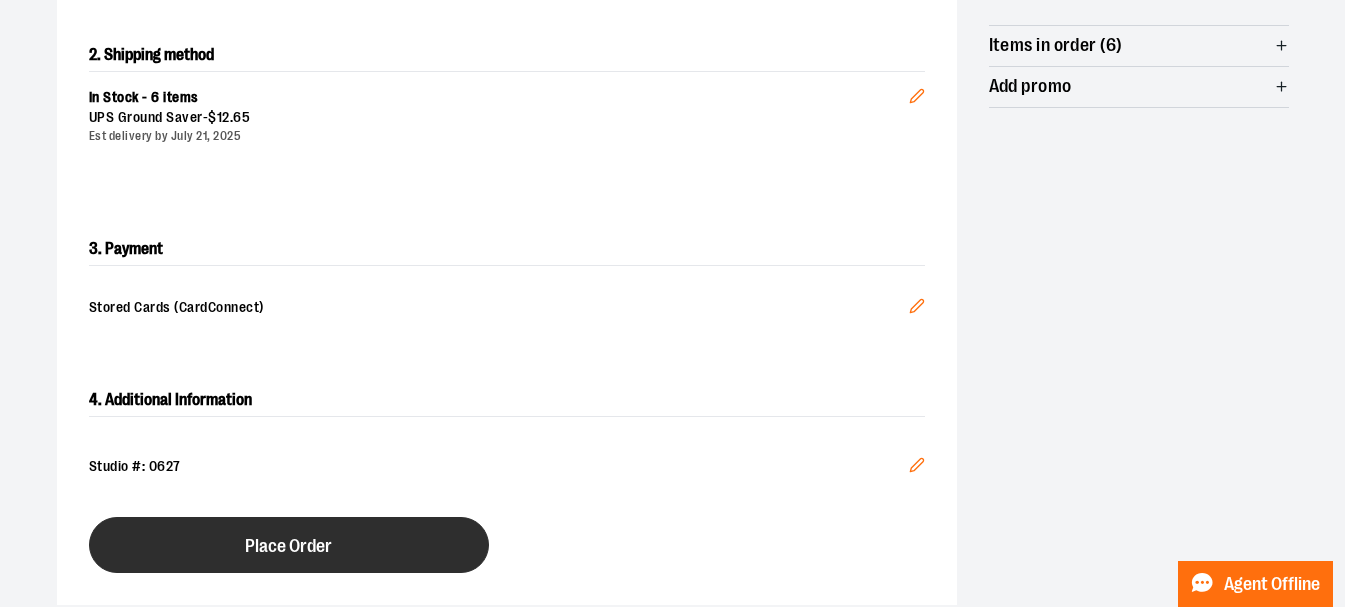 click on "Place Order" at bounding box center (289, 545) 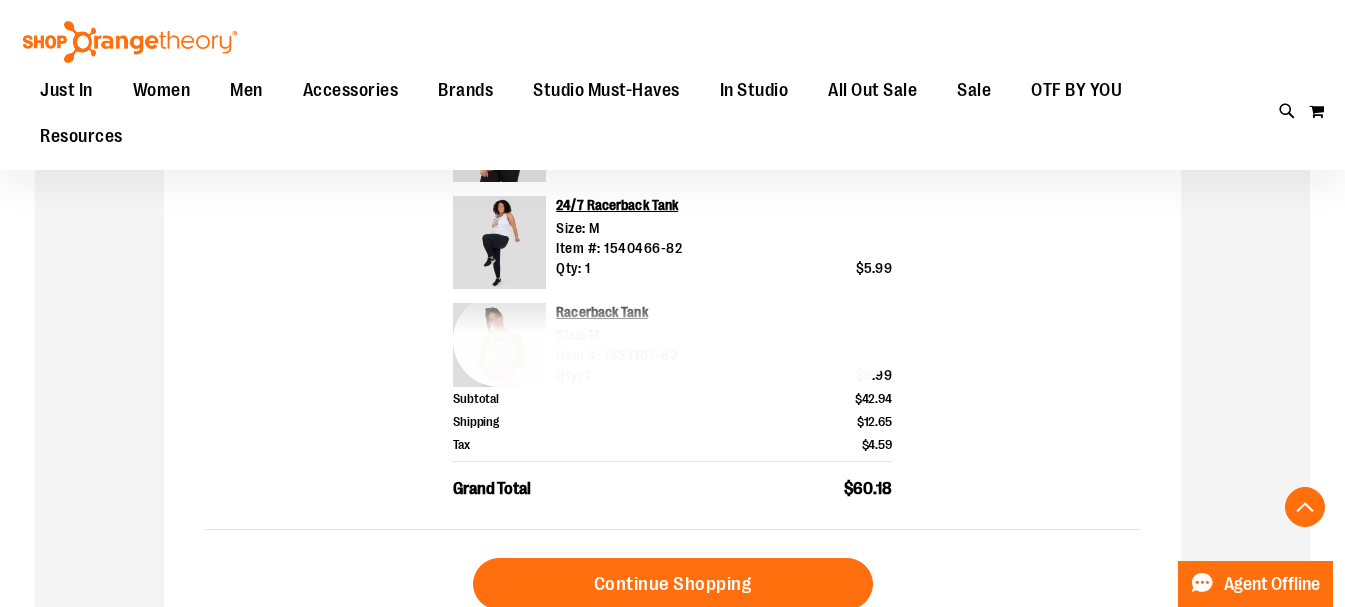 scroll, scrollTop: 799, scrollLeft: 0, axis: vertical 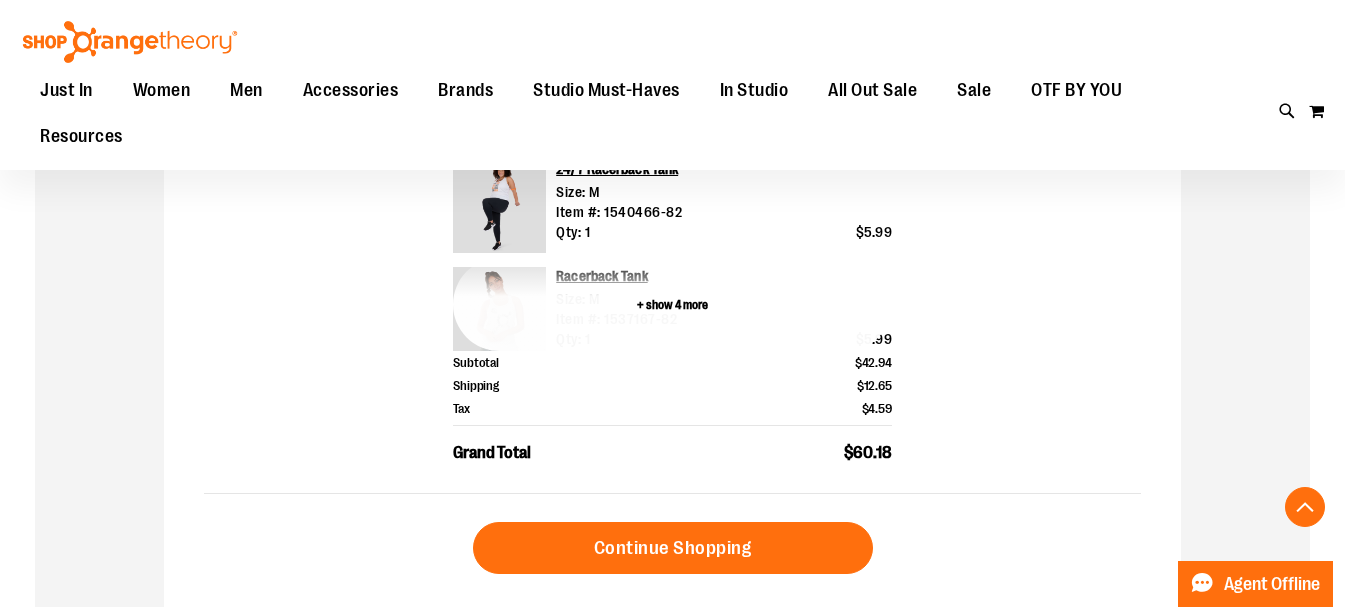 type on "**********" 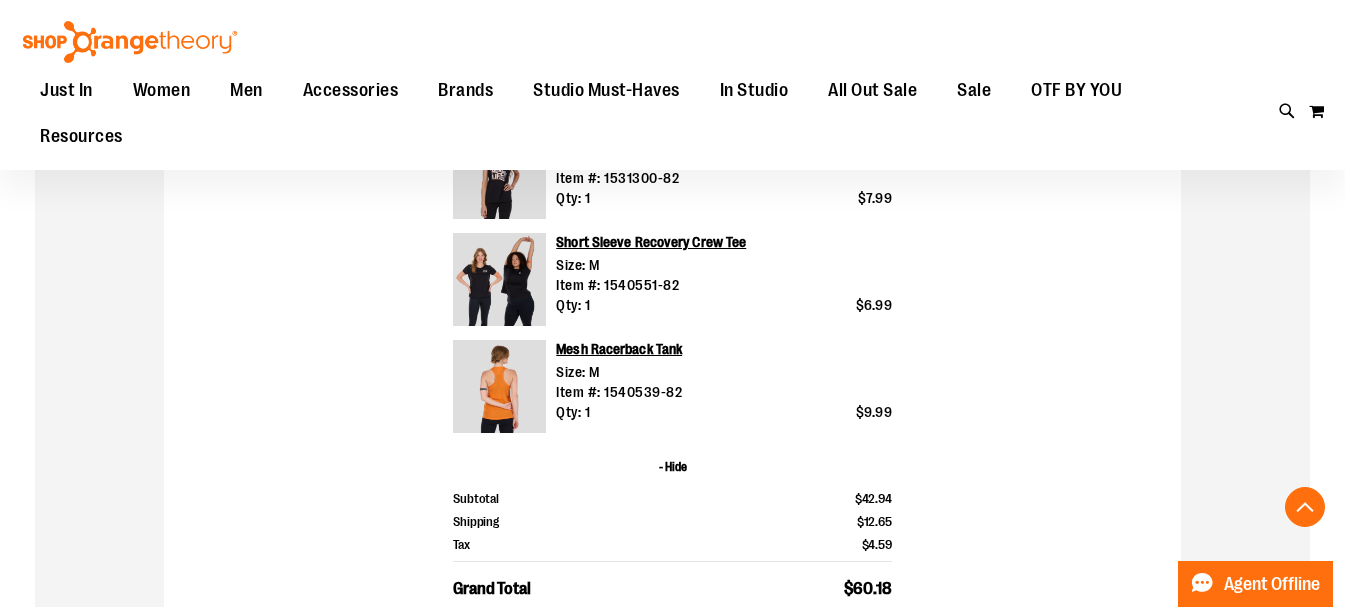 scroll, scrollTop: 999, scrollLeft: 0, axis: vertical 